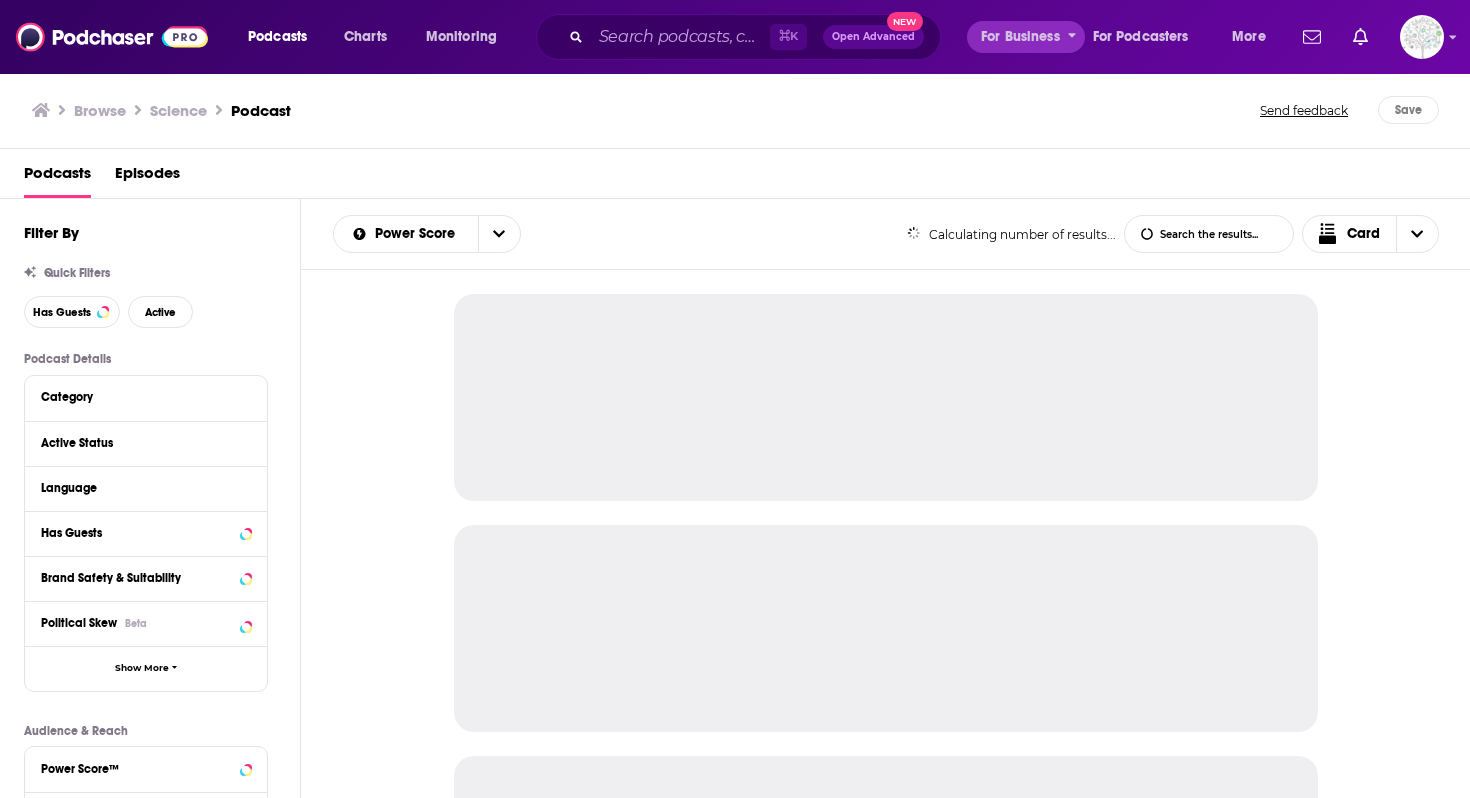 scroll, scrollTop: 0, scrollLeft: 0, axis: both 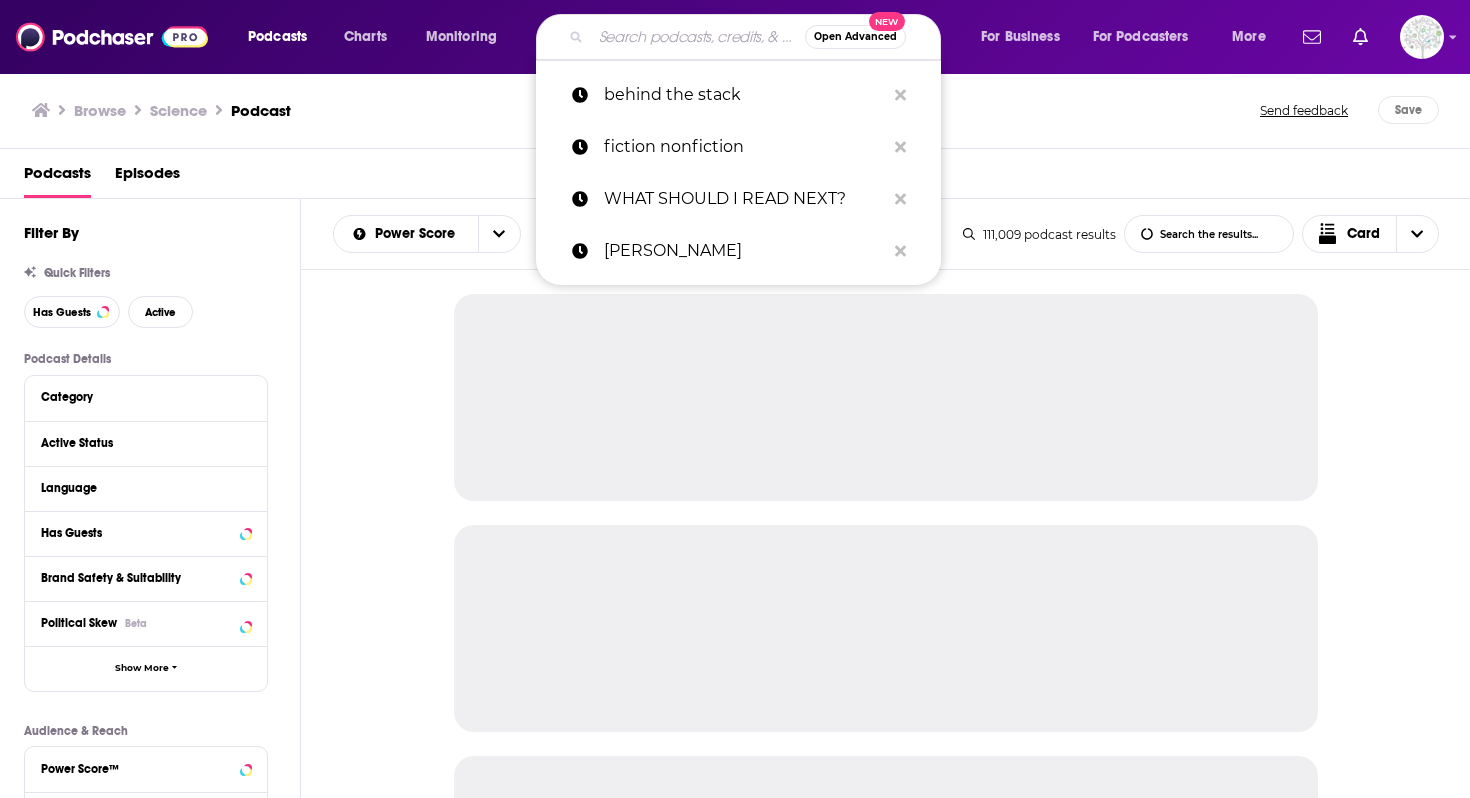 click at bounding box center [698, 37] 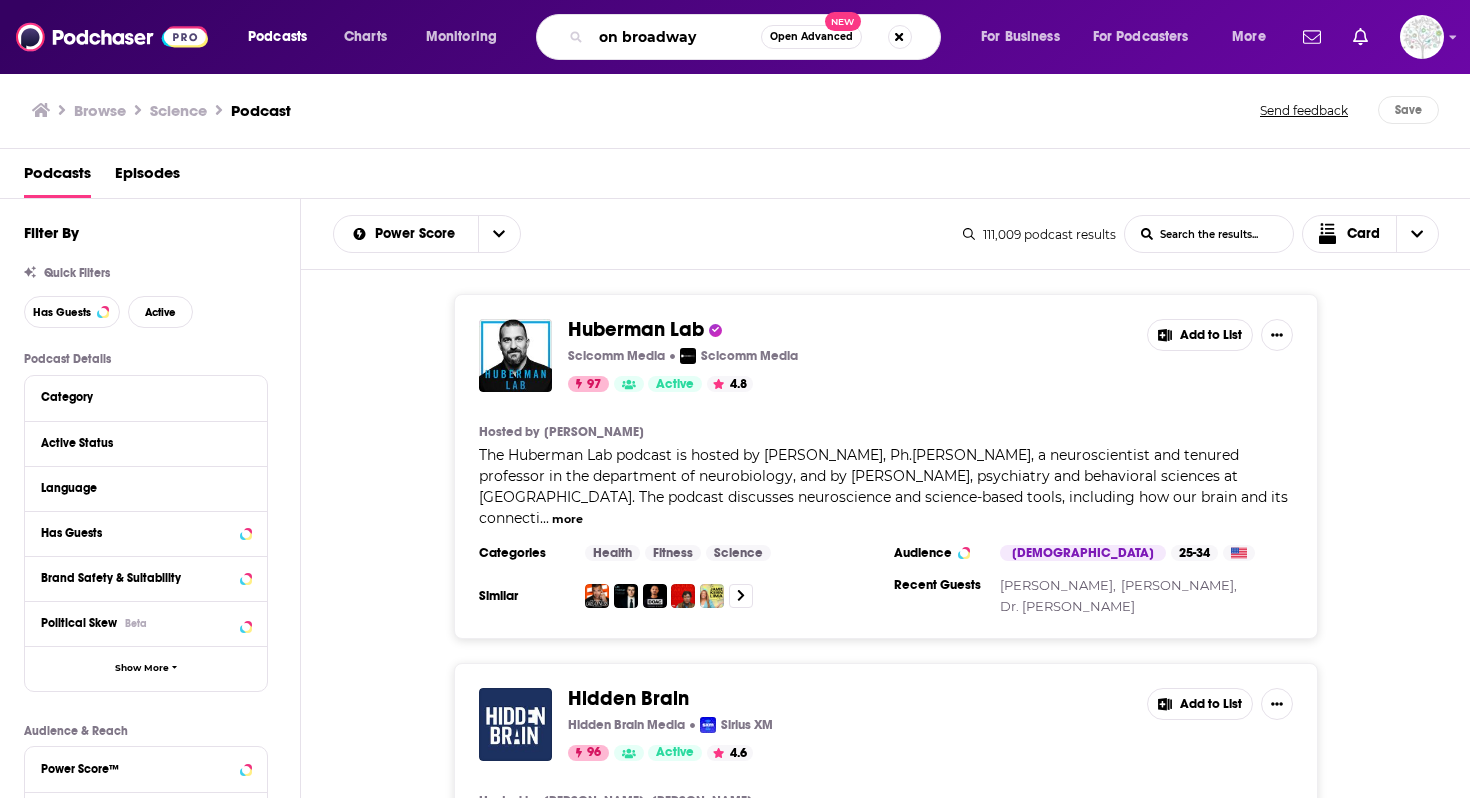 type on "on broadway" 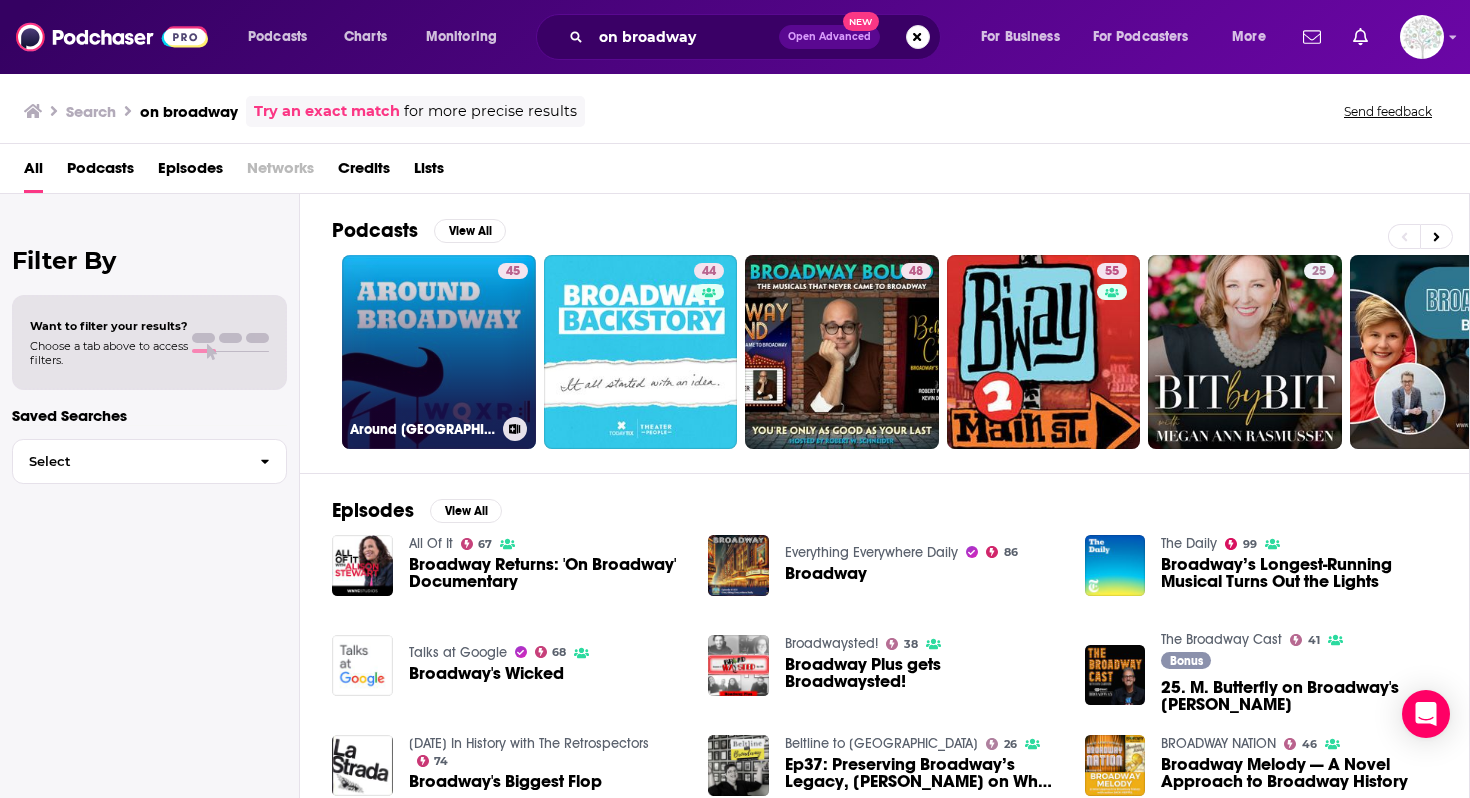 click on "[STREET_ADDRESS]" at bounding box center (439, 352) 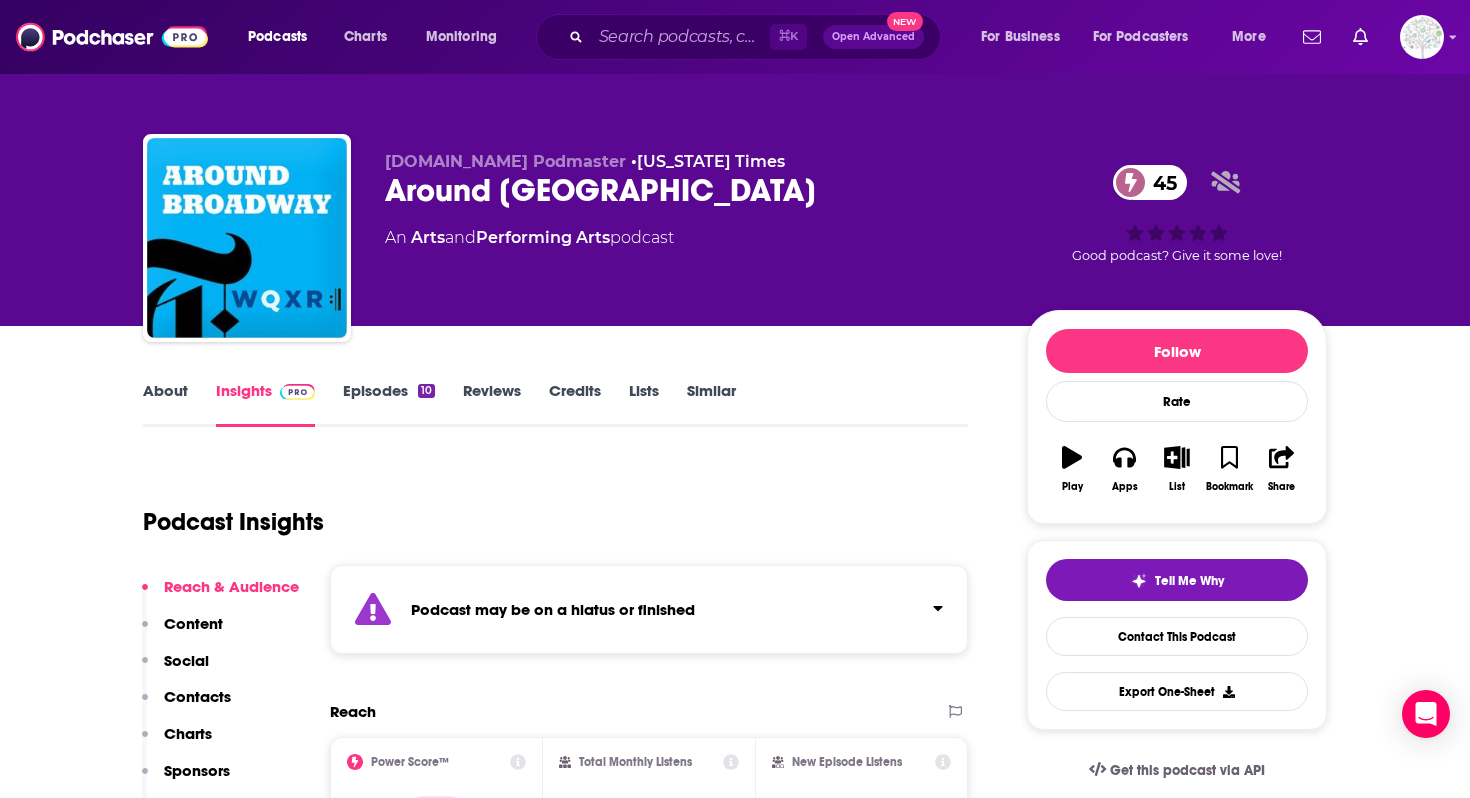click on "About" at bounding box center [165, 404] 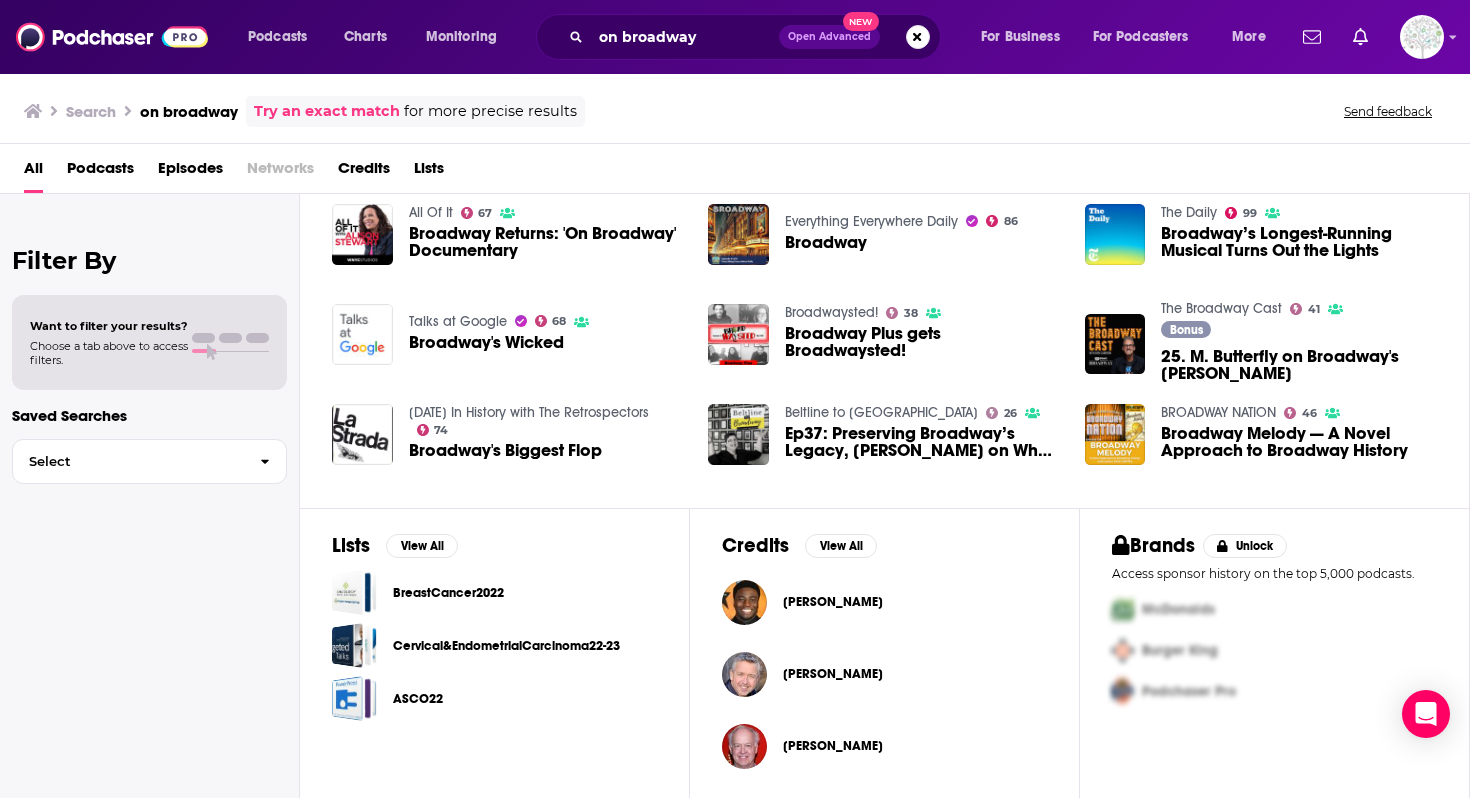 scroll, scrollTop: 0, scrollLeft: 0, axis: both 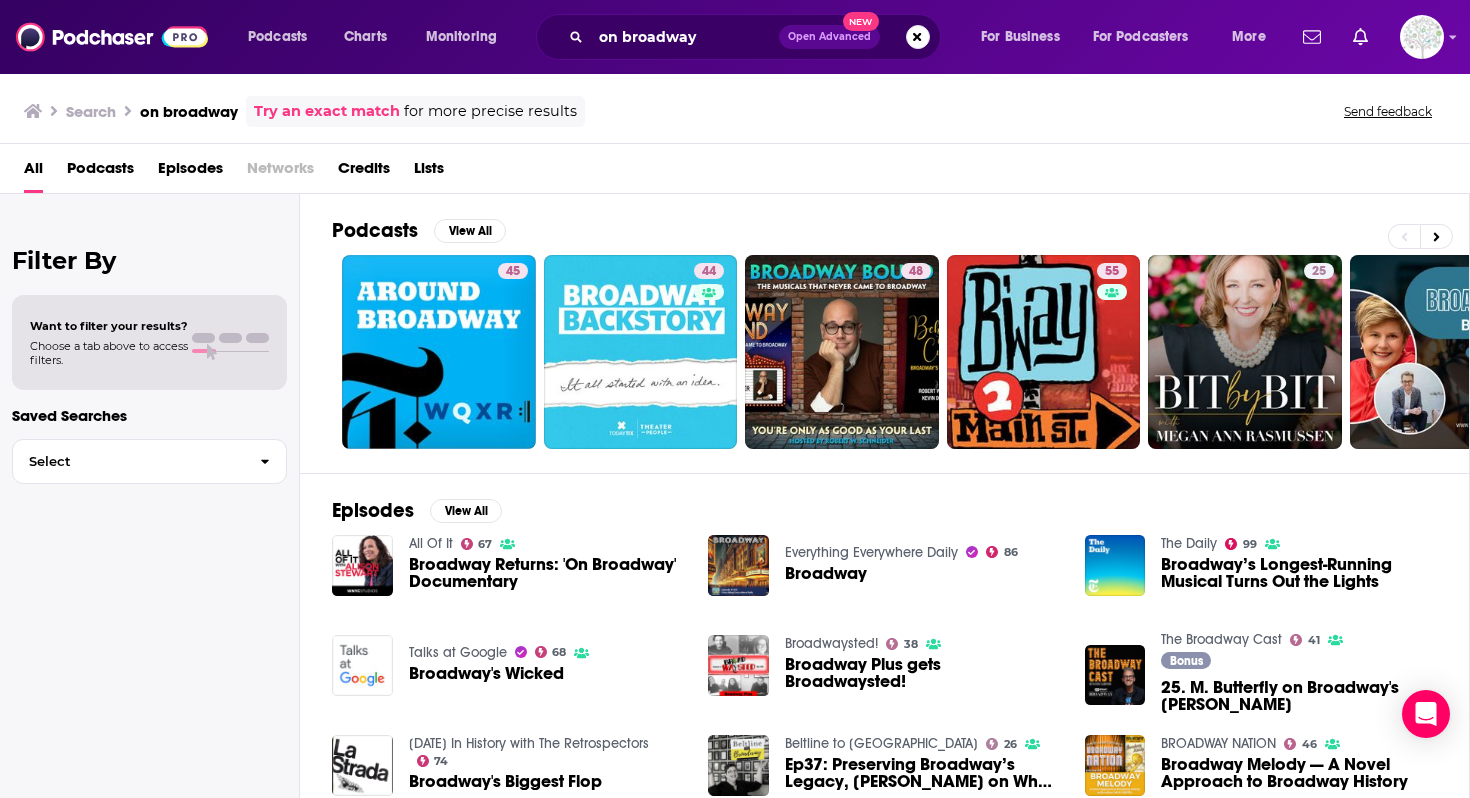 click on "Podcasts" at bounding box center (100, 172) 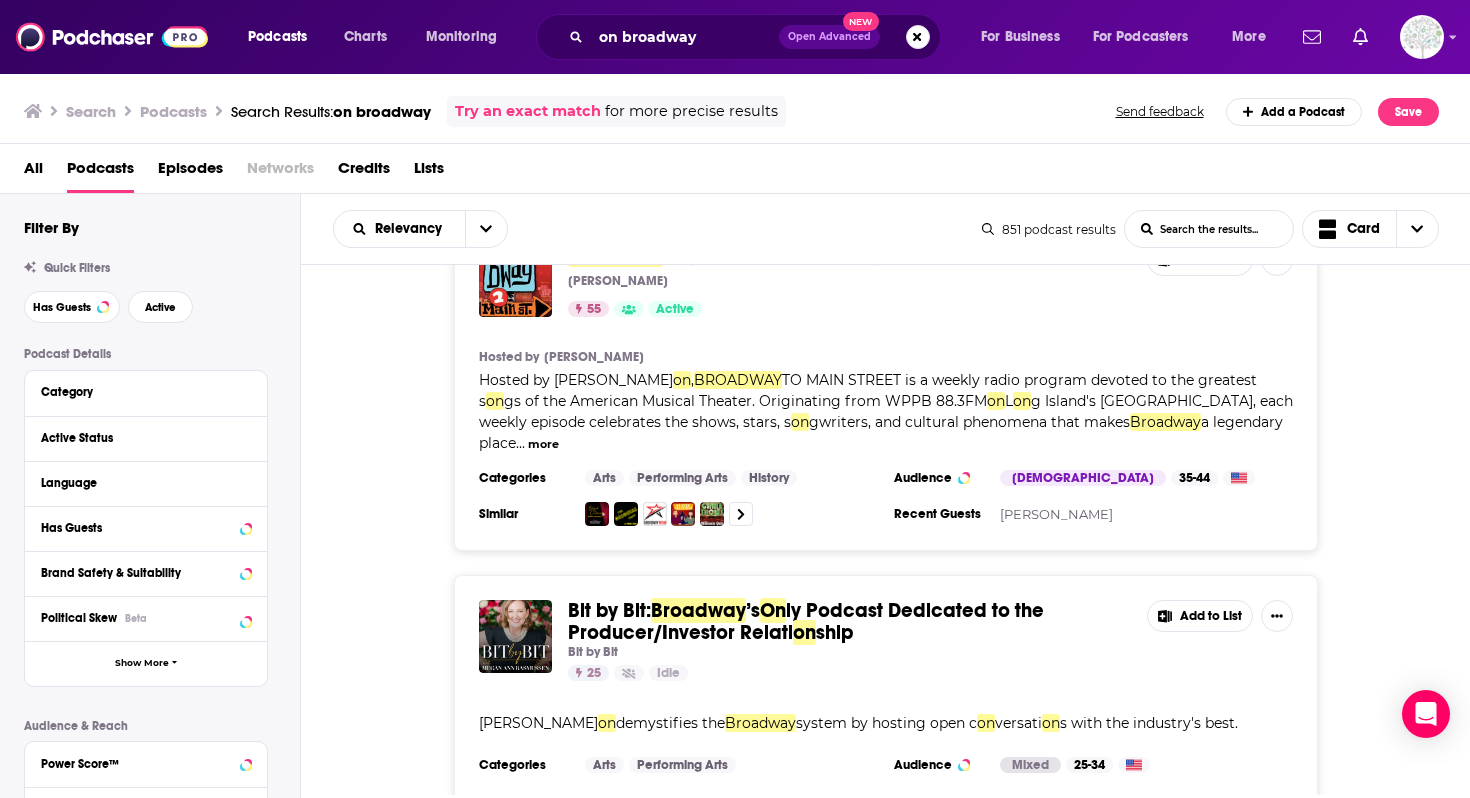 scroll, scrollTop: 0, scrollLeft: 0, axis: both 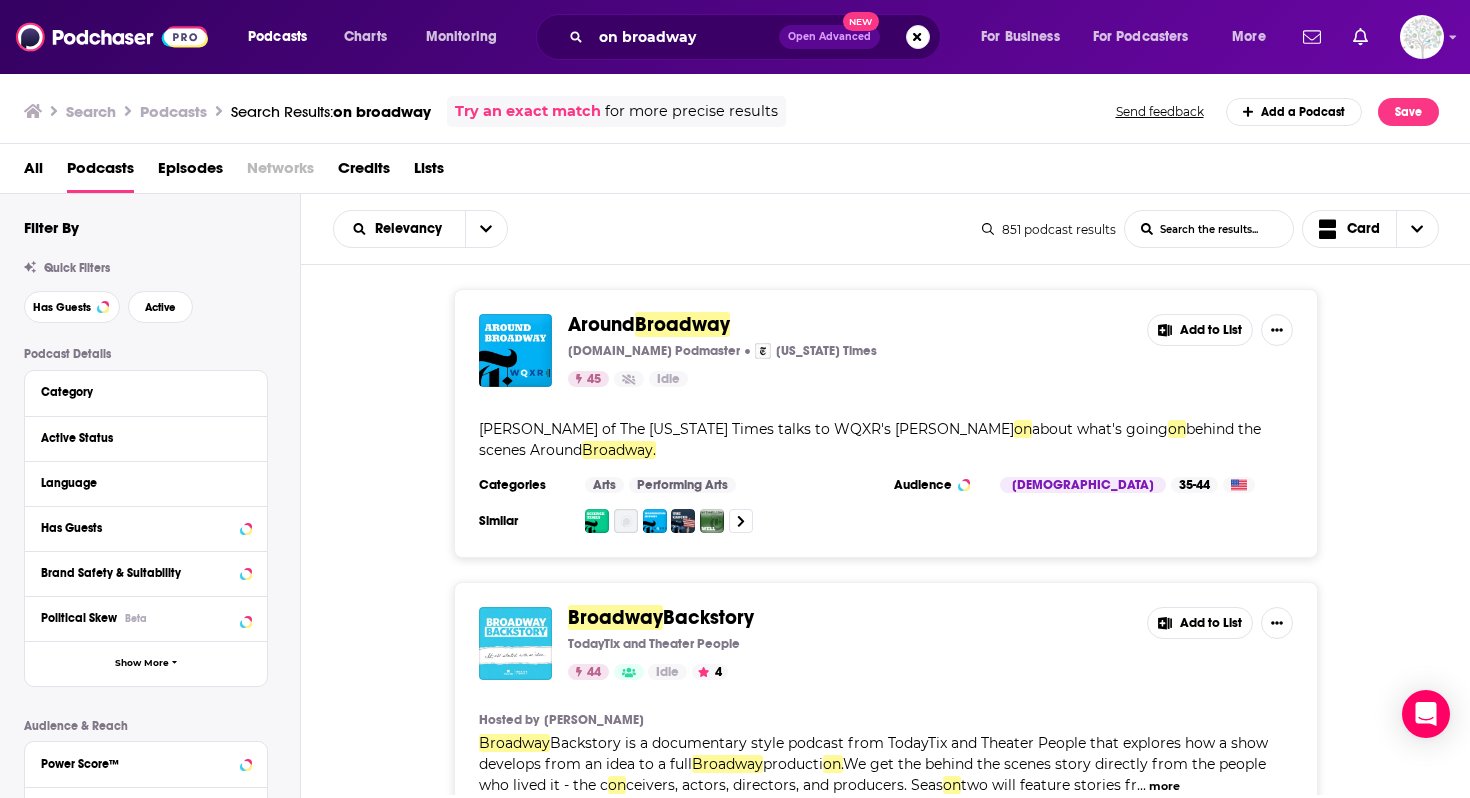 click on "Around" at bounding box center (601, 324) 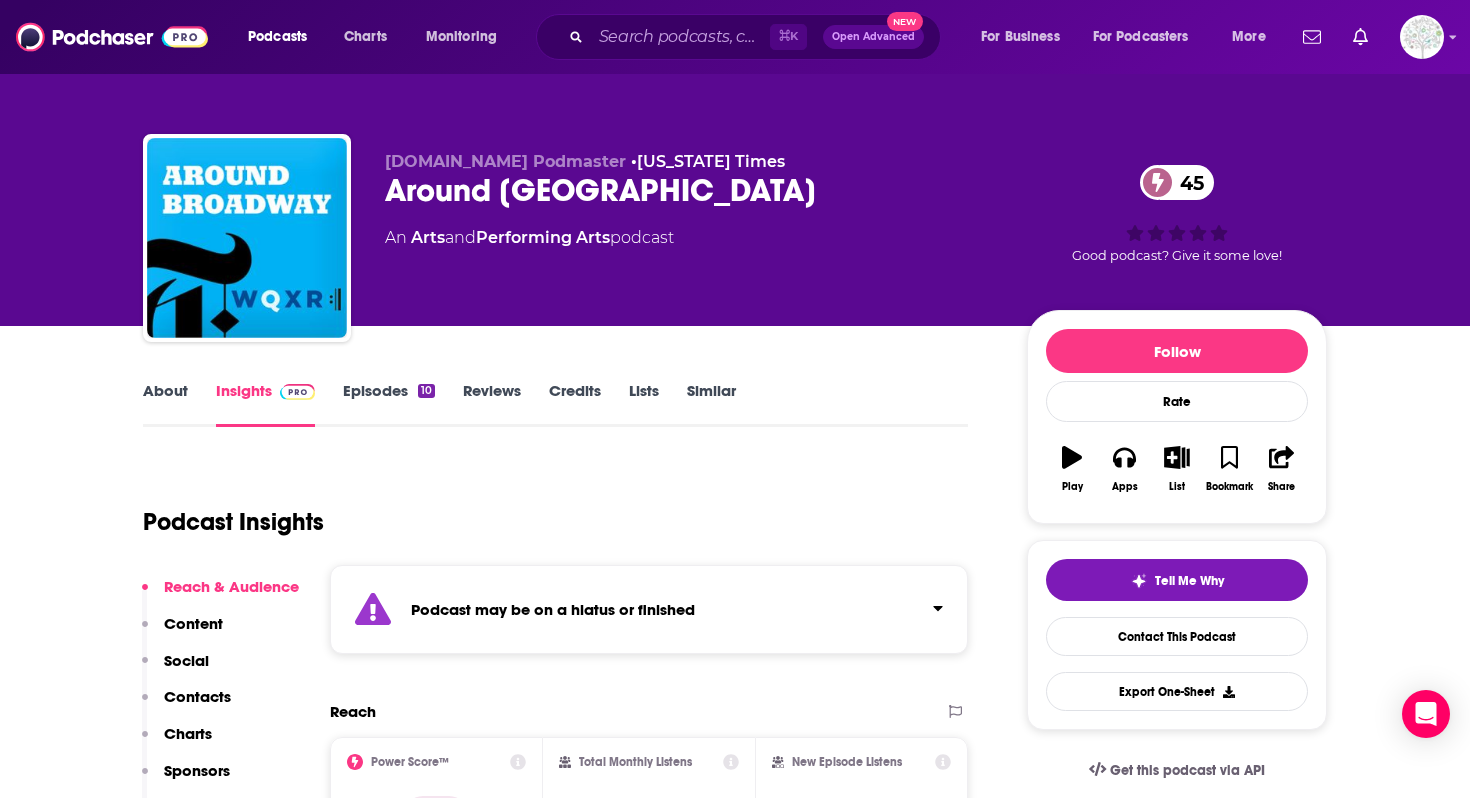 click on "About" at bounding box center (165, 404) 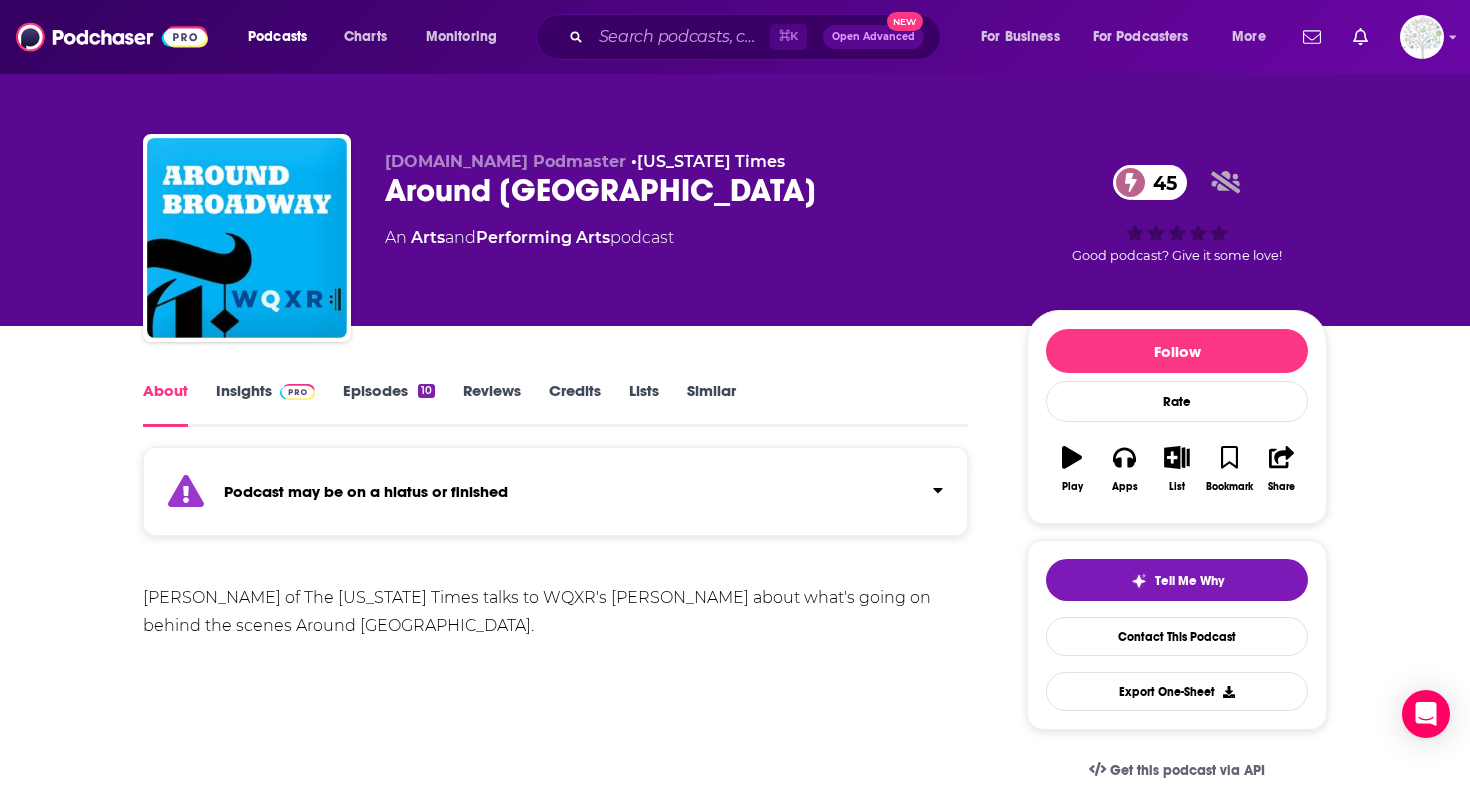 click on "Podcast may be on a hiatus or finished" at bounding box center [555, 491] 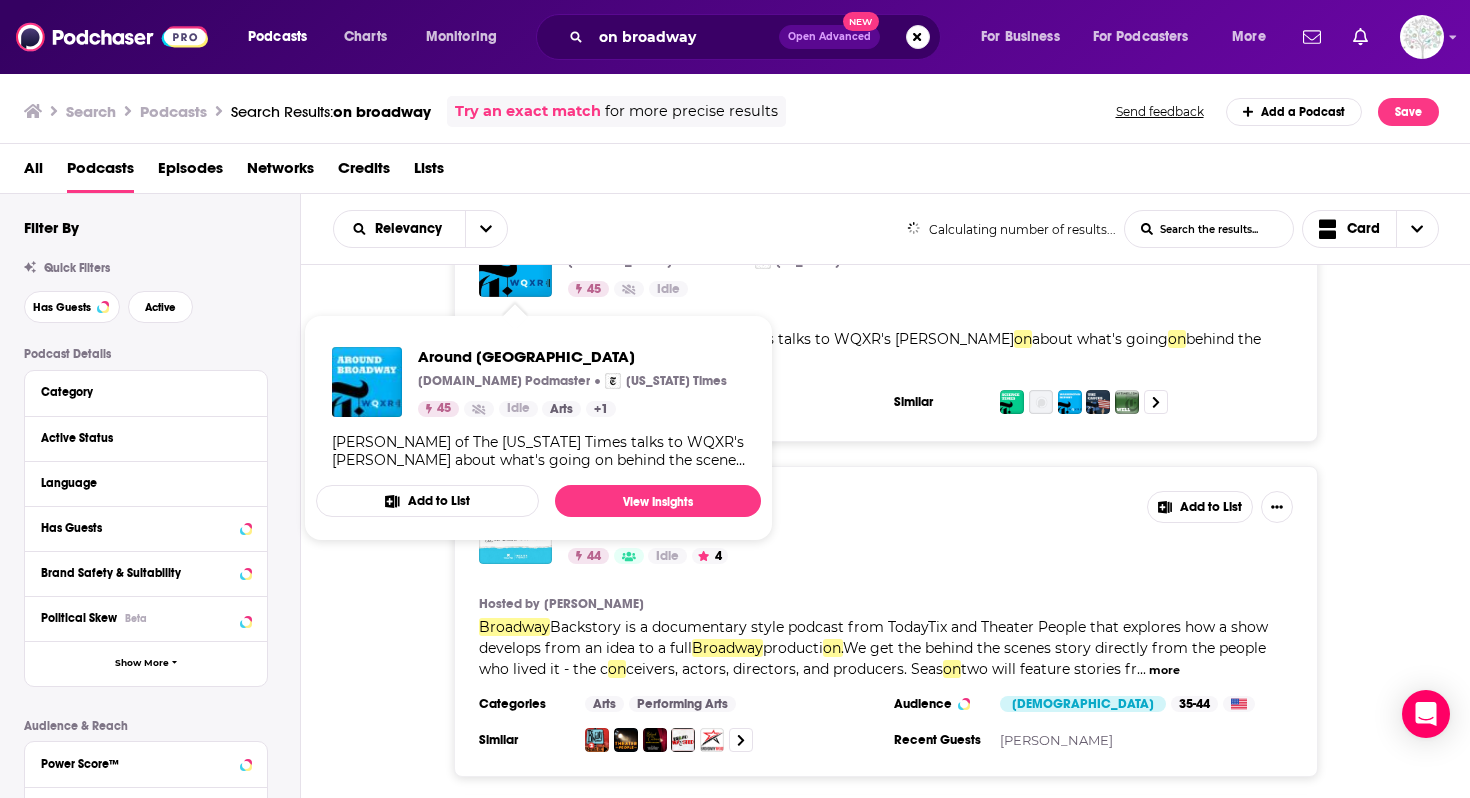 scroll, scrollTop: 93, scrollLeft: 0, axis: vertical 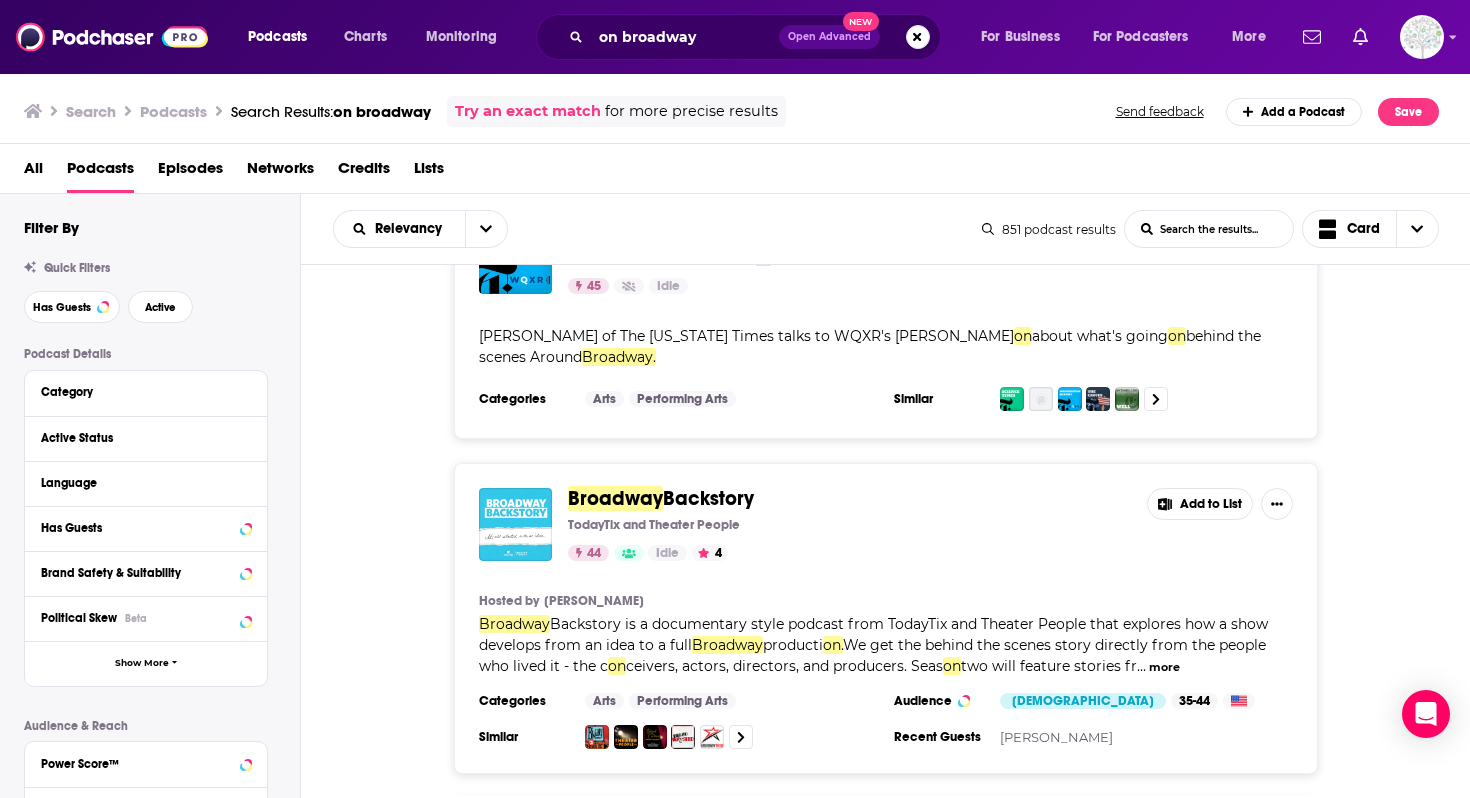 click on "Broadway  Backstory TodayTix and Theater People 44 Idle 4 Add to List Hosted by   Patrick Hinds Broadway  Backstory is a documentary style podcast from TodayTix and Theater People that explores how a show develops from an idea to a full  Broadway  producti on.  We get the behind the scenes story directly from the people who lived it - the c on ceivers, actors, directors, and producers. Seas on  two will feature stories fr ...   more Categories Arts Performing Arts Audience Female 35-44 Similar Recent Guests Gillian Pensavalle Add to List" at bounding box center (886, 618) 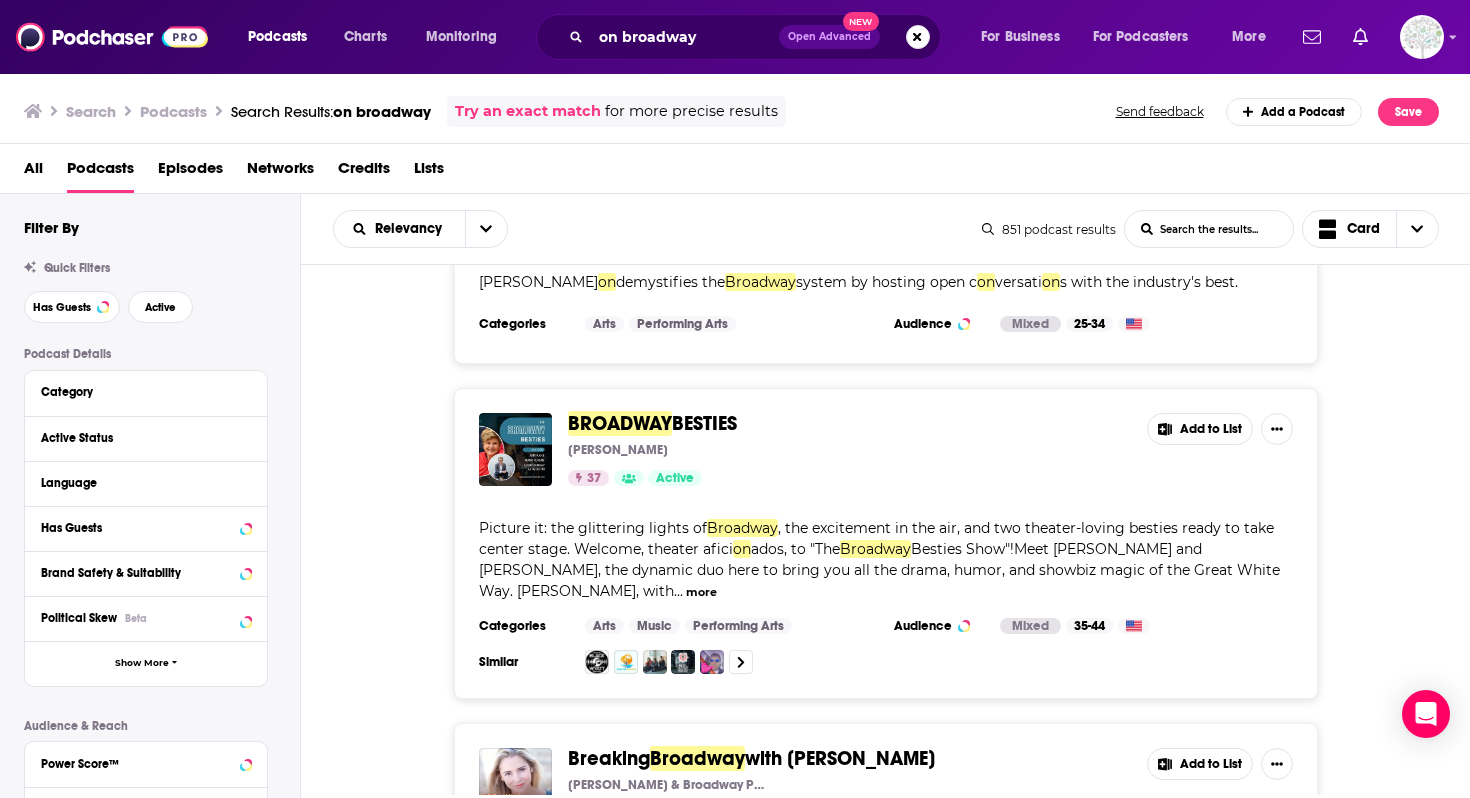 scroll, scrollTop: 1461, scrollLeft: 0, axis: vertical 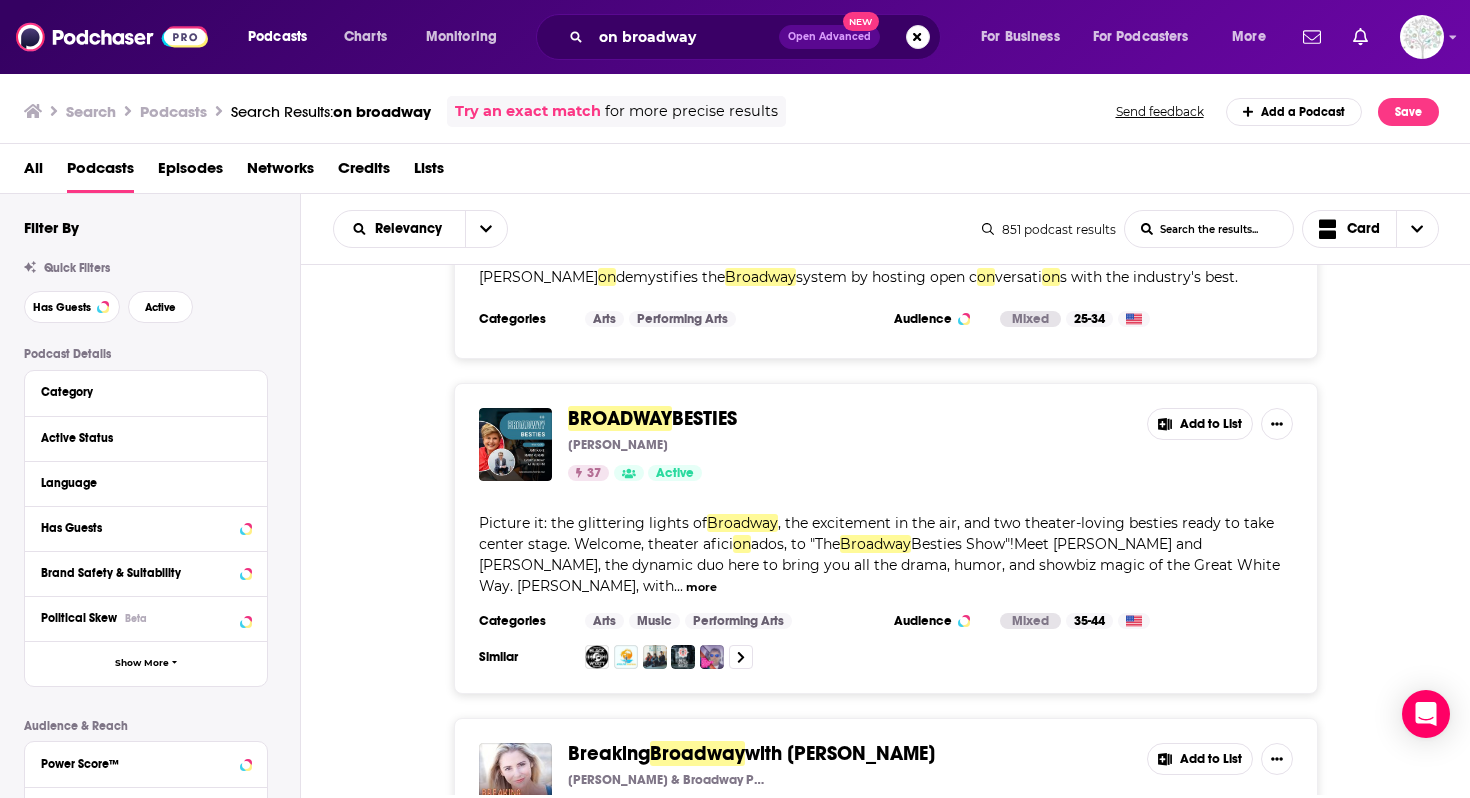 click on "BROADWAY  BESTIES Mark Kurian 37 Active" at bounding box center [849, 444] 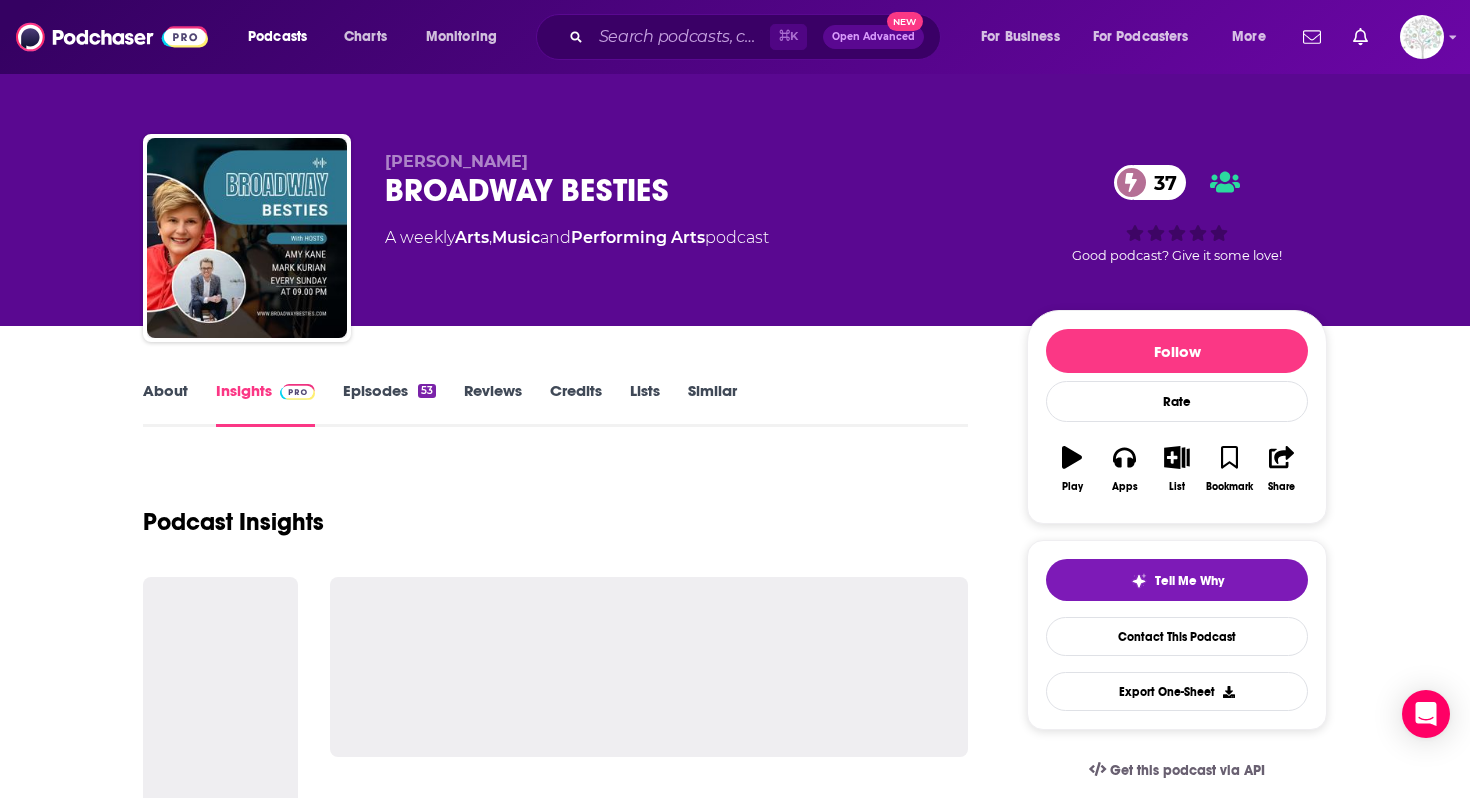 click on "About" at bounding box center (165, 404) 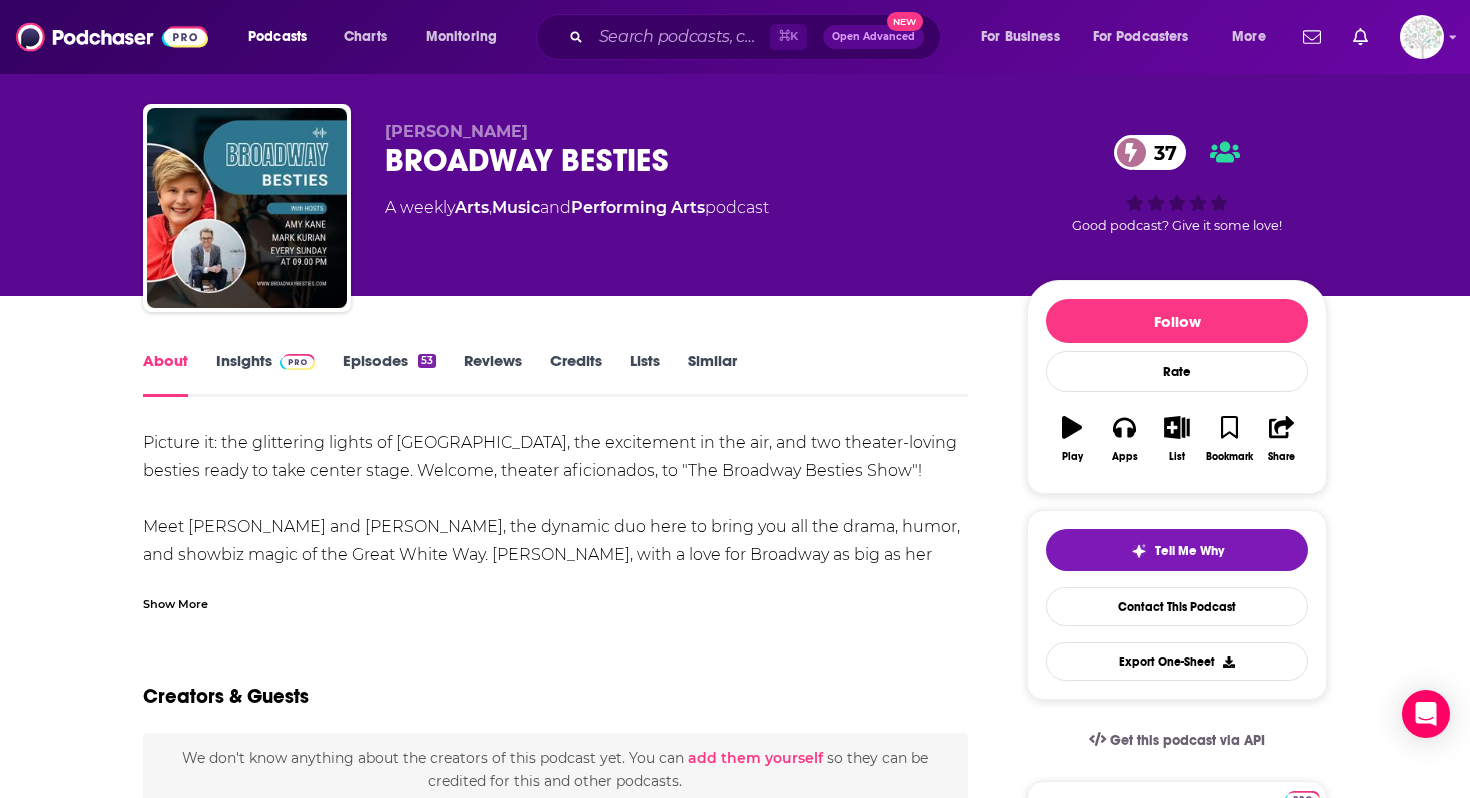 scroll, scrollTop: 36, scrollLeft: 0, axis: vertical 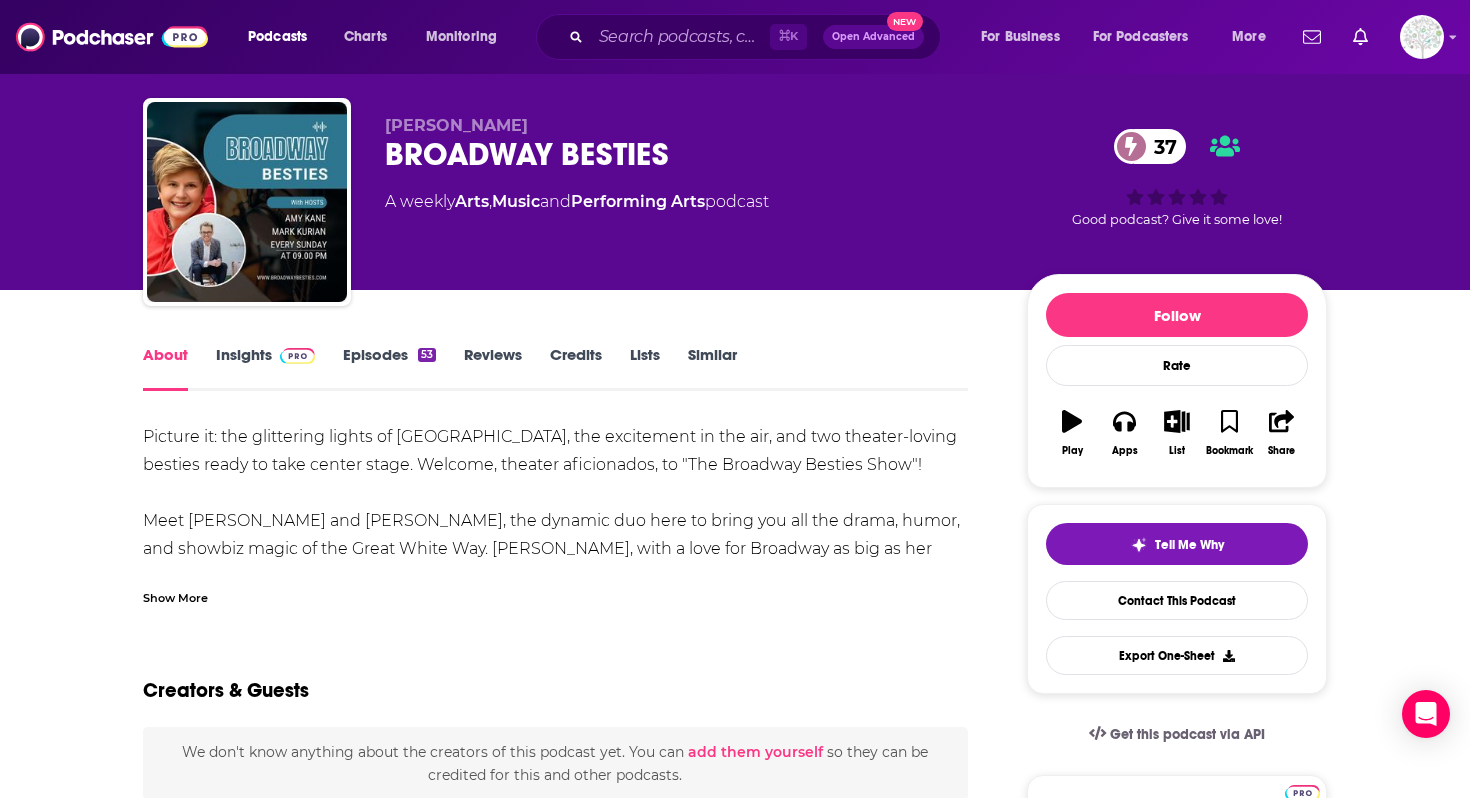 click on "Show More" at bounding box center [175, 596] 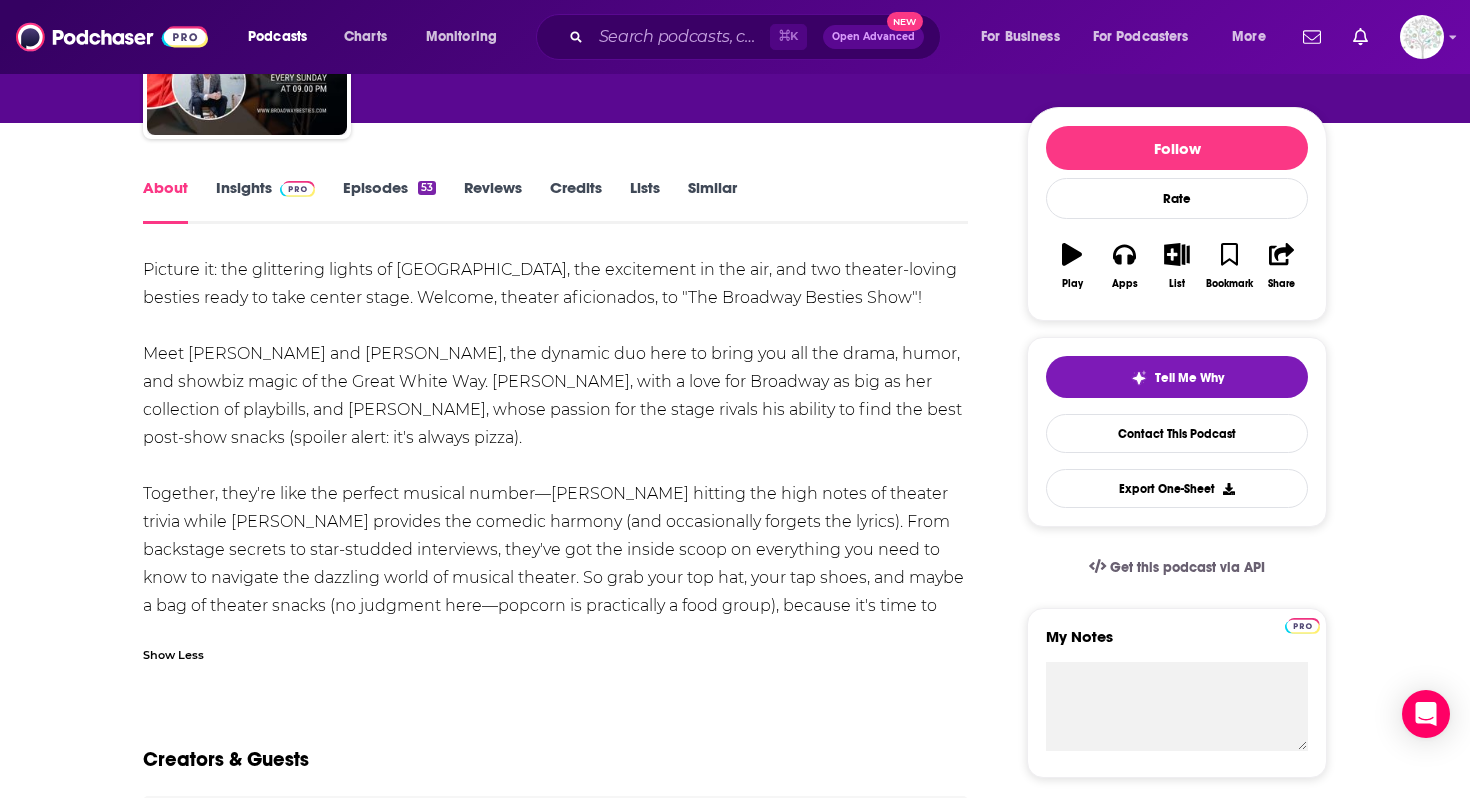 scroll, scrollTop: 206, scrollLeft: 0, axis: vertical 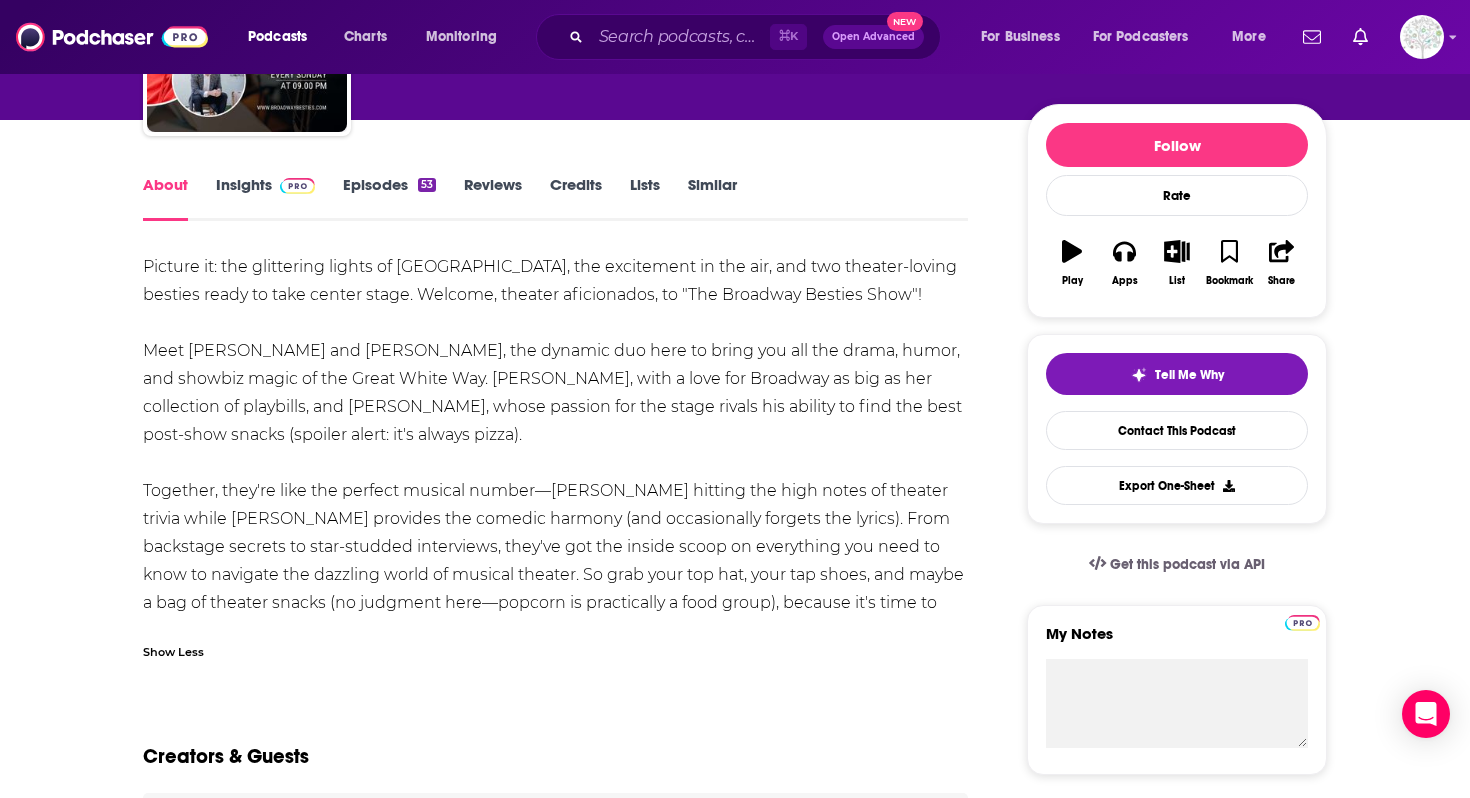 click on "Episodes 53" at bounding box center [389, 198] 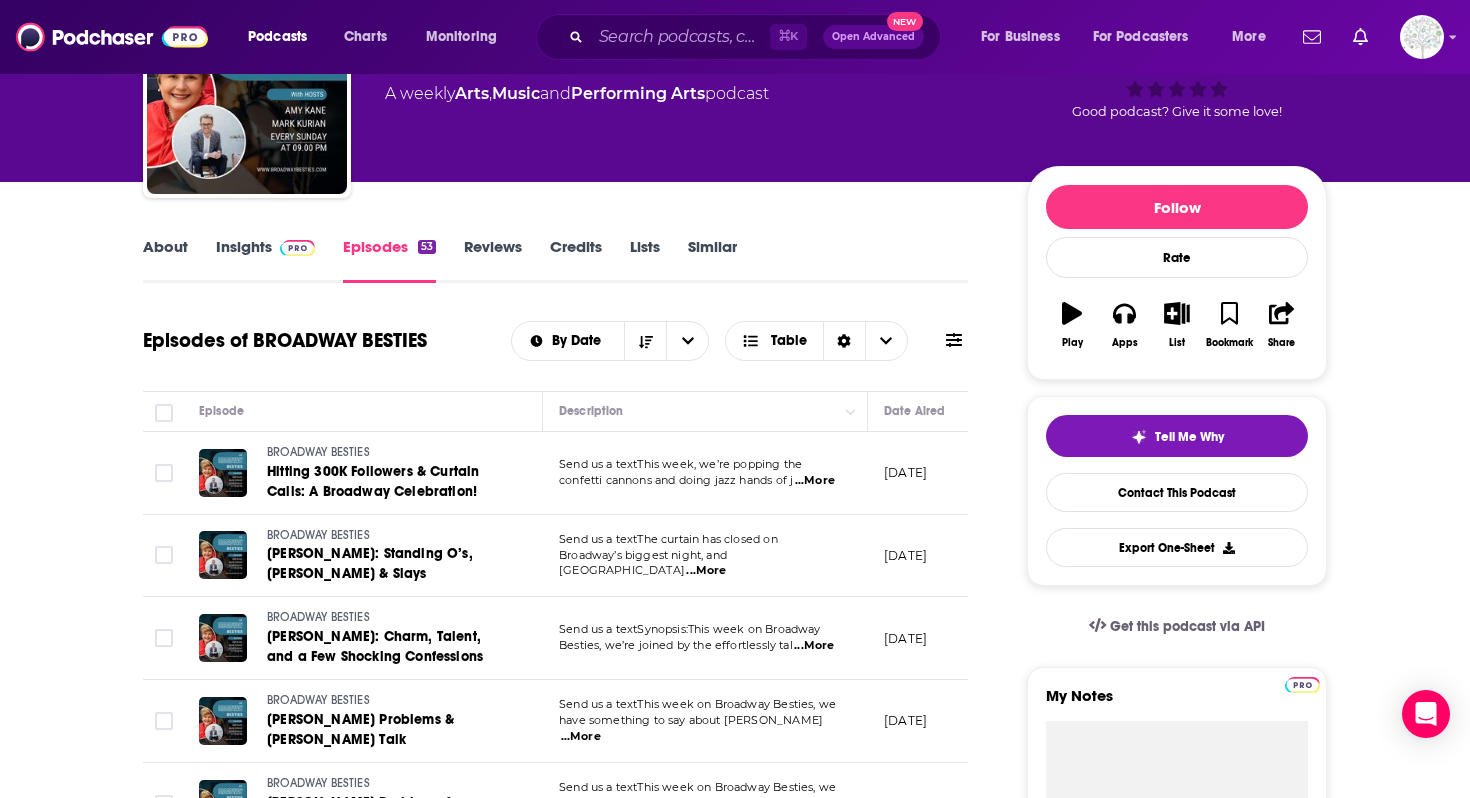 scroll, scrollTop: 149, scrollLeft: 0, axis: vertical 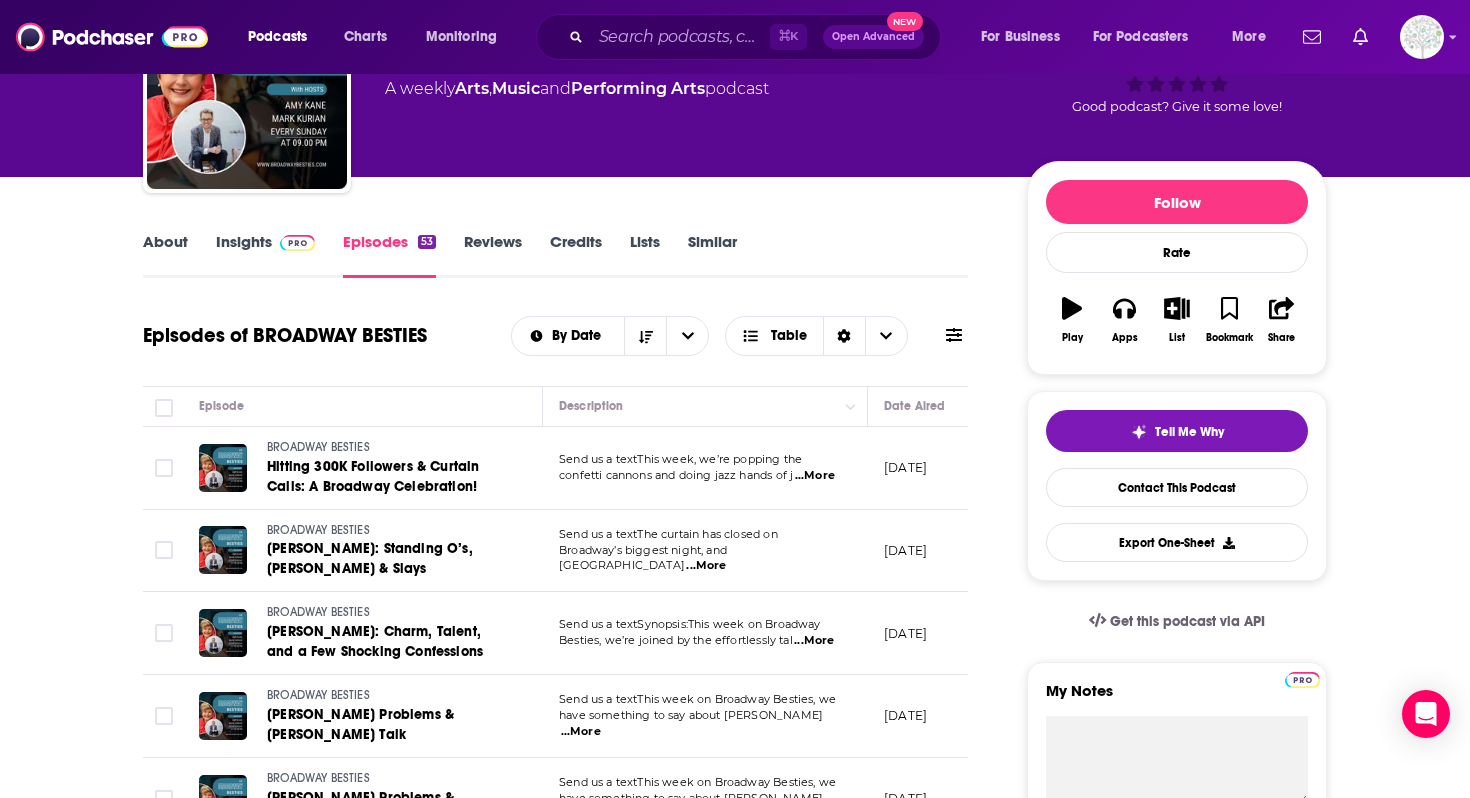 click on "...More" at bounding box center [815, 476] 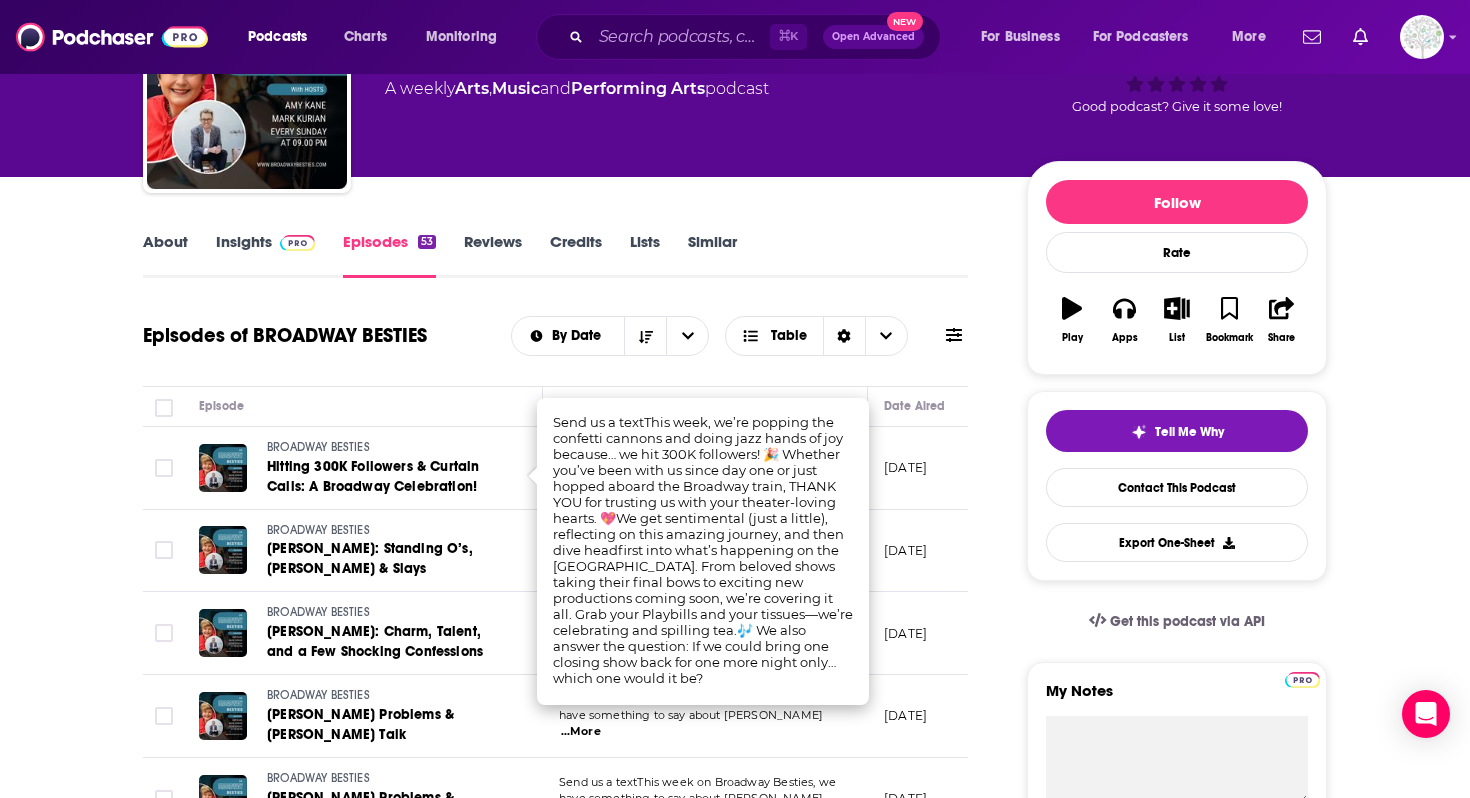 click on "Episode" at bounding box center (363, 407) 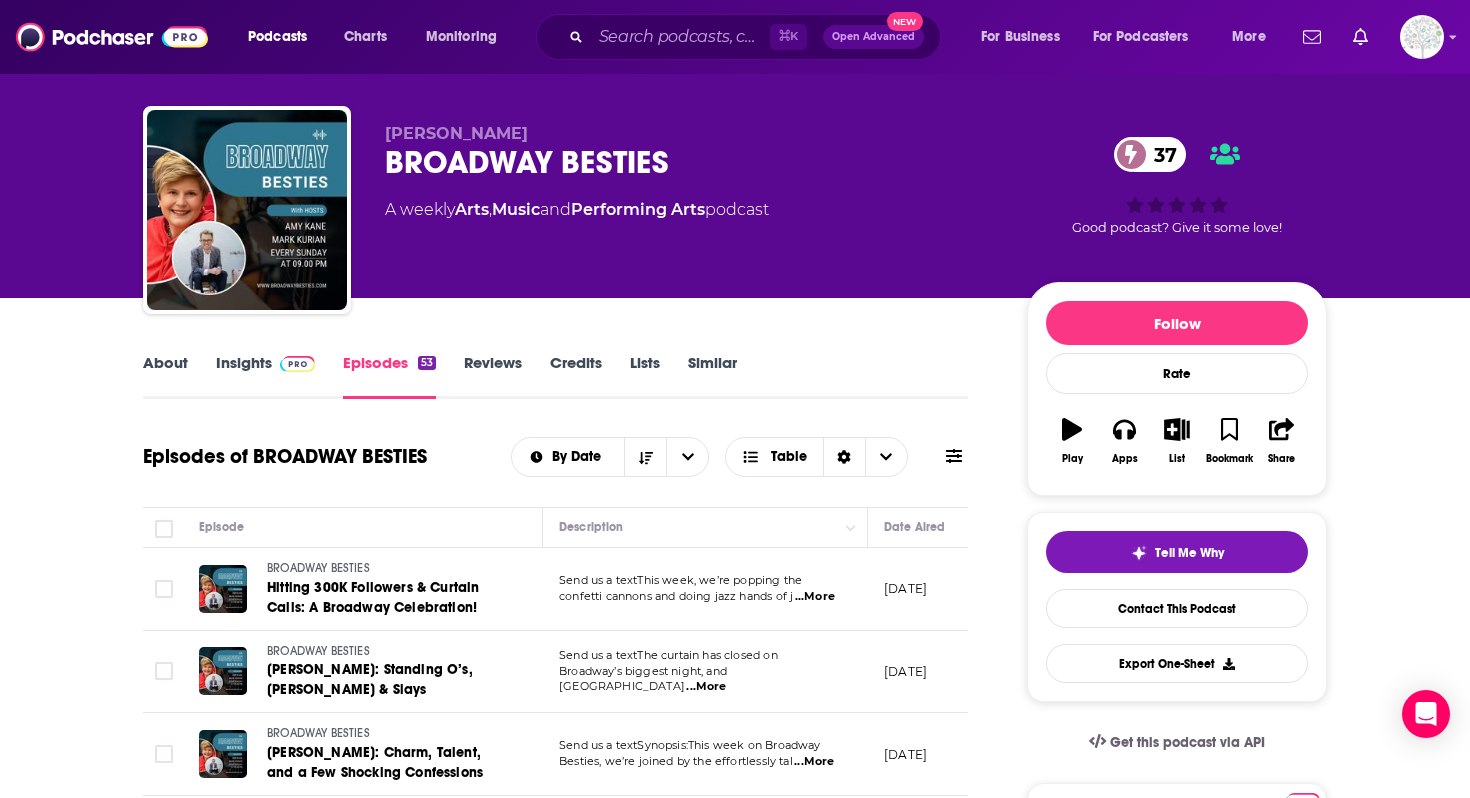 scroll, scrollTop: 0, scrollLeft: 0, axis: both 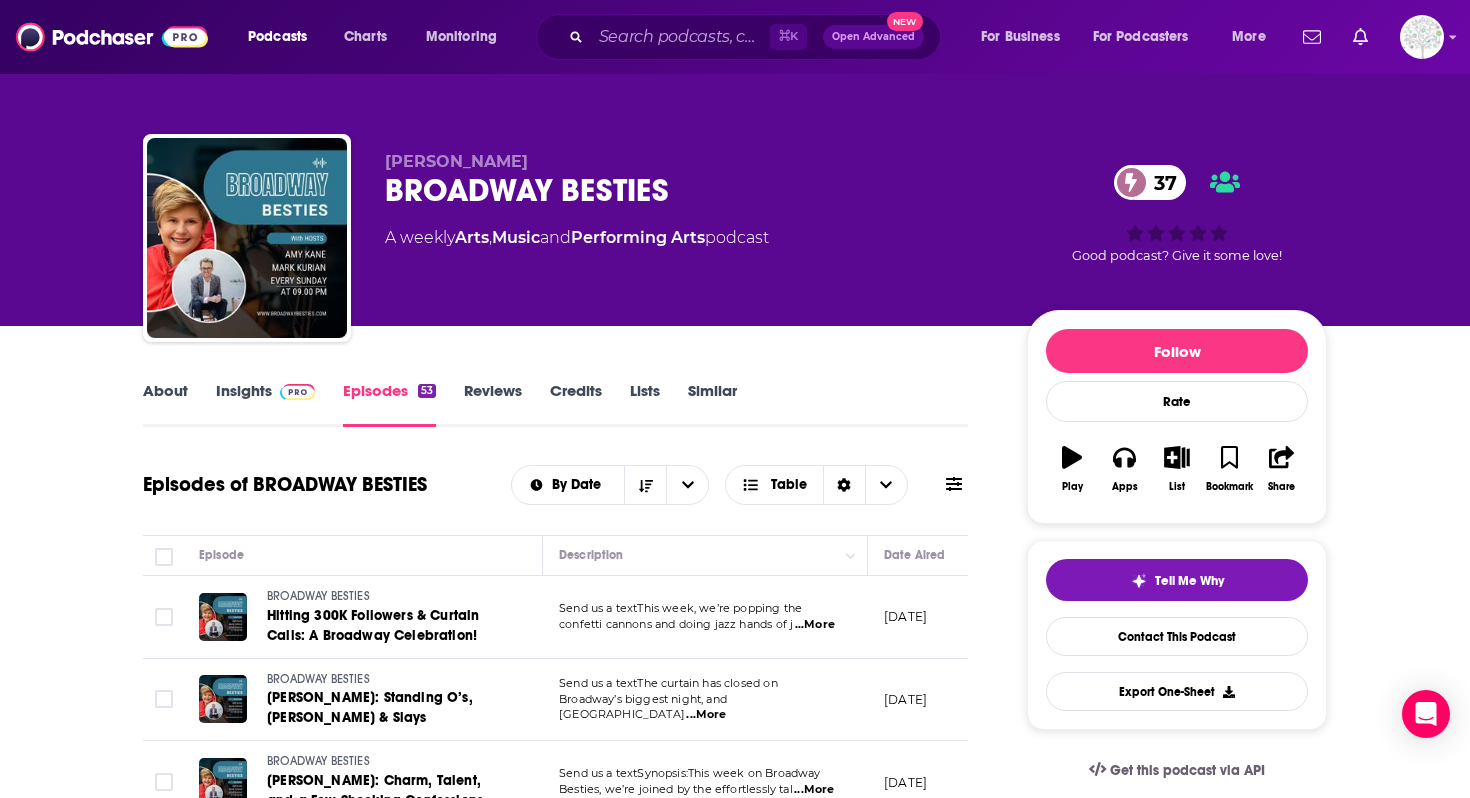 click on "About" at bounding box center (165, 404) 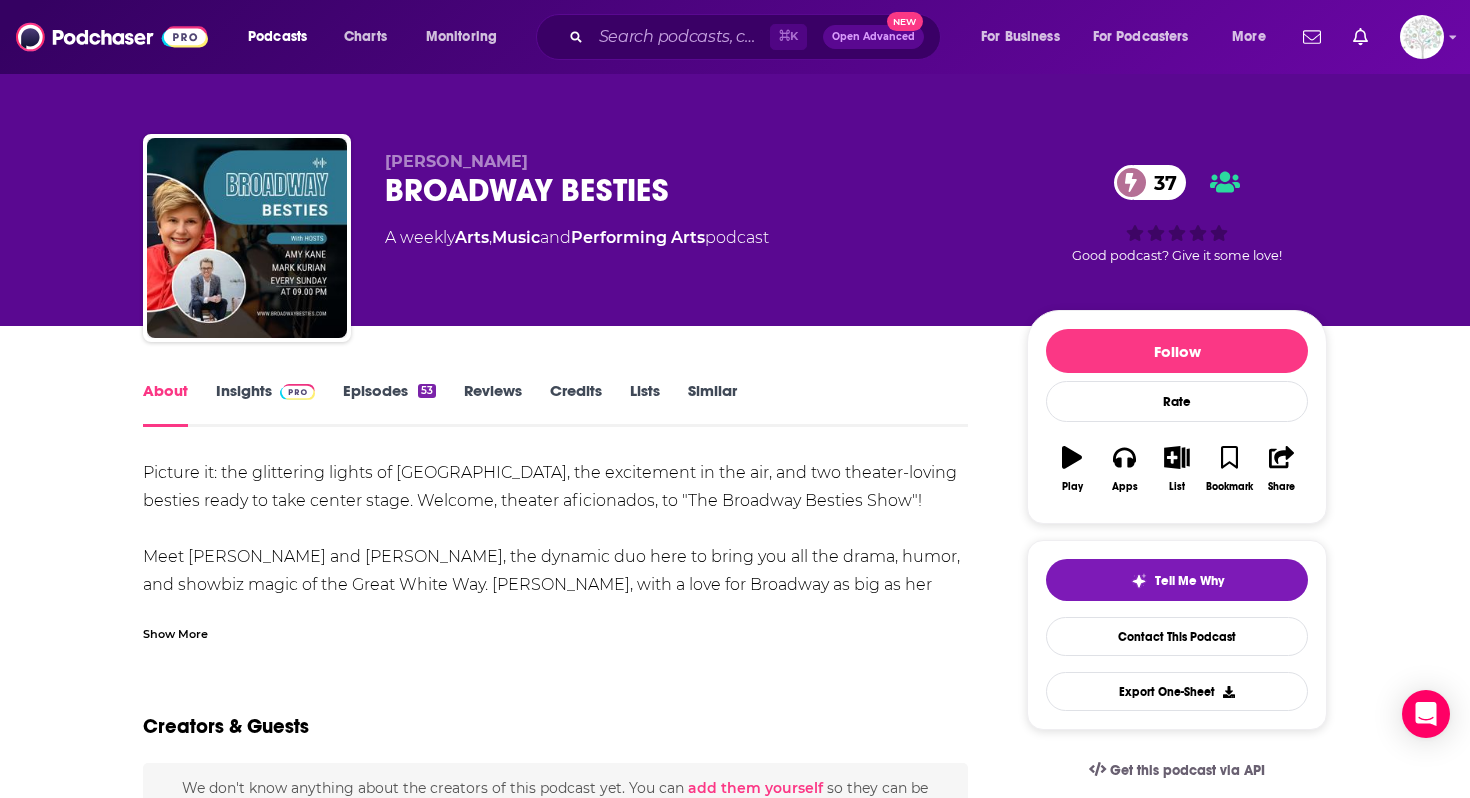 click on "Show More" at bounding box center (175, 632) 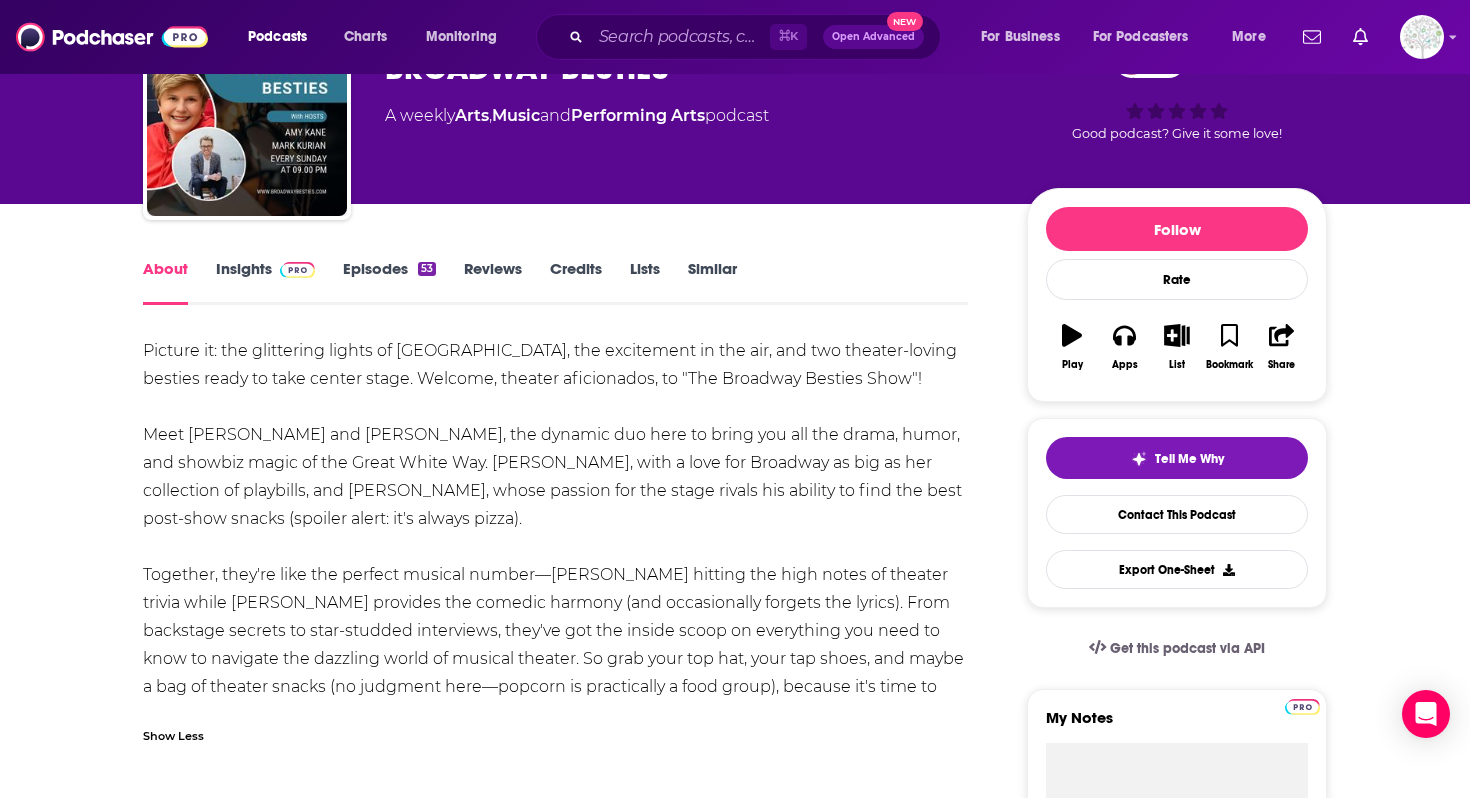 scroll, scrollTop: 0, scrollLeft: 0, axis: both 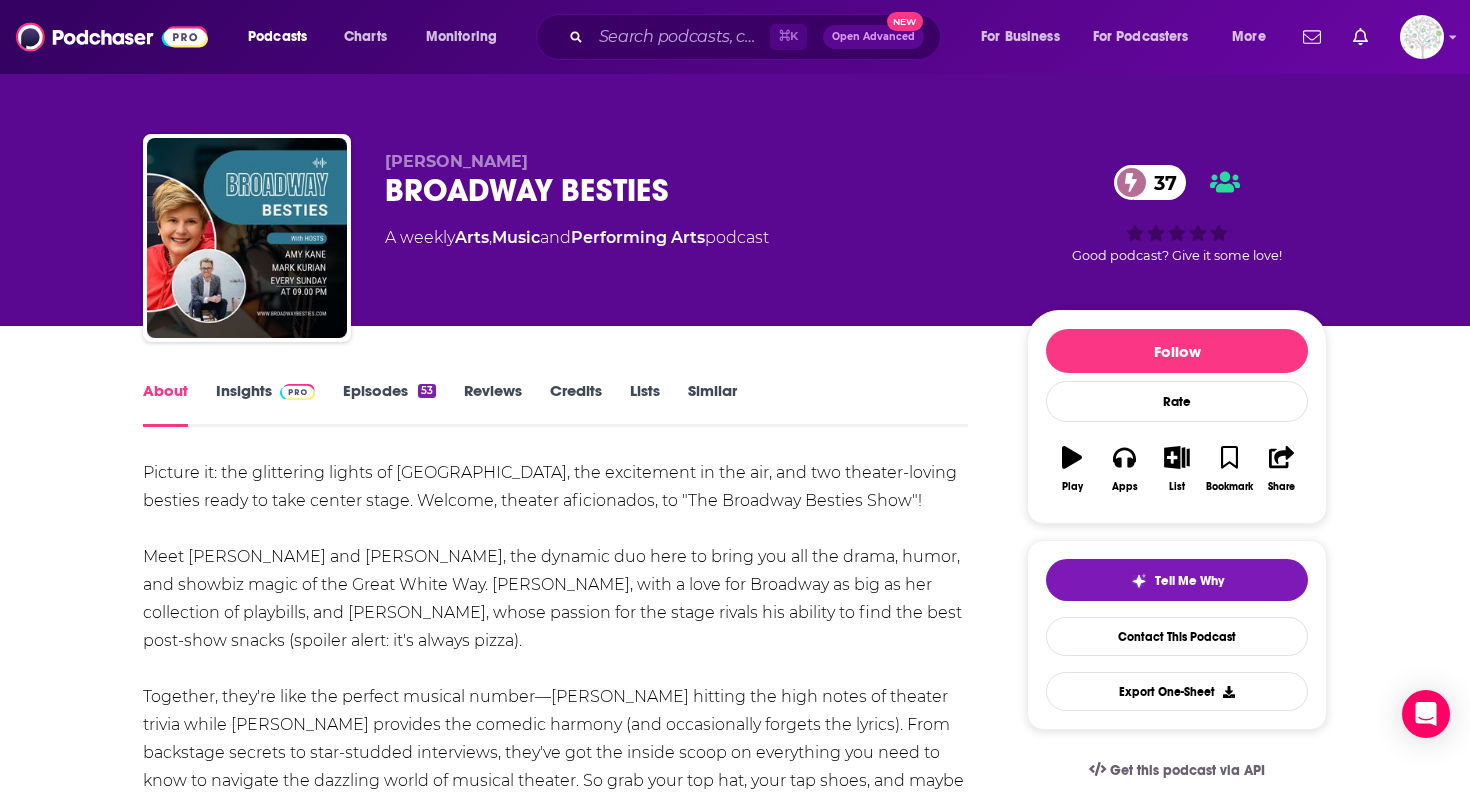 click on "Episodes 53" at bounding box center [389, 404] 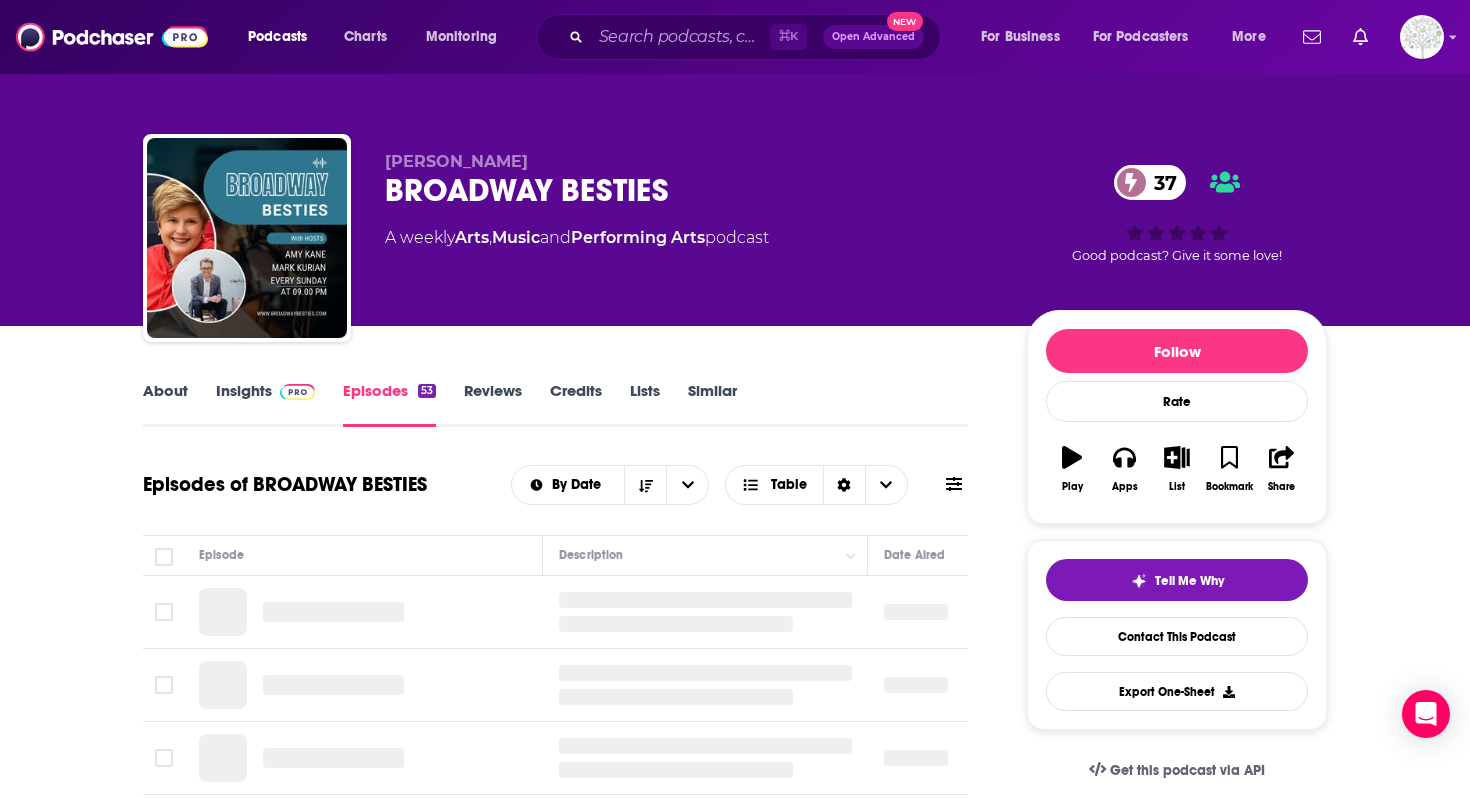 click at bounding box center [293, 390] 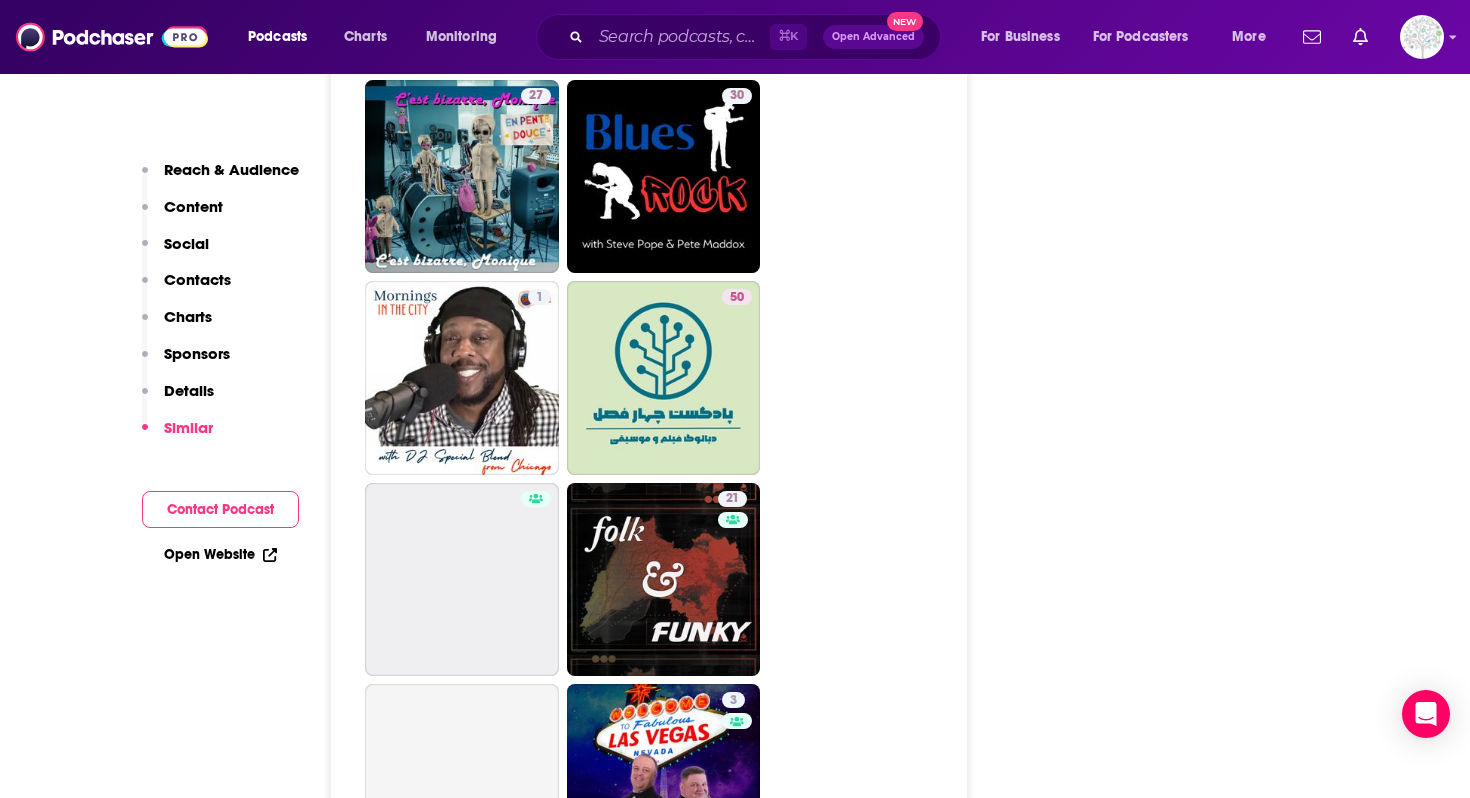 scroll, scrollTop: 4055, scrollLeft: 0, axis: vertical 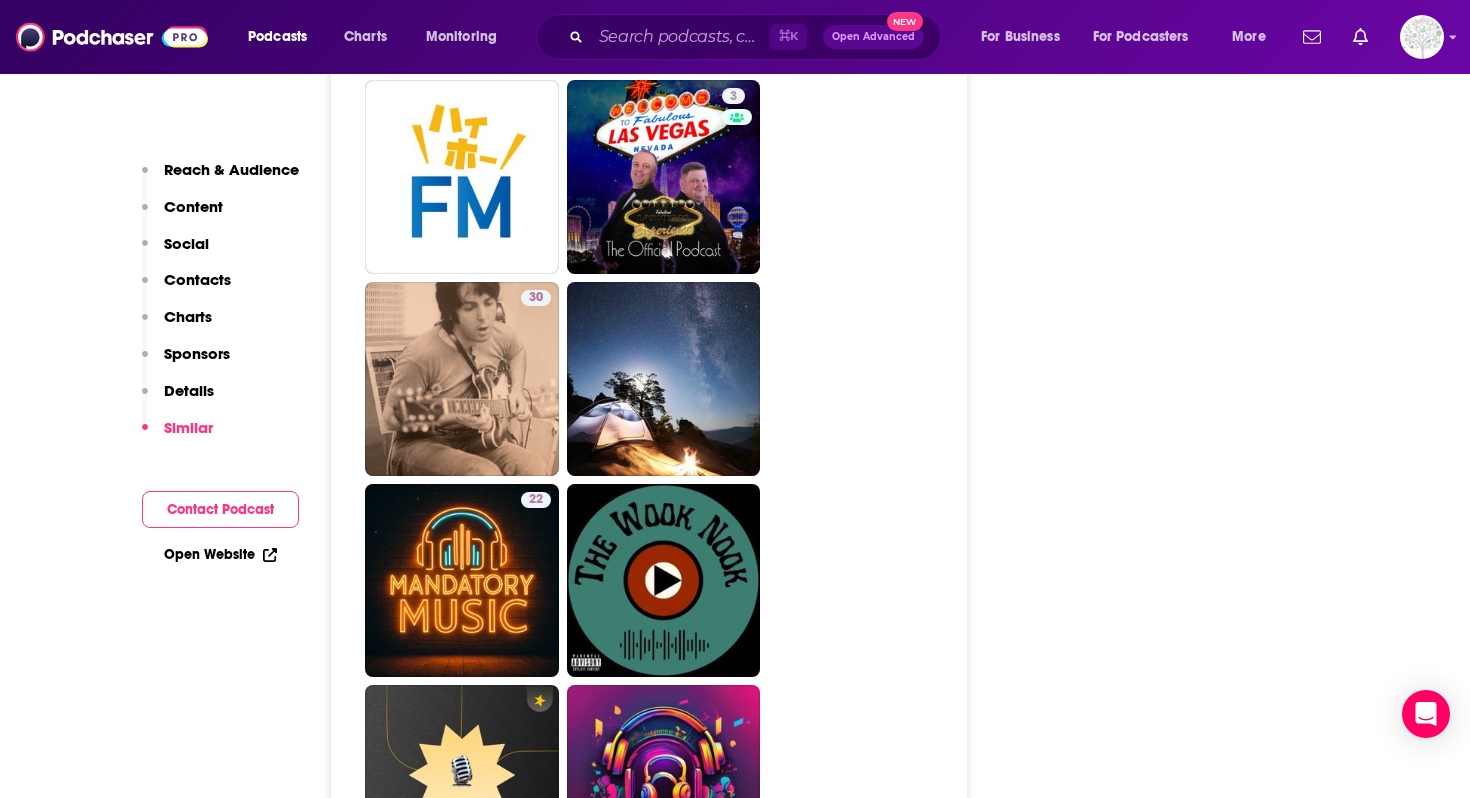 click on "Contacts" at bounding box center [197, 279] 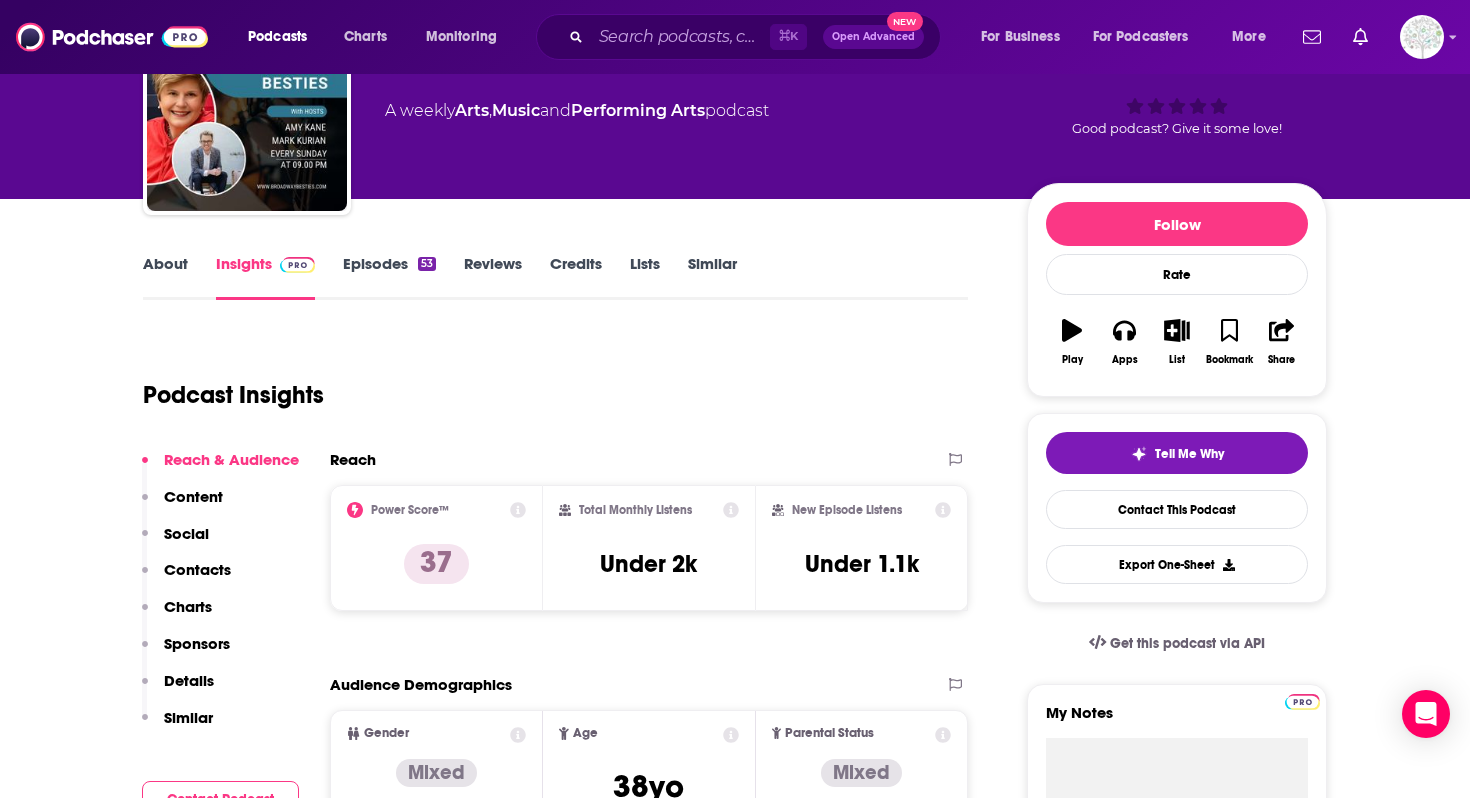 scroll, scrollTop: 0, scrollLeft: 0, axis: both 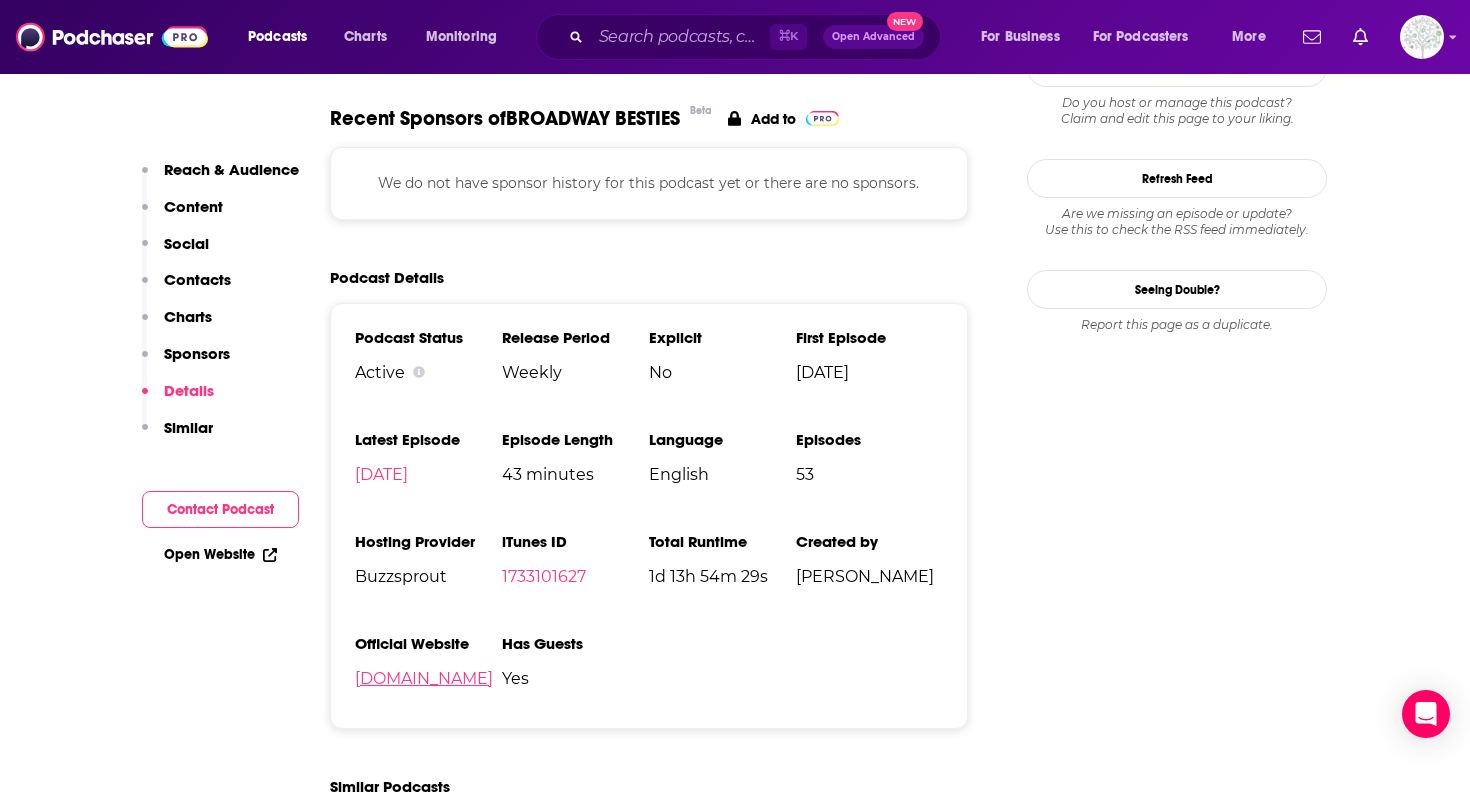 click on "buzzsprout.com" at bounding box center (424, 678) 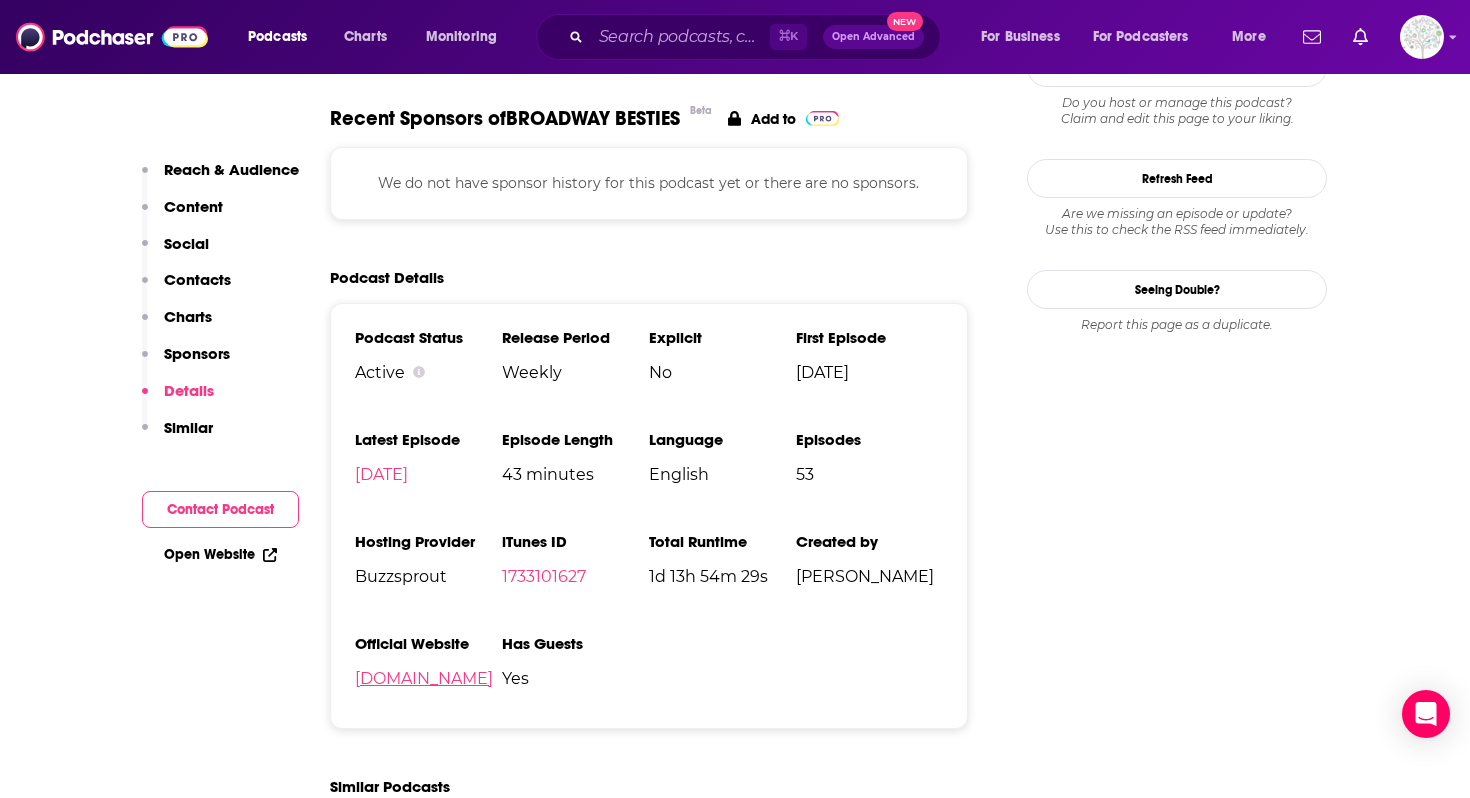 scroll, scrollTop: 1856, scrollLeft: 0, axis: vertical 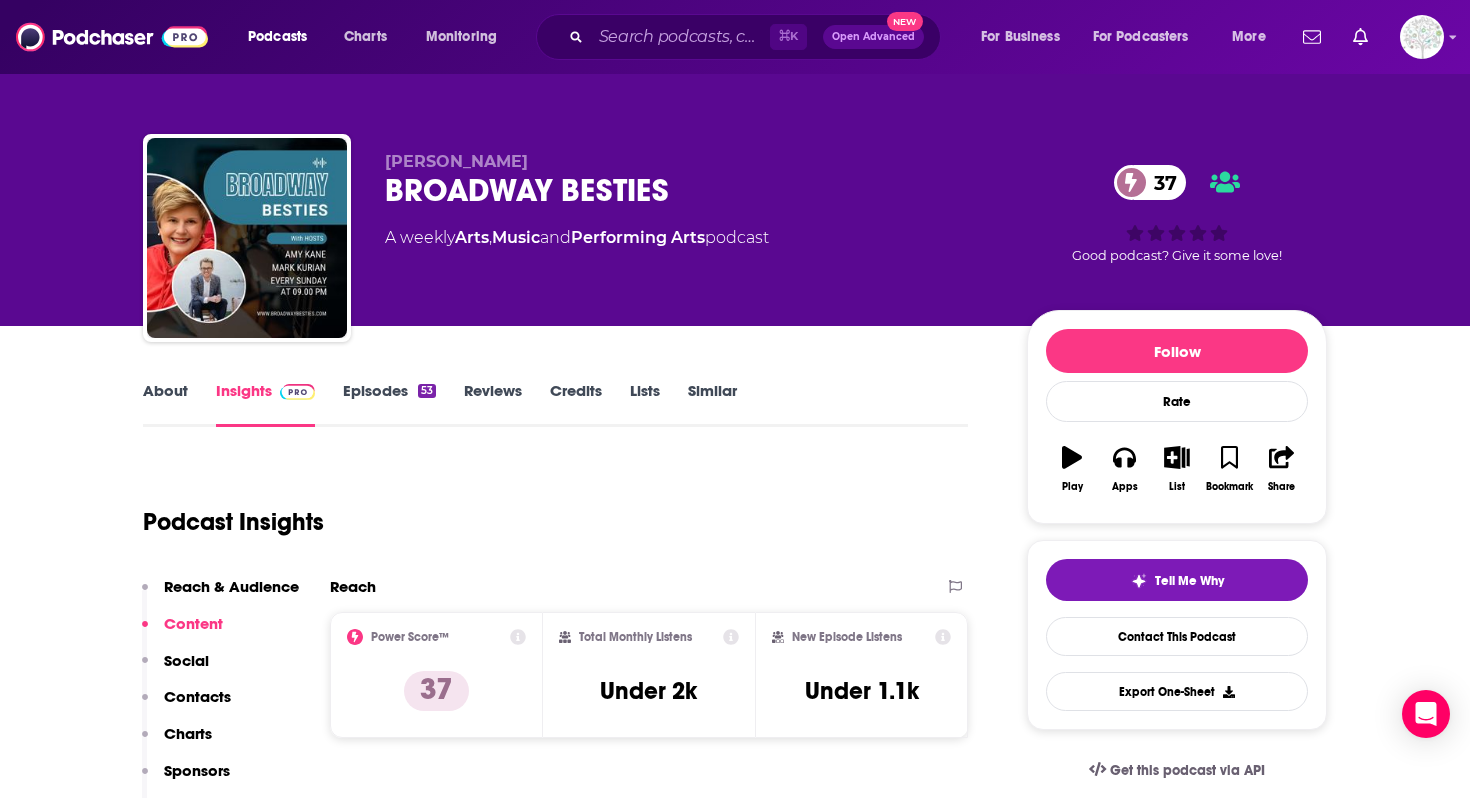 click on "About" at bounding box center (165, 404) 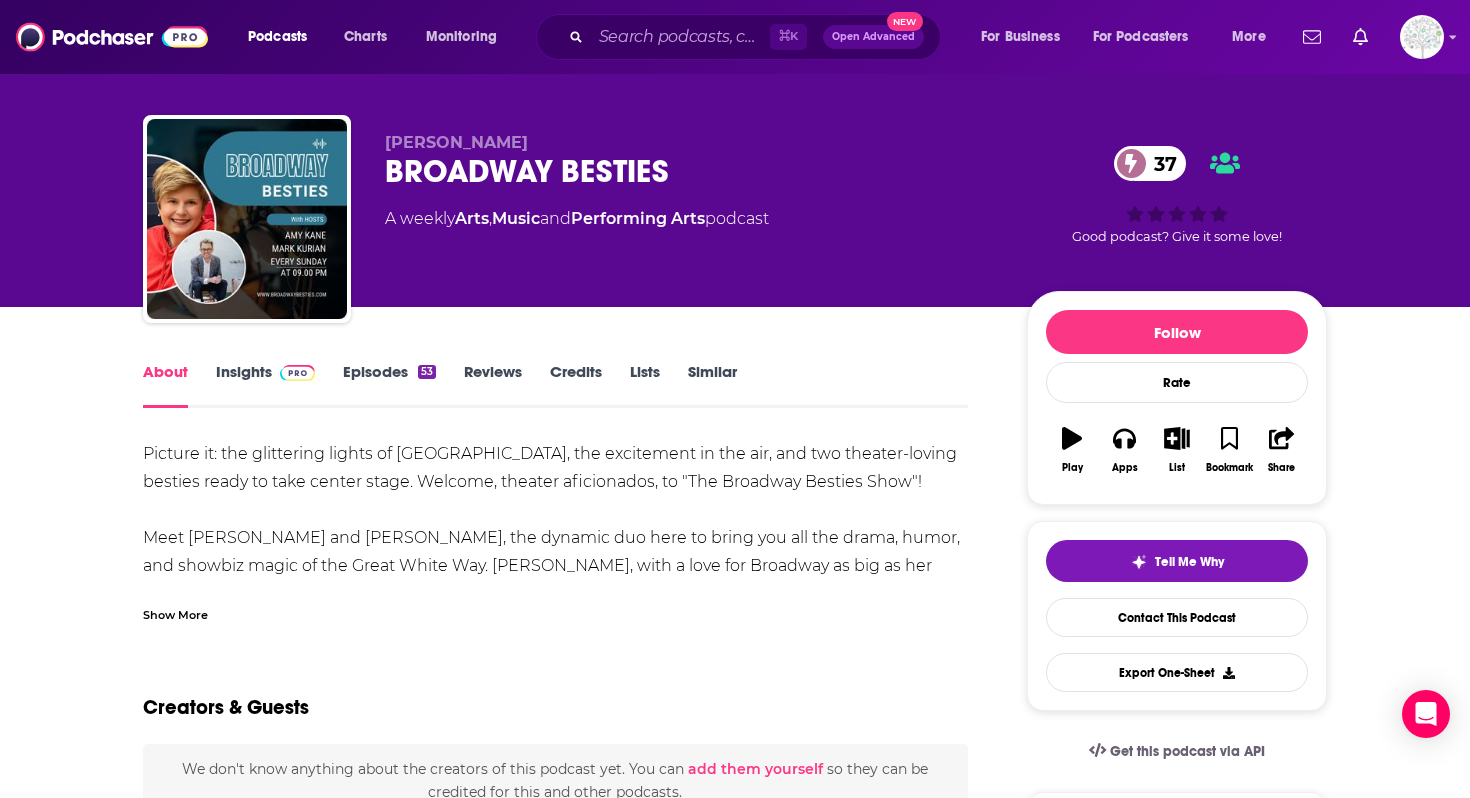 scroll, scrollTop: 22, scrollLeft: 0, axis: vertical 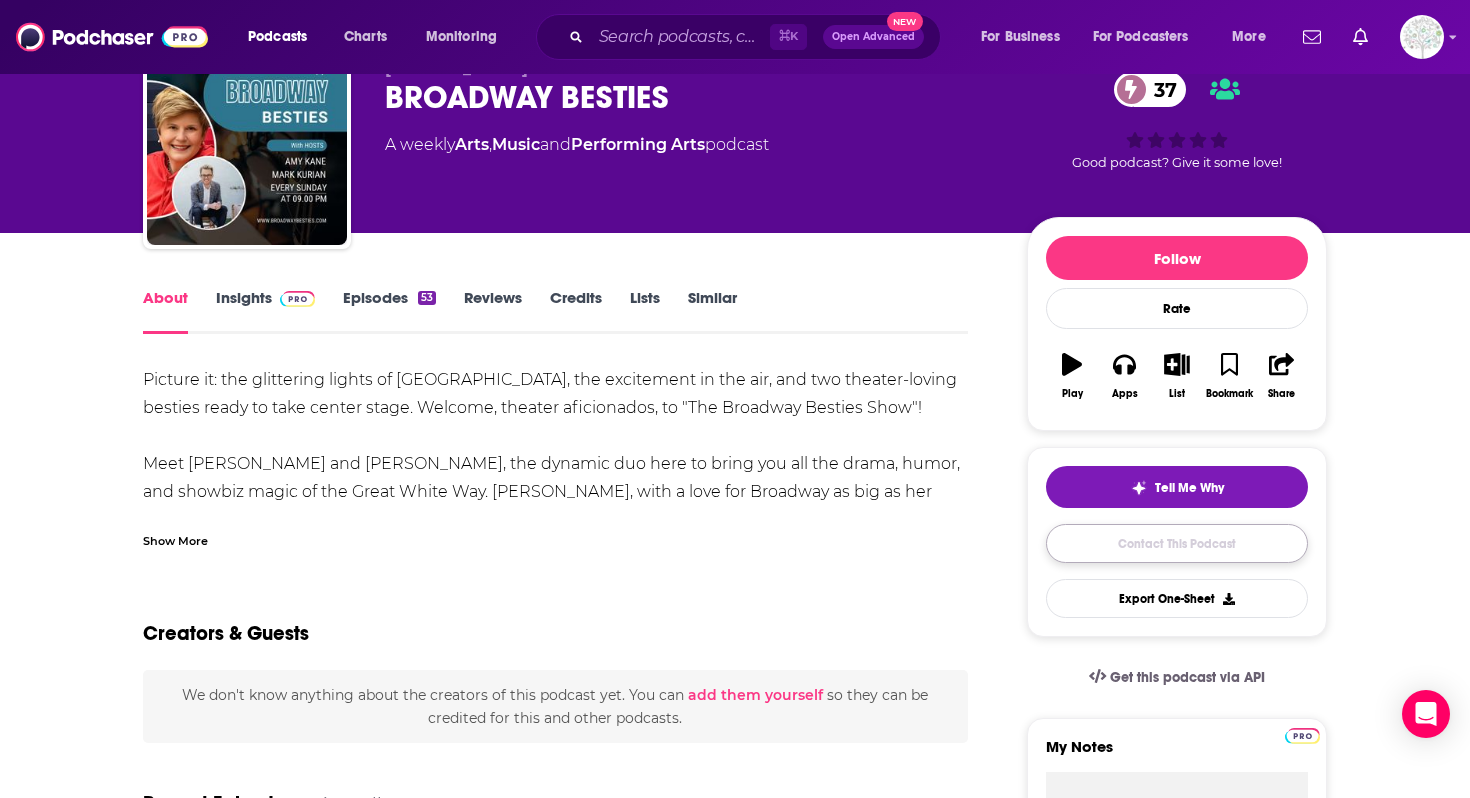 click on "Contact This Podcast" at bounding box center [1177, 543] 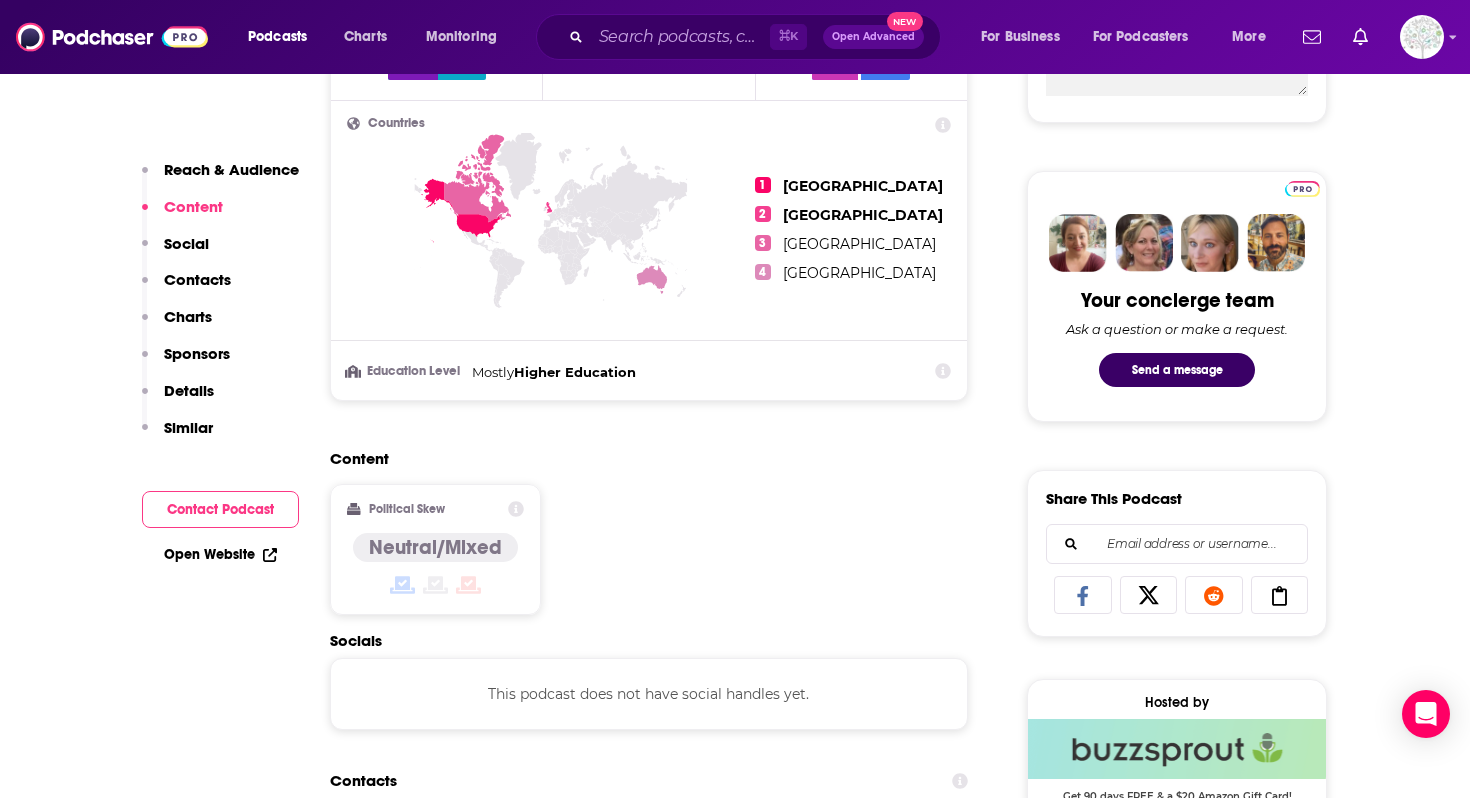 scroll, scrollTop: 0, scrollLeft: 0, axis: both 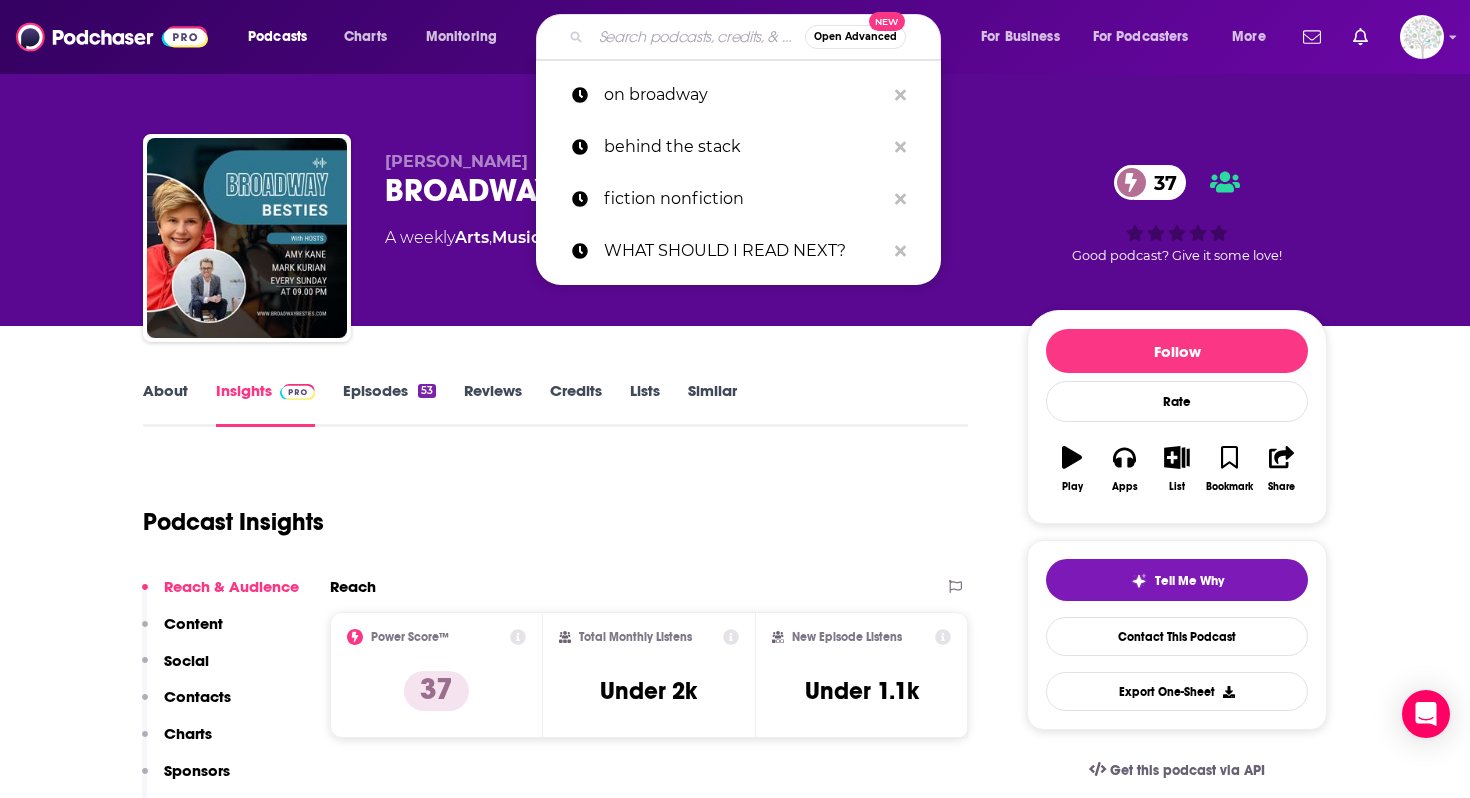click at bounding box center [698, 37] 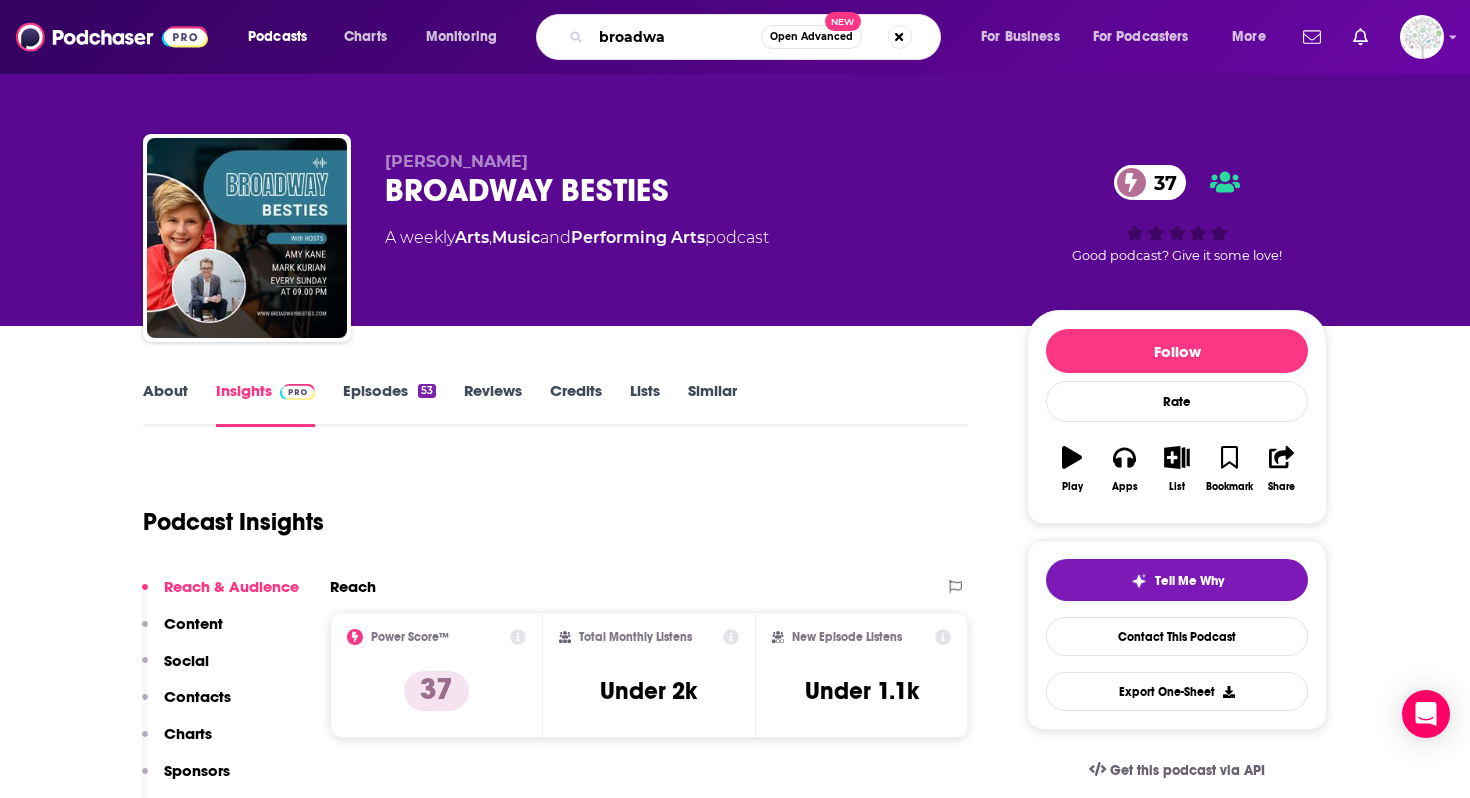 type on "broadway" 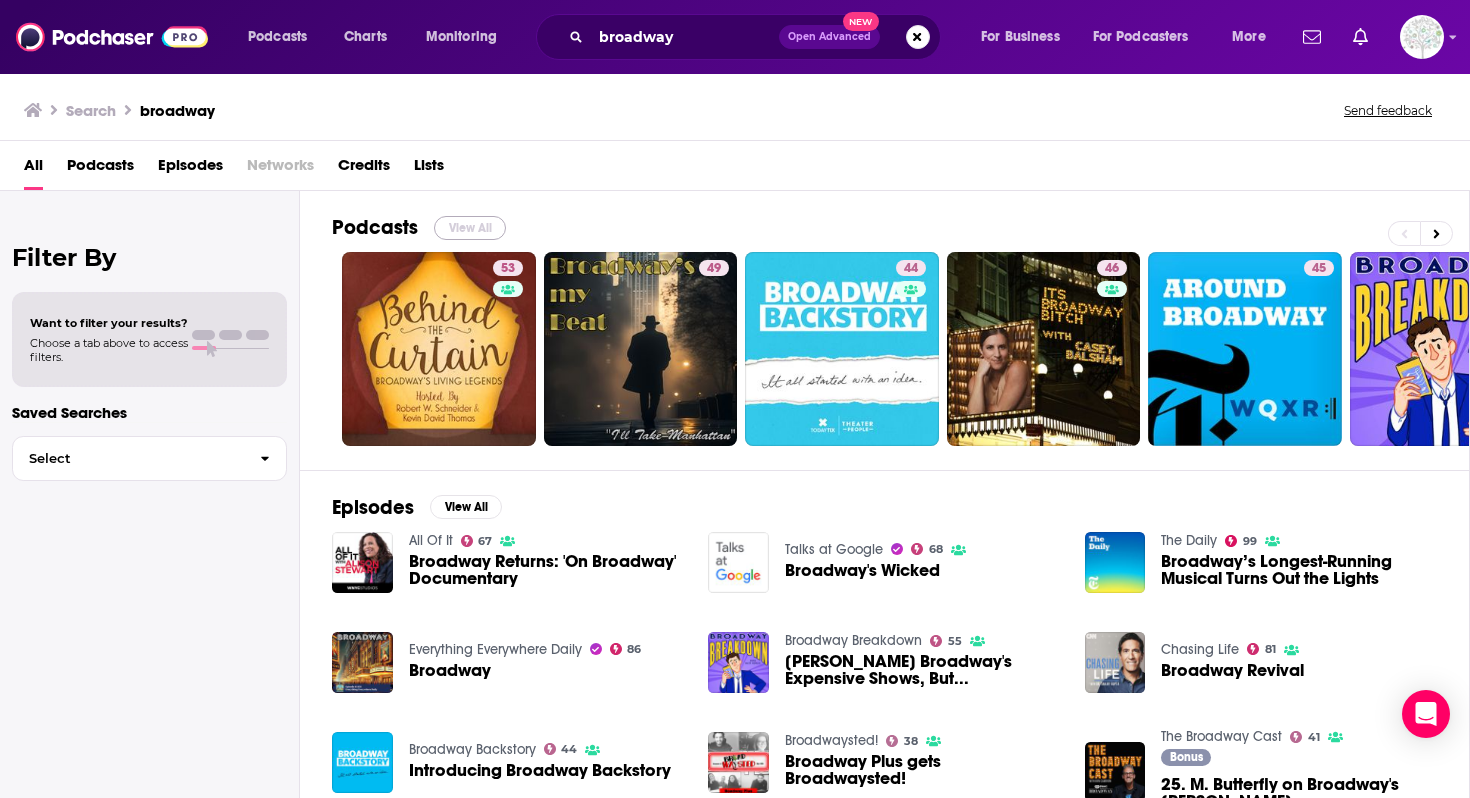 click on "View All" at bounding box center [470, 228] 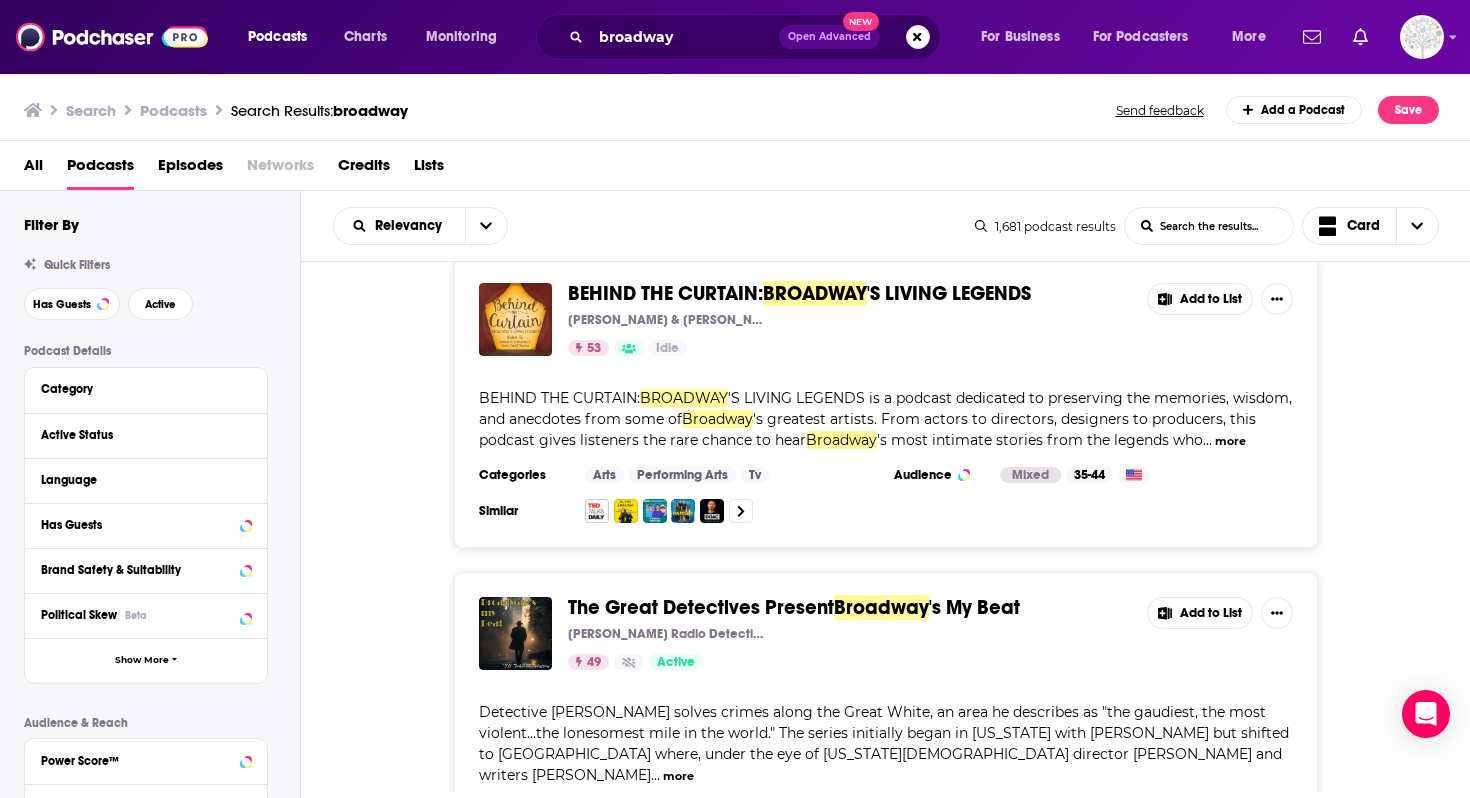scroll, scrollTop: 34, scrollLeft: 0, axis: vertical 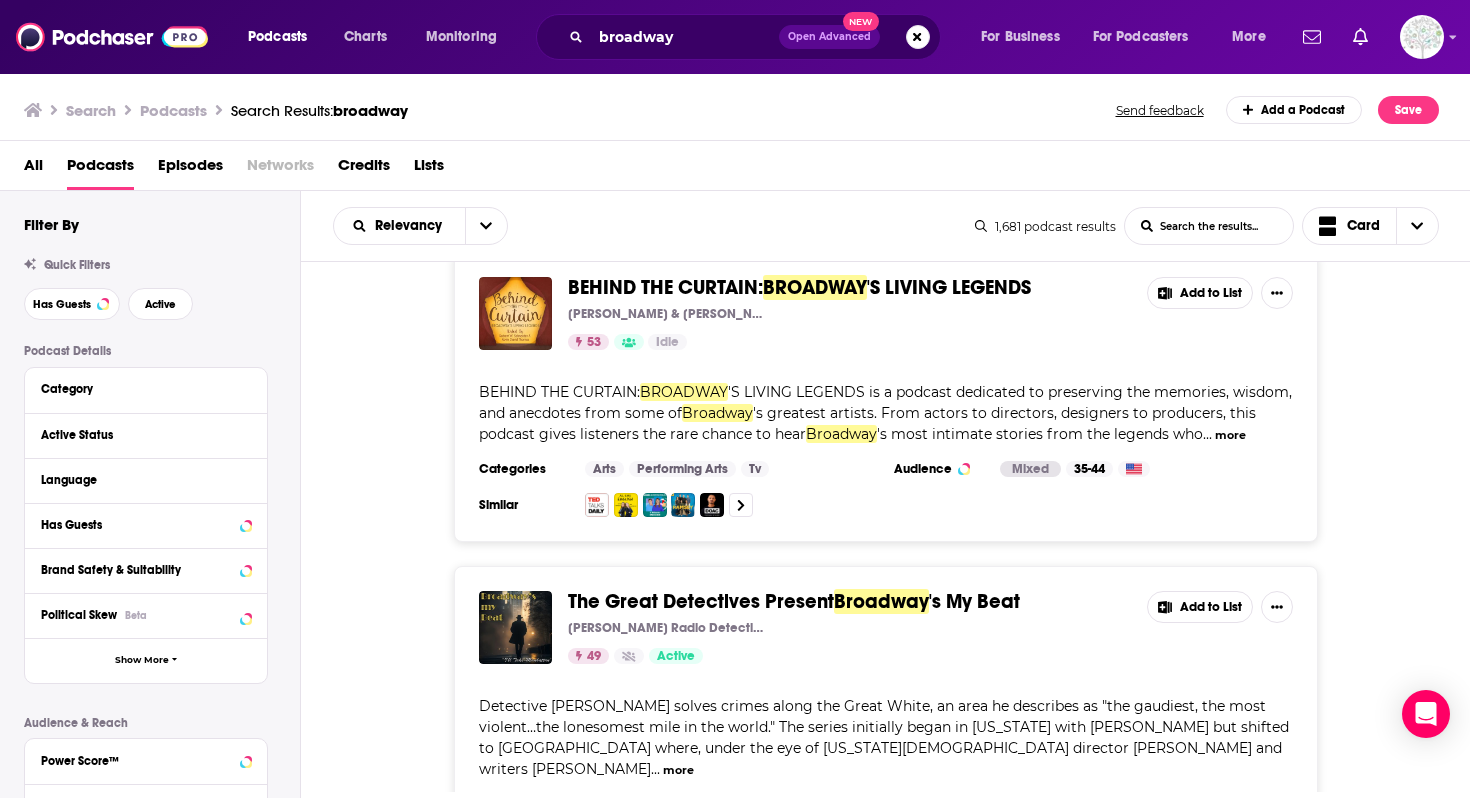 click on "BEHIND THE CURTAIN:  BROADWAY 'S LIVING LEGENDS Robert W Schneider & Kevin David Thomas 53 Idle Add to List BEHIND THE CURTAIN:  BROADWAY 'S LIVING LEGENDS is a podcast dedicated to preserving the memories, wisdom, and anecdotes from some of  Broadway 's greatest artists.
From actors to directors, designers to producers, this podcast gives listeners the rare chance to hear  Broadway 's most intimate stories from the legends who  ...   more Categories Arts Performing Arts Tv Audience Mixed 35-44 Similar Add to List" at bounding box center (886, 397) 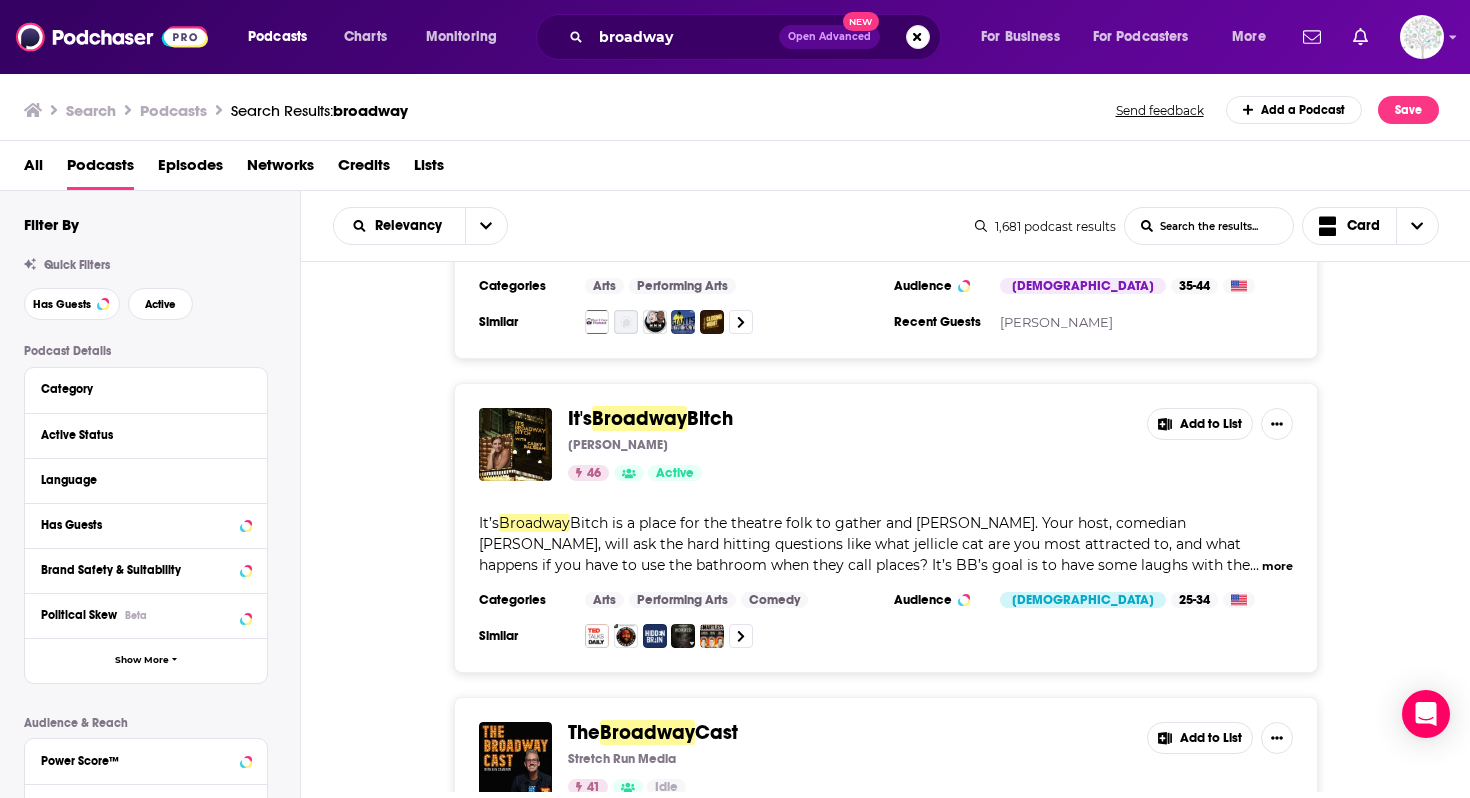 scroll, scrollTop: 1490, scrollLeft: 0, axis: vertical 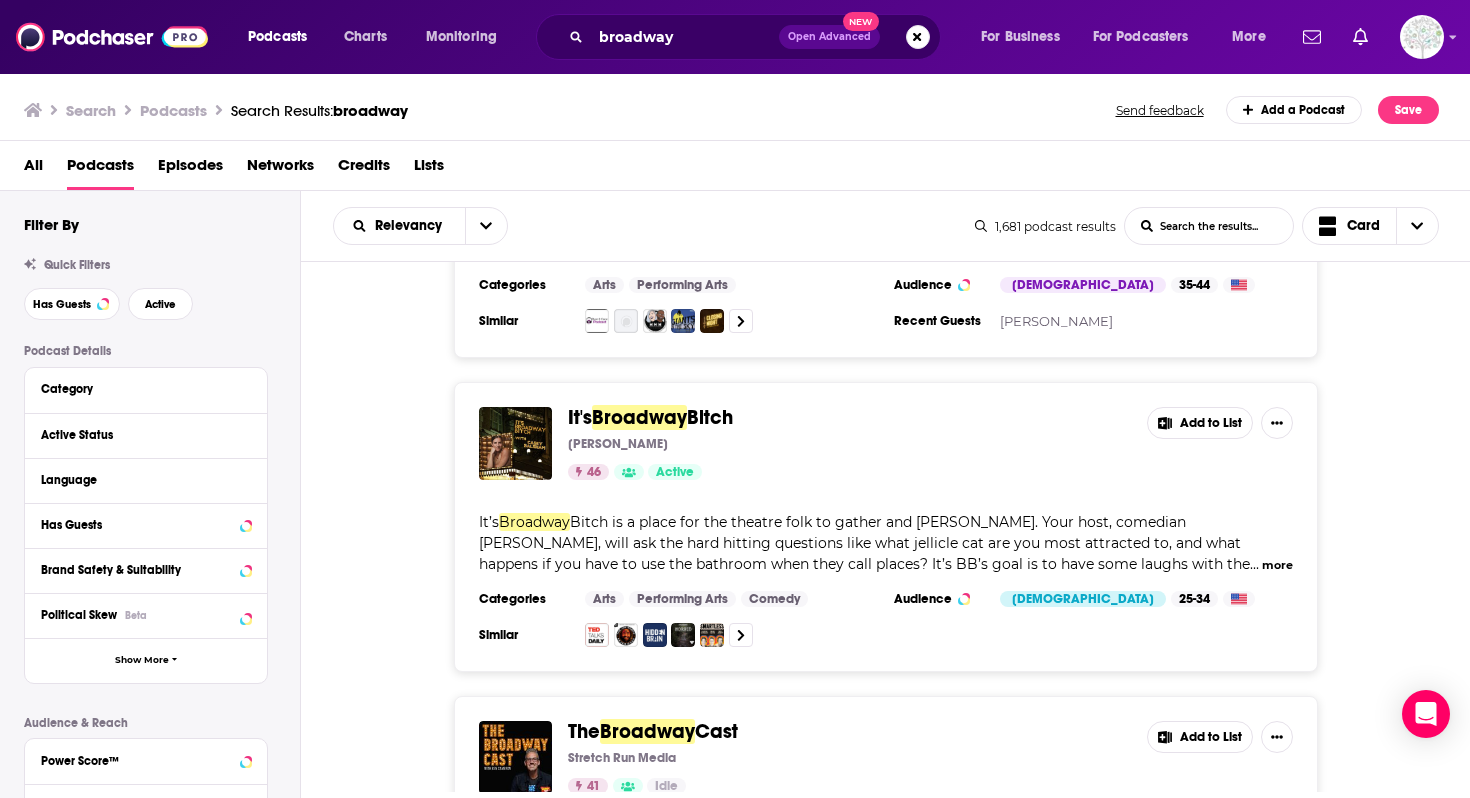 click on "more" at bounding box center [1277, 565] 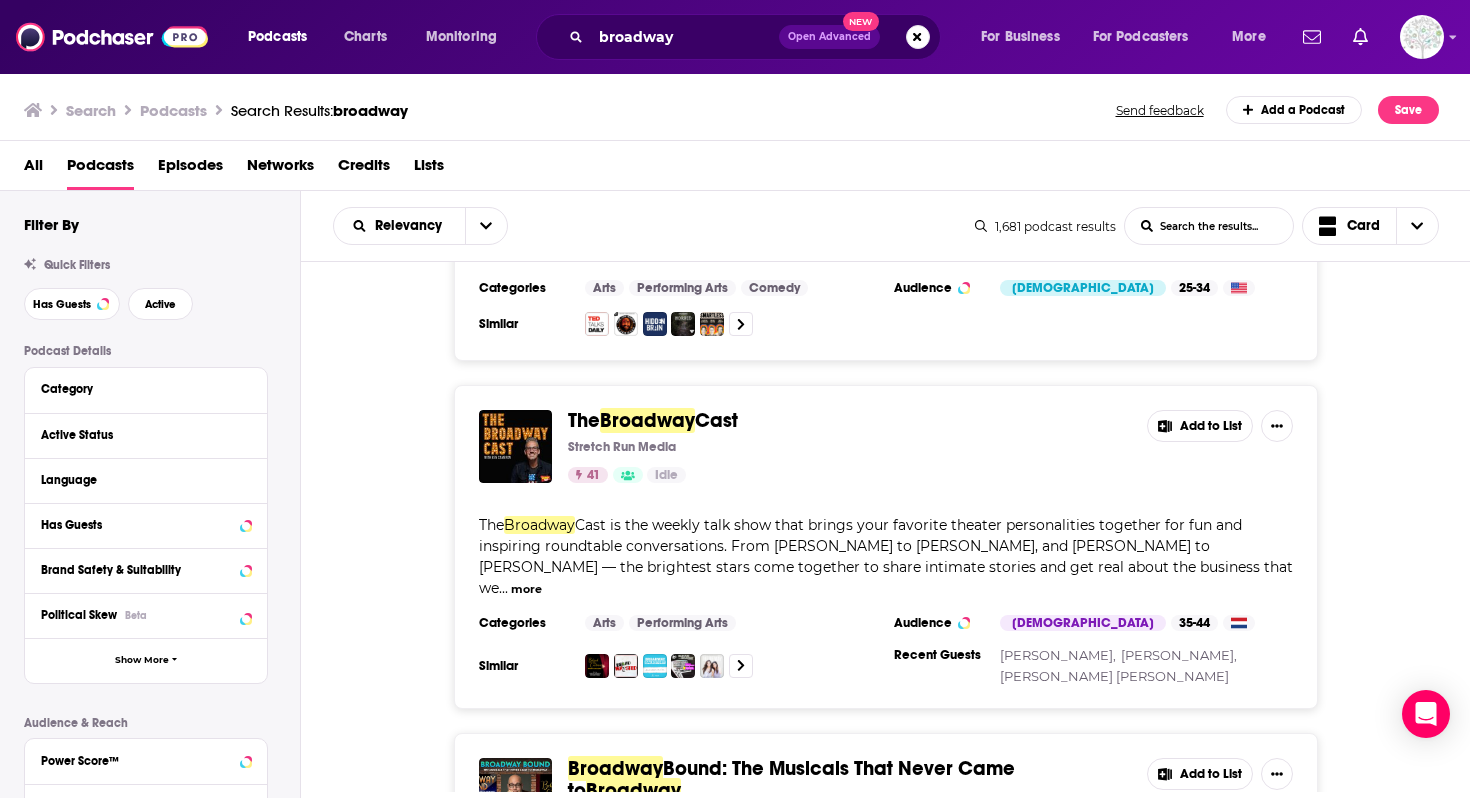 scroll, scrollTop: 1909, scrollLeft: 0, axis: vertical 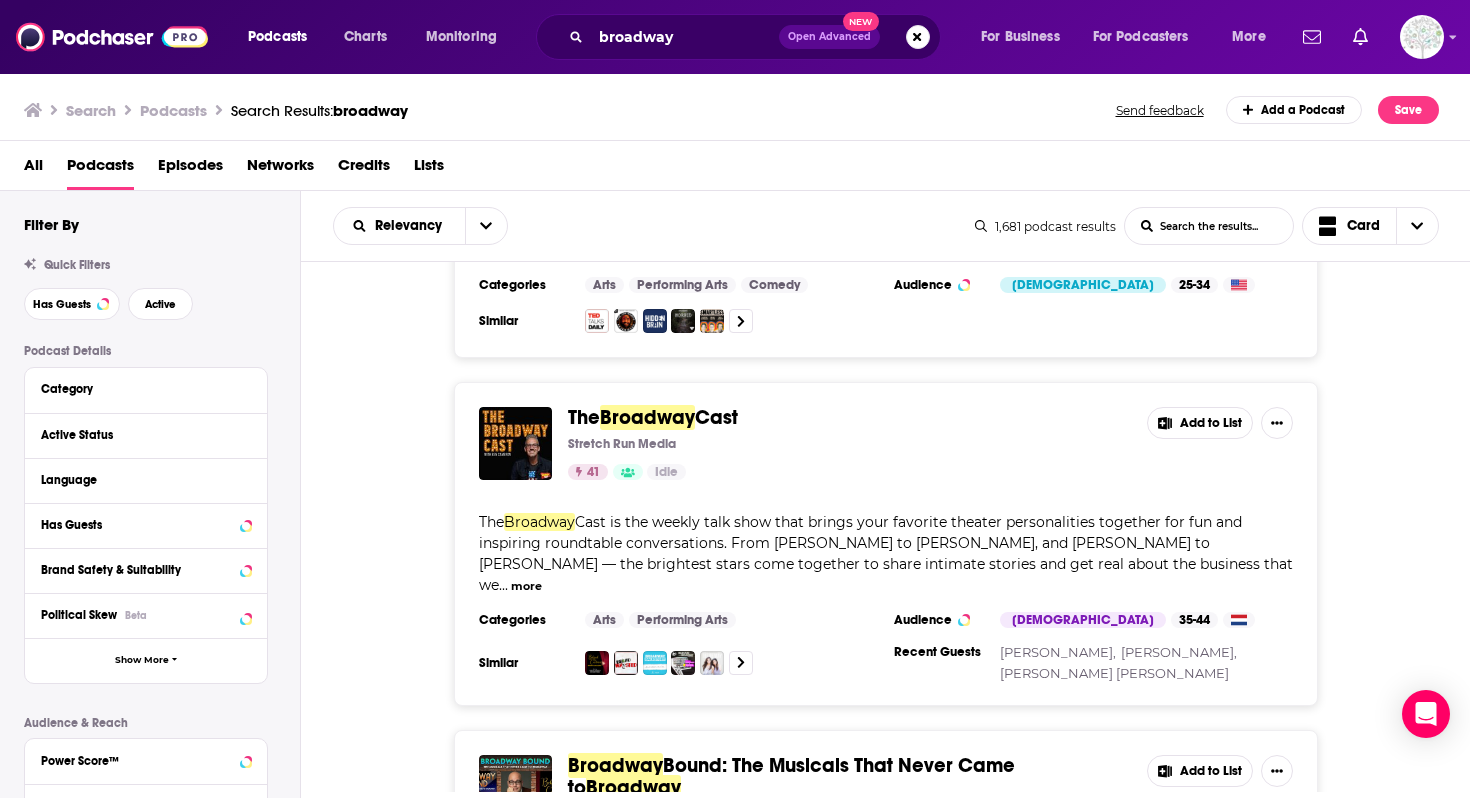click on "more" at bounding box center [526, 586] 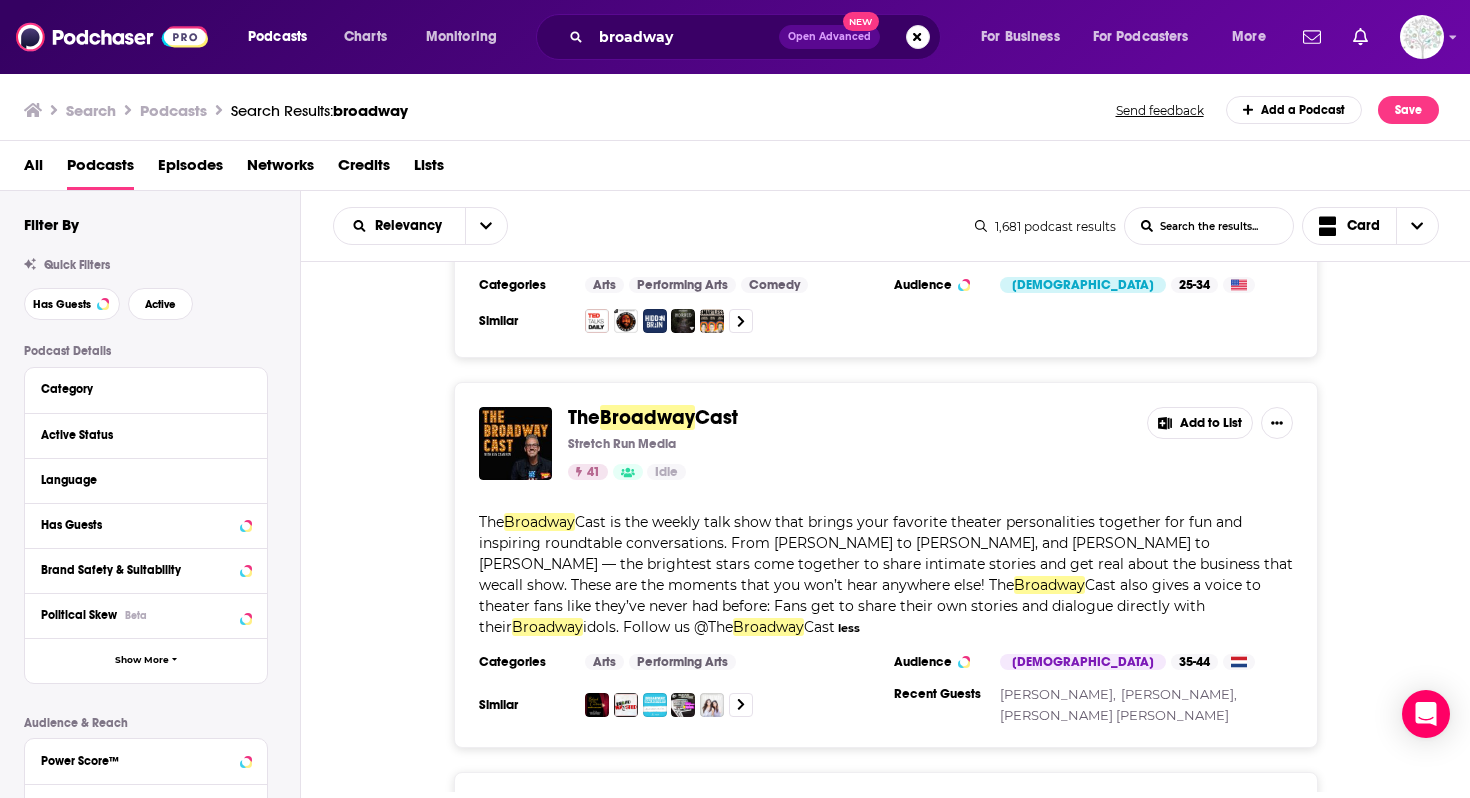 scroll, scrollTop: 1978, scrollLeft: 0, axis: vertical 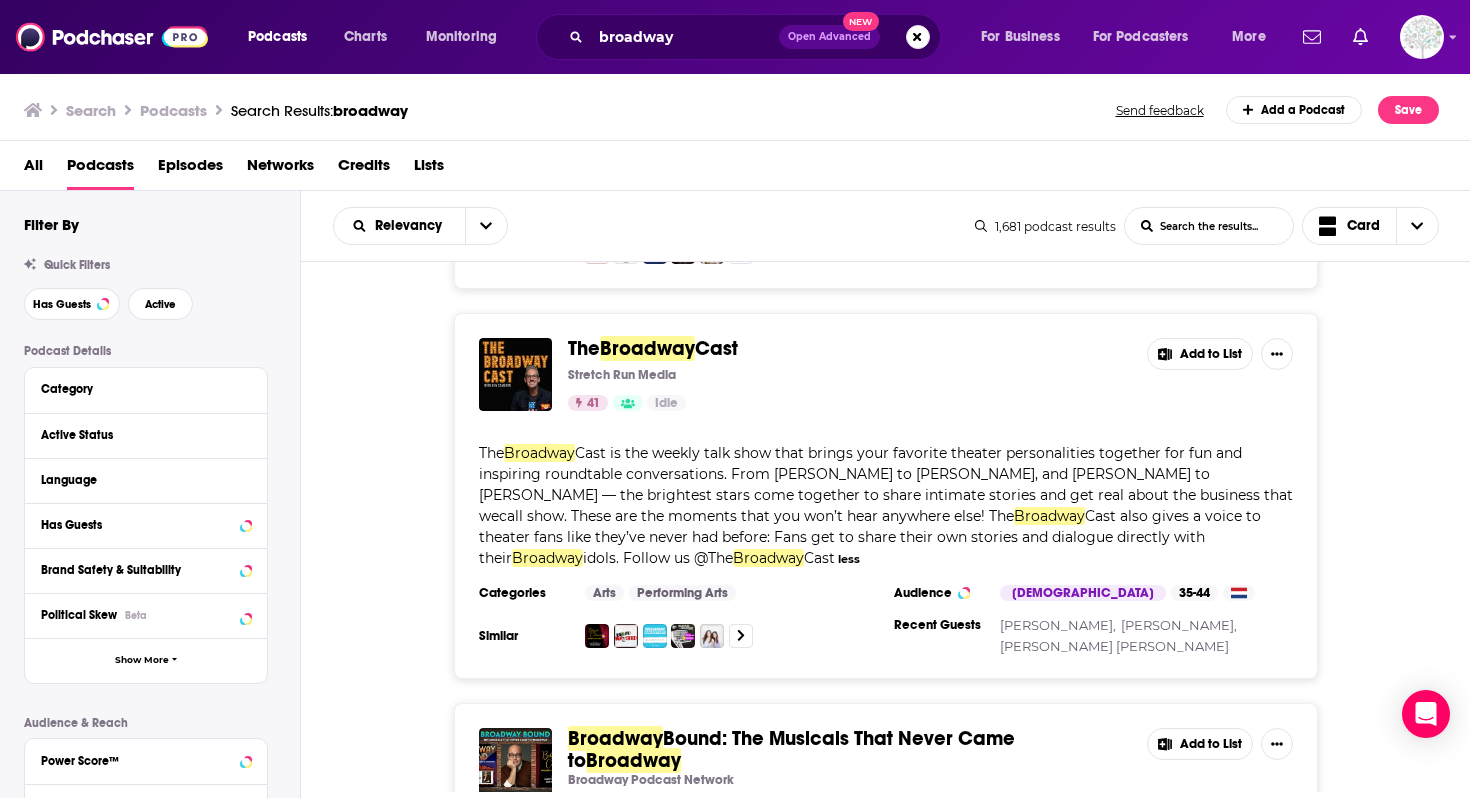 click on "Cast" at bounding box center [716, 348] 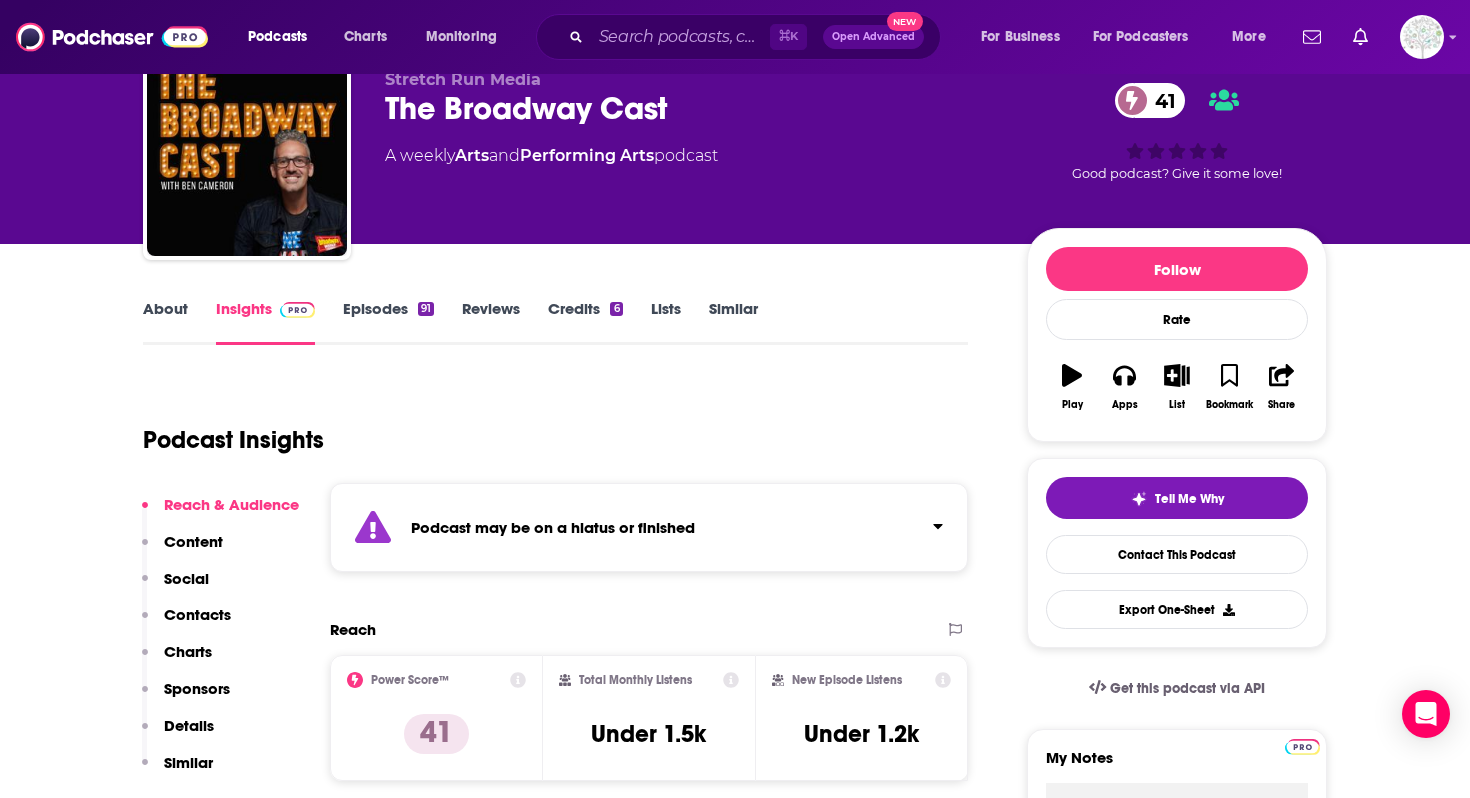 scroll, scrollTop: 86, scrollLeft: 0, axis: vertical 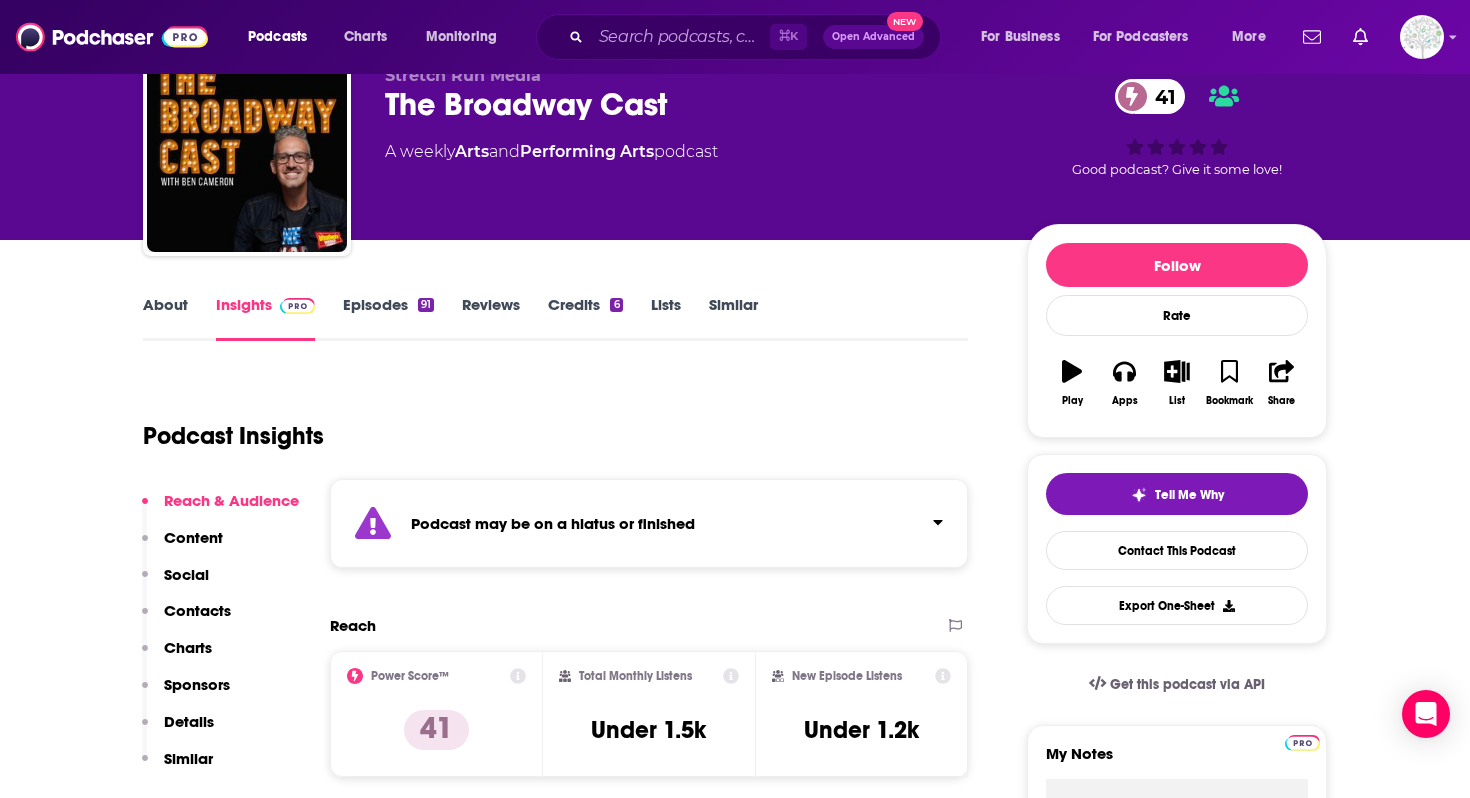 click on "Podcast may be on a hiatus or finished" at bounding box center [649, 523] 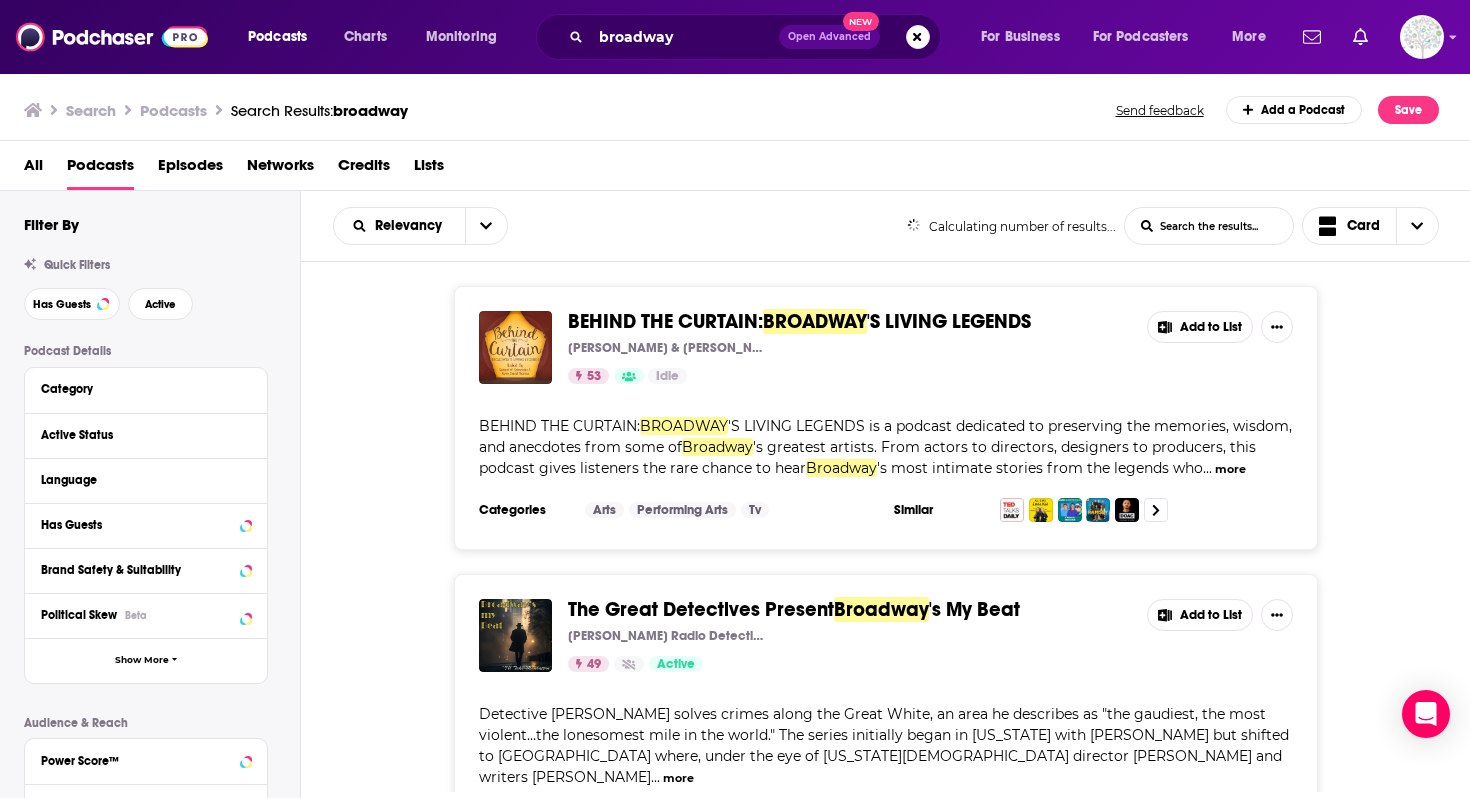 scroll, scrollTop: 0, scrollLeft: 0, axis: both 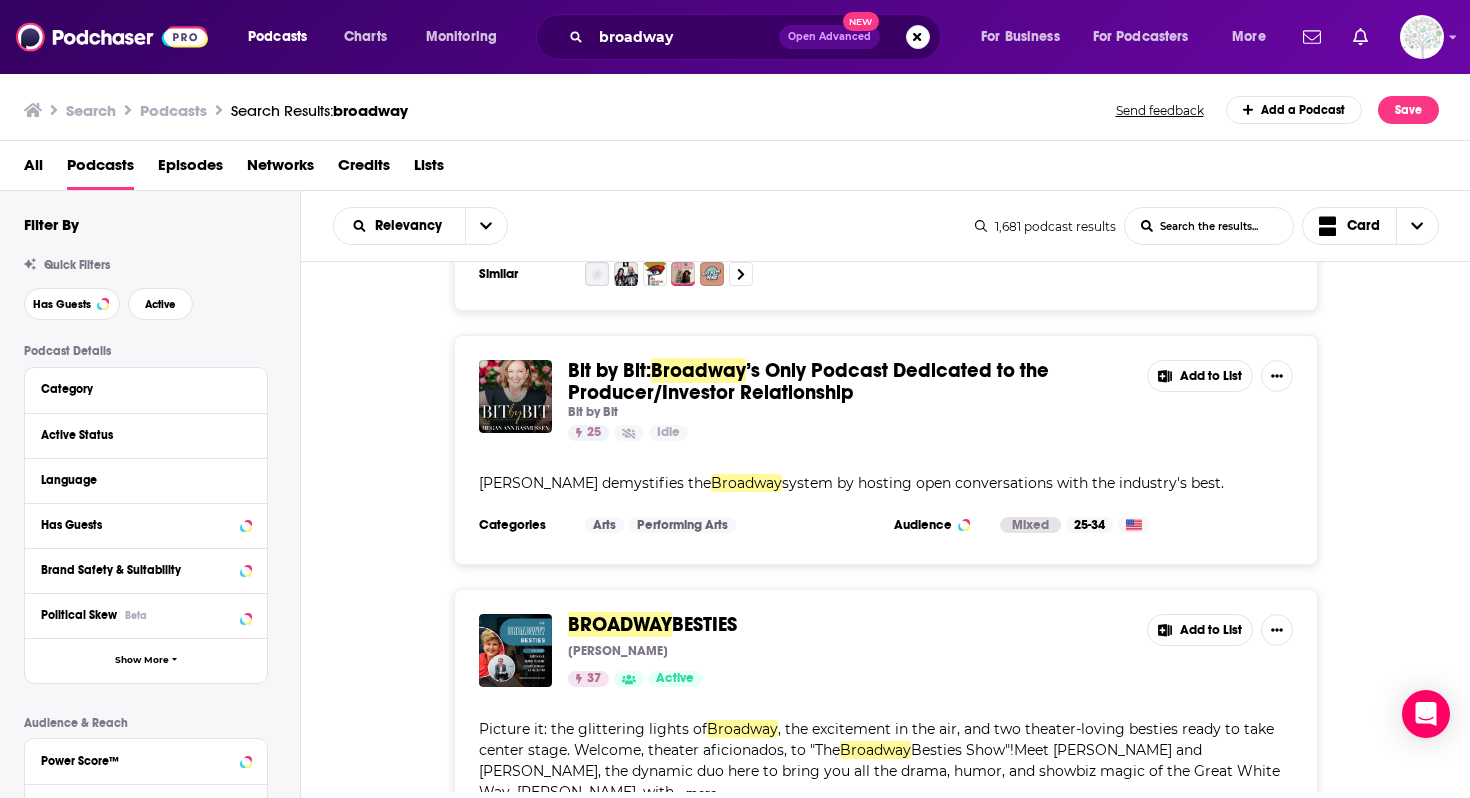 click on "’s Only Podcast Dedicated to the Producer/Investor Relationship" at bounding box center [808, 381] 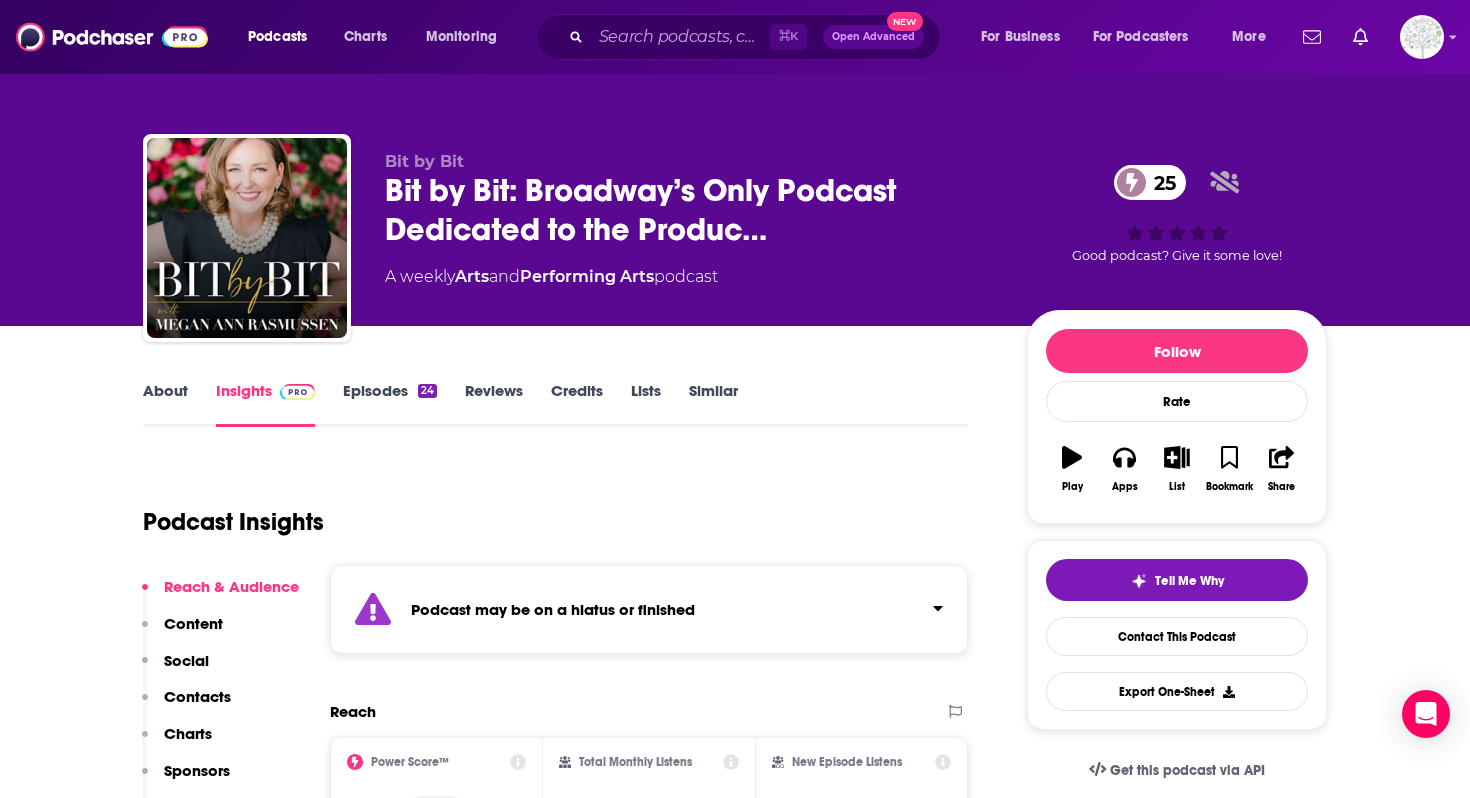 click on "Podcast may be on a hiatus or finished" at bounding box center [649, 609] 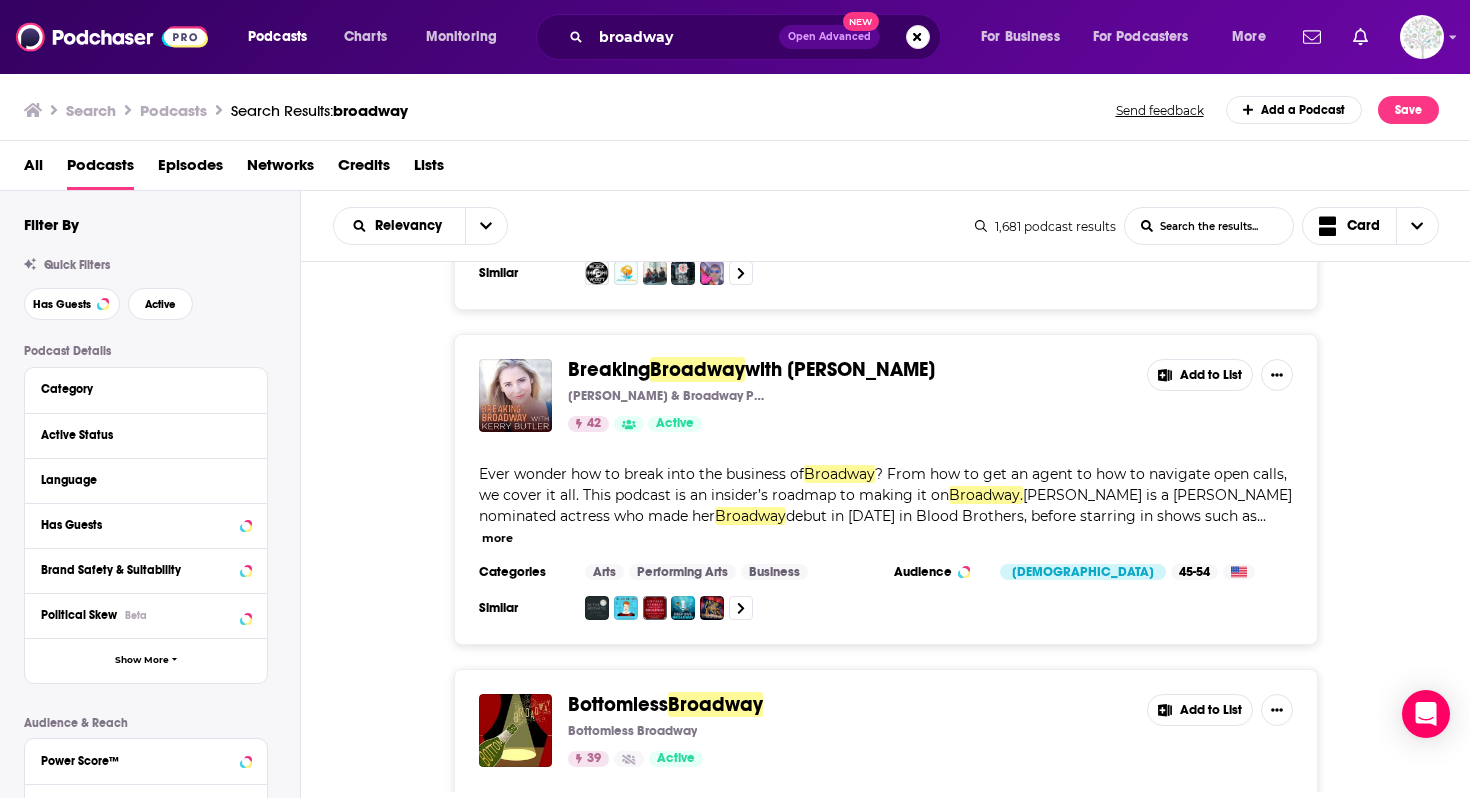 scroll, scrollTop: 3763, scrollLeft: 0, axis: vertical 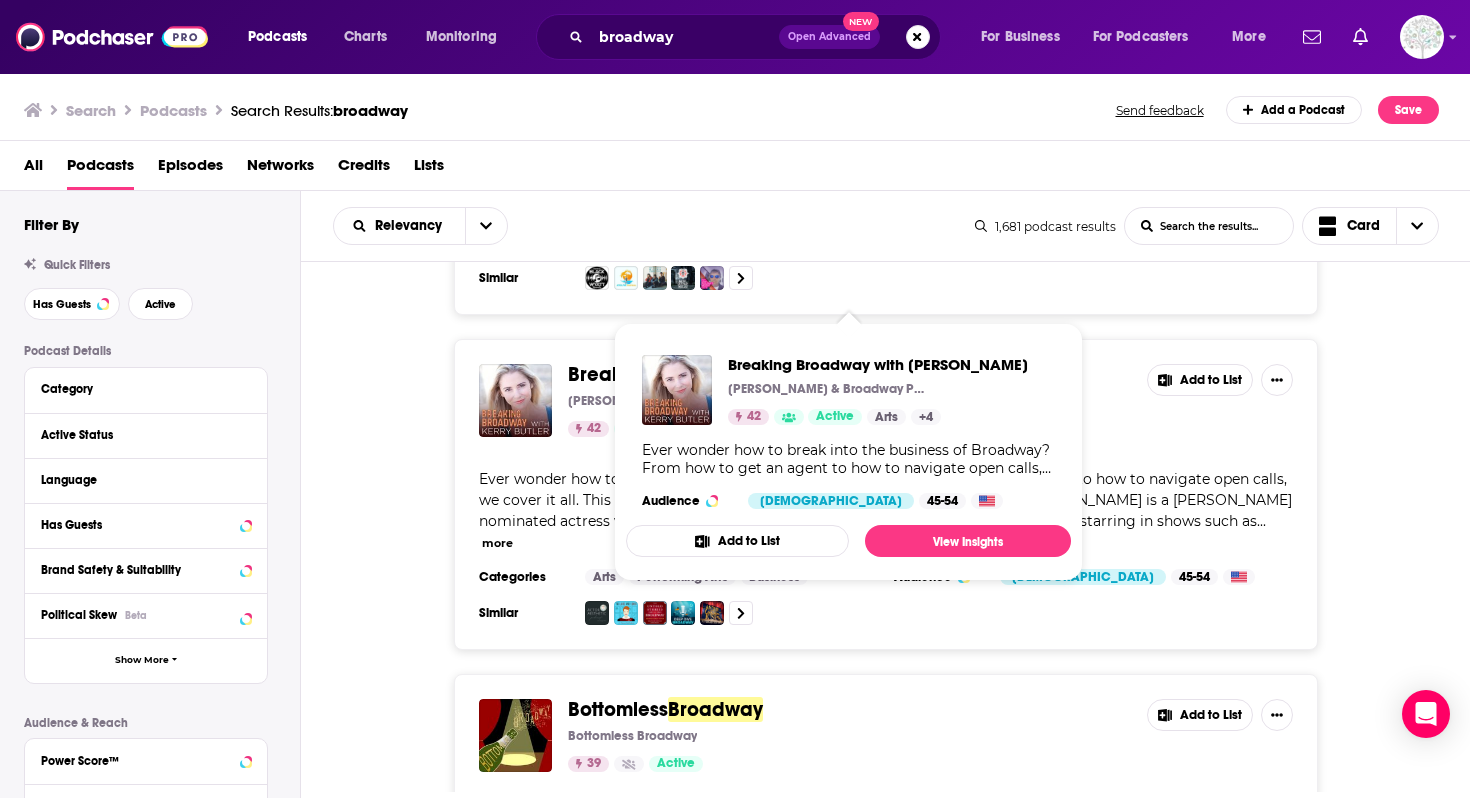 click on "with Kerry Butler" at bounding box center [840, 374] 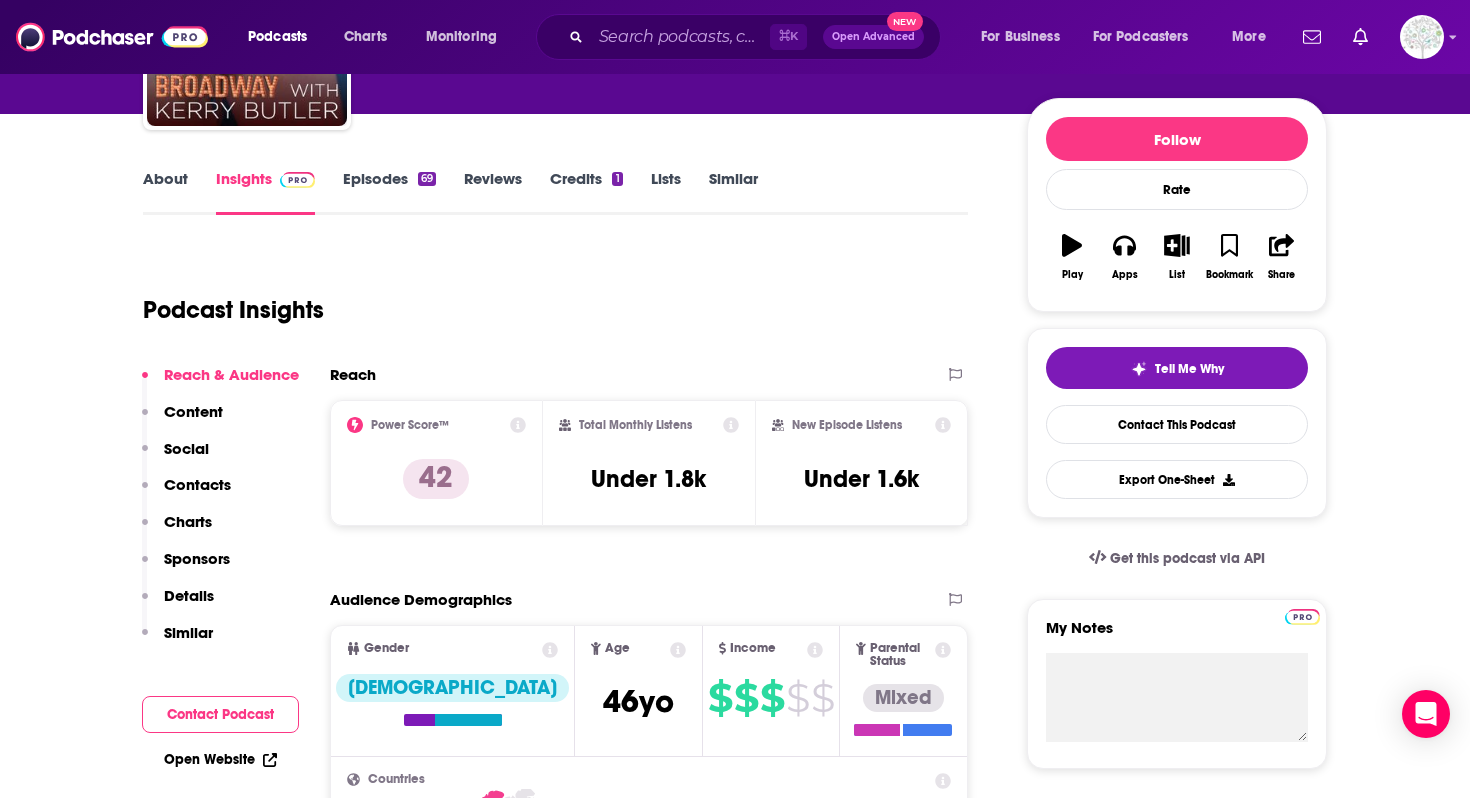 scroll, scrollTop: 0, scrollLeft: 0, axis: both 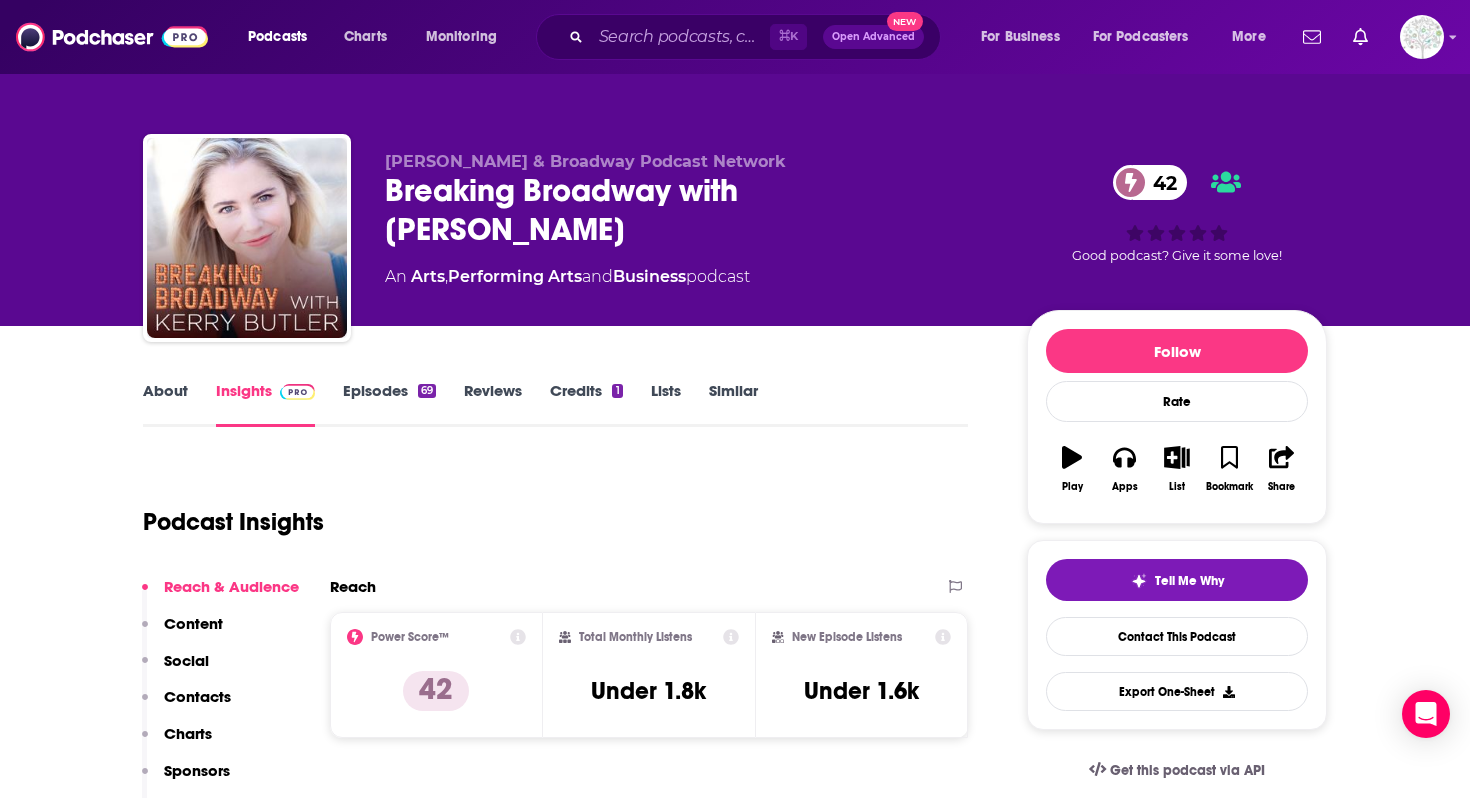 click on "About" at bounding box center [165, 404] 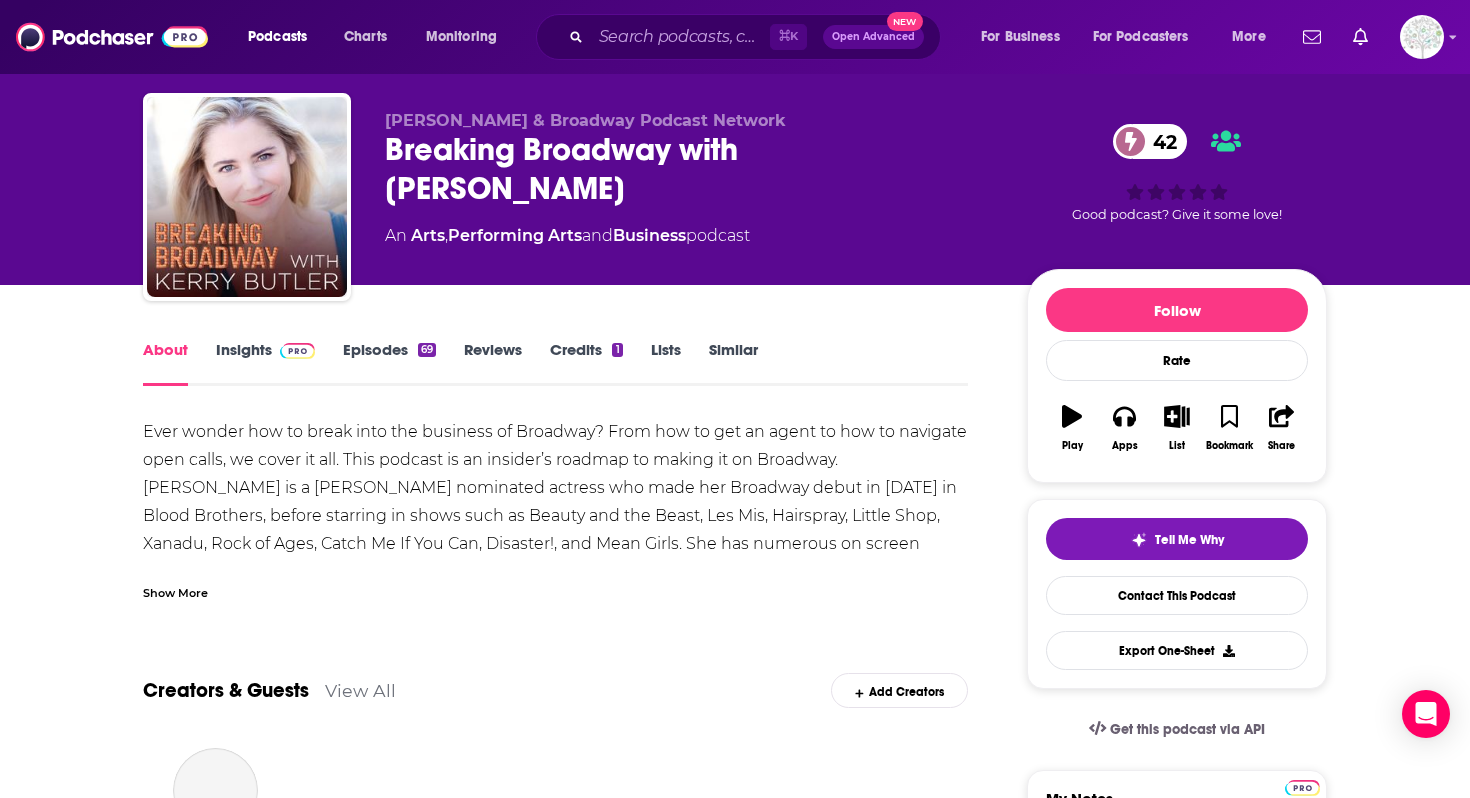 scroll, scrollTop: 43, scrollLeft: 0, axis: vertical 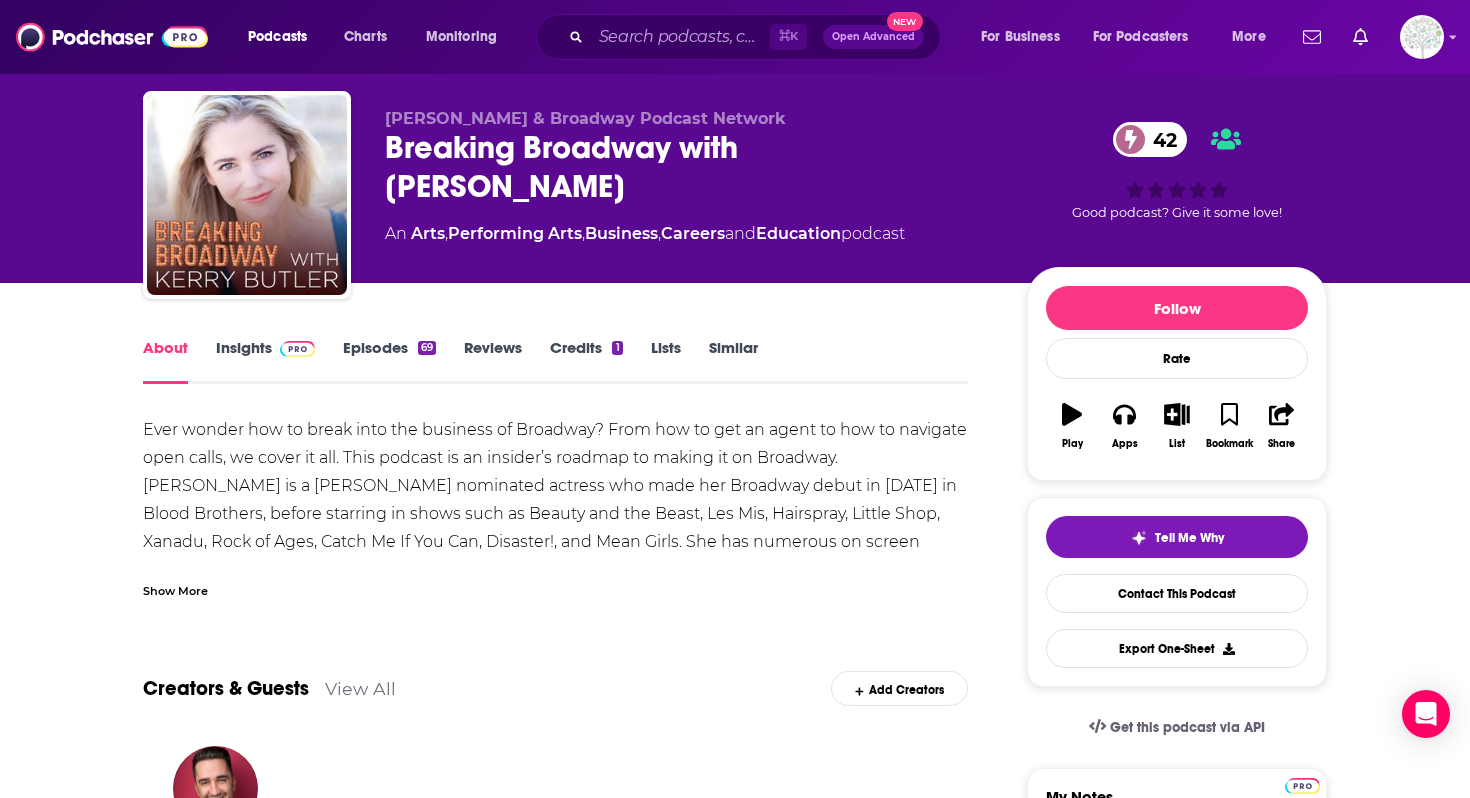 click on "Show More" at bounding box center (175, 589) 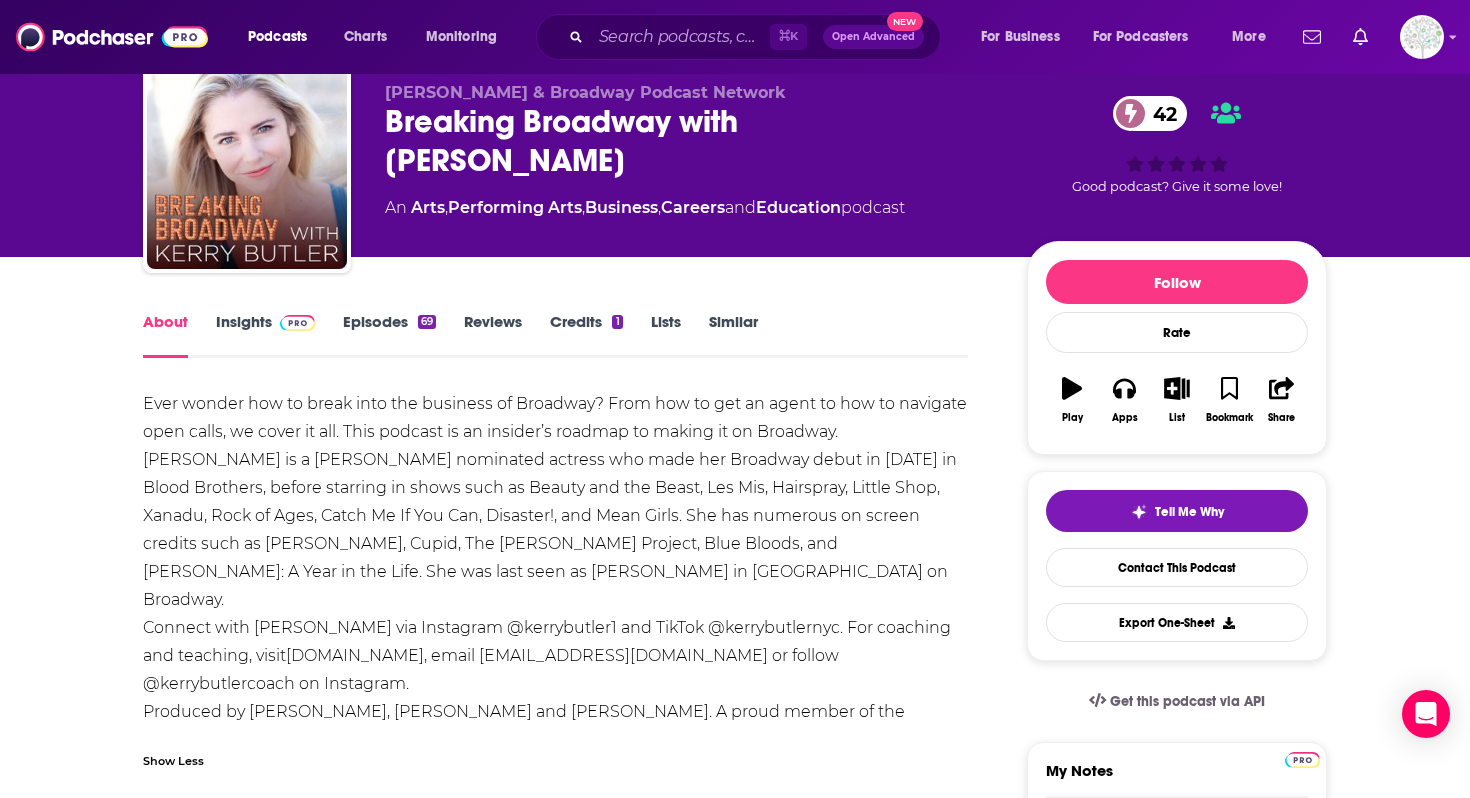 scroll, scrollTop: 68, scrollLeft: 0, axis: vertical 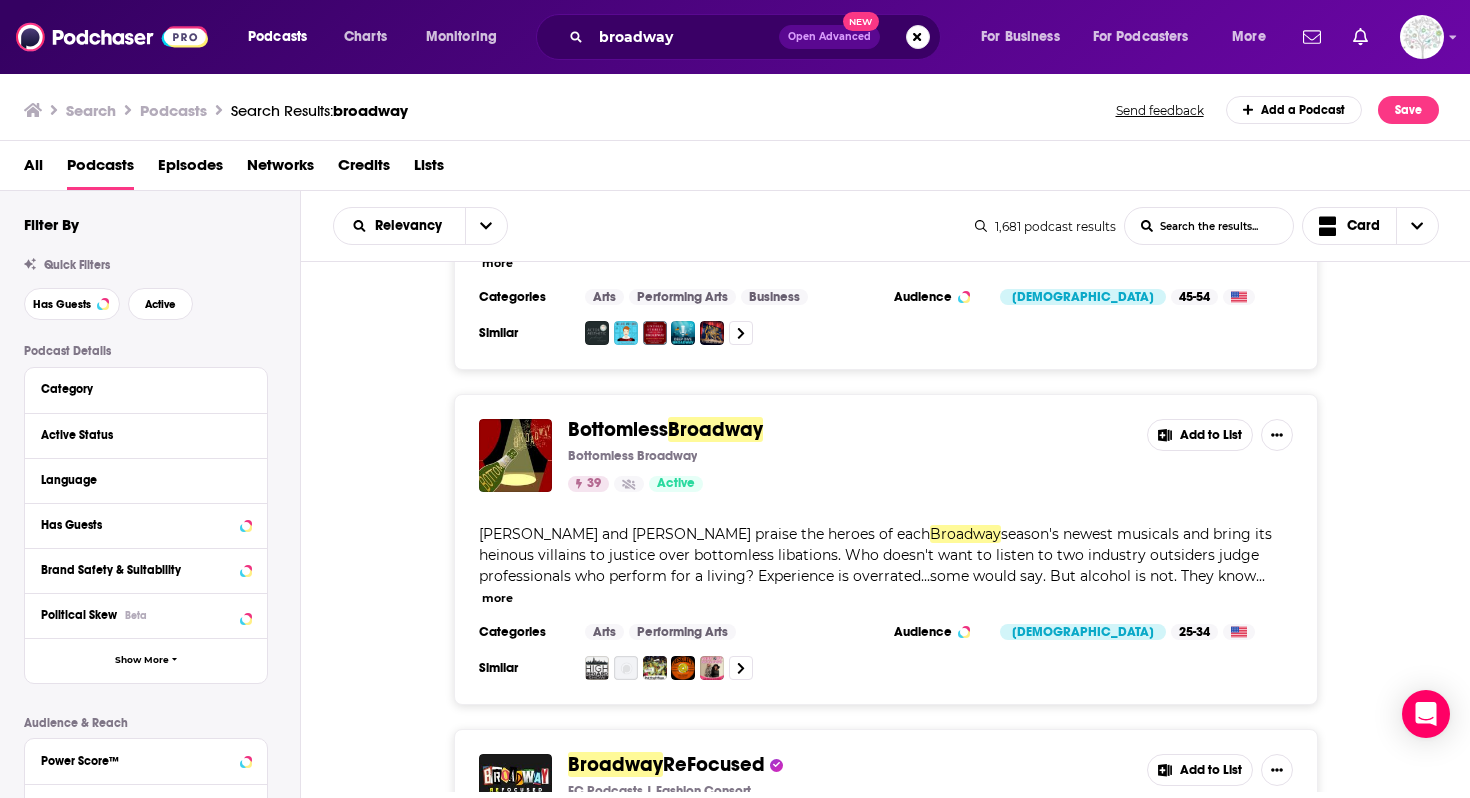 click on "more" at bounding box center (497, 598) 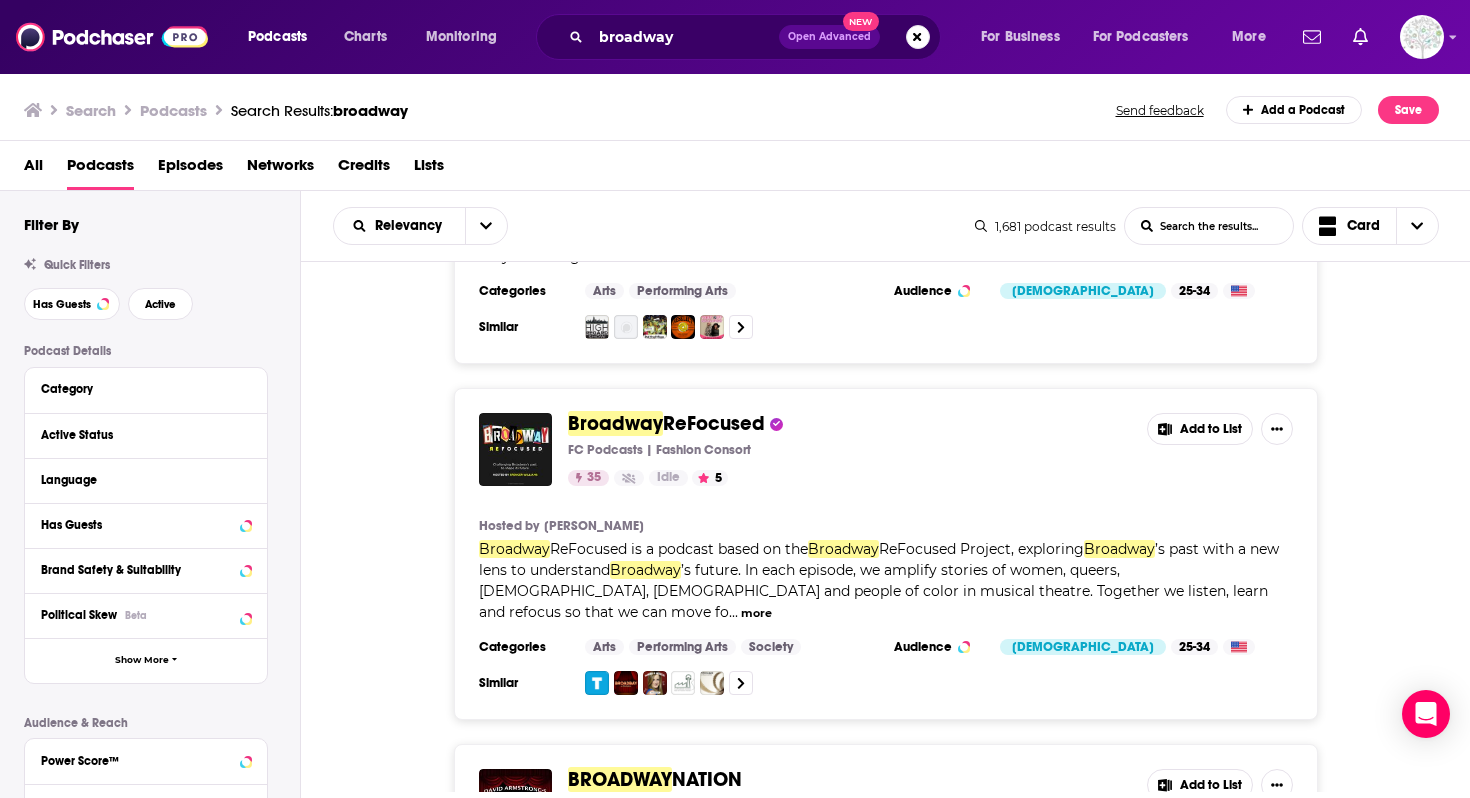 scroll, scrollTop: 4684, scrollLeft: 0, axis: vertical 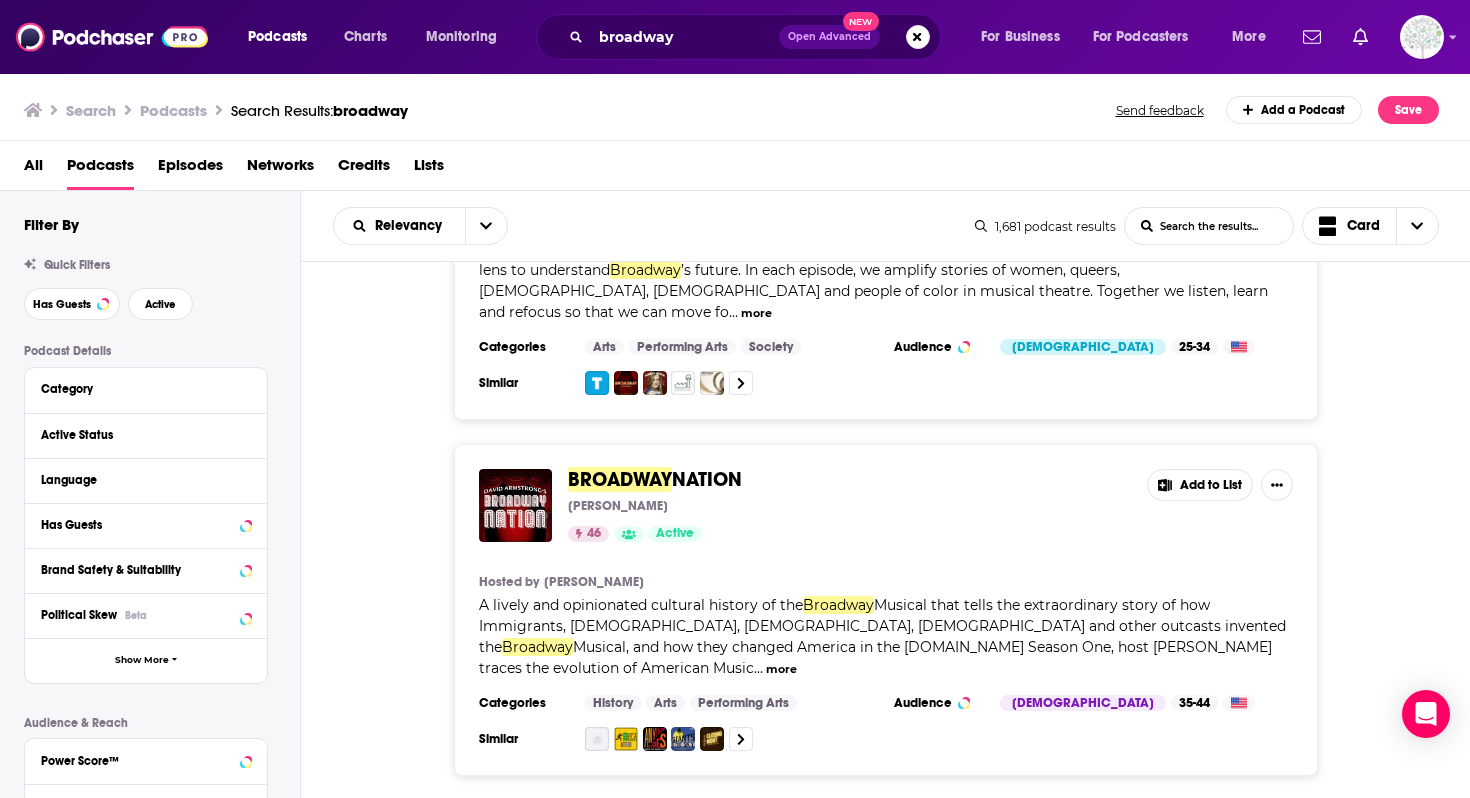 click on "more" at bounding box center [781, 669] 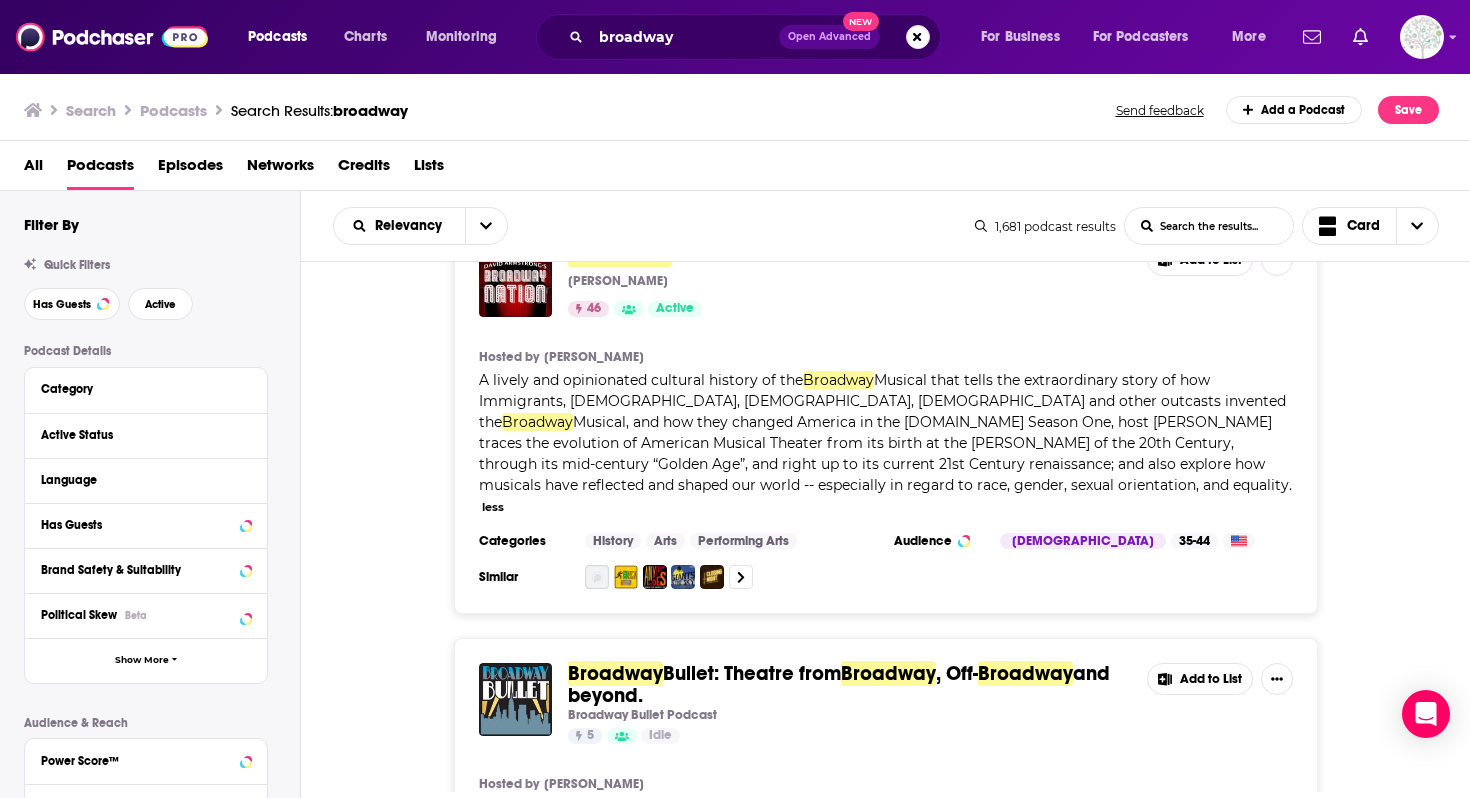 scroll, scrollTop: 4674, scrollLeft: 0, axis: vertical 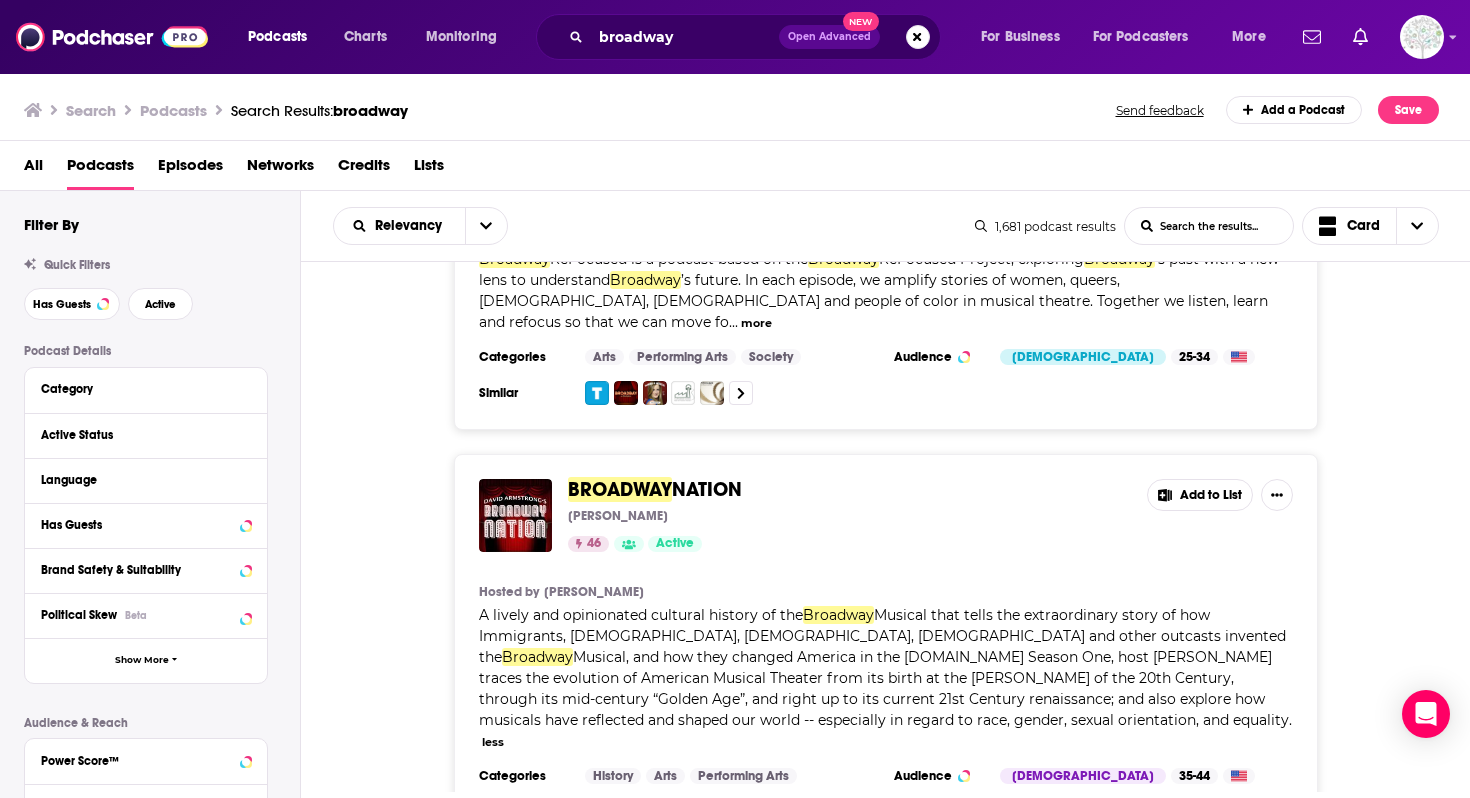 click on "BROADWAY" at bounding box center [620, 489] 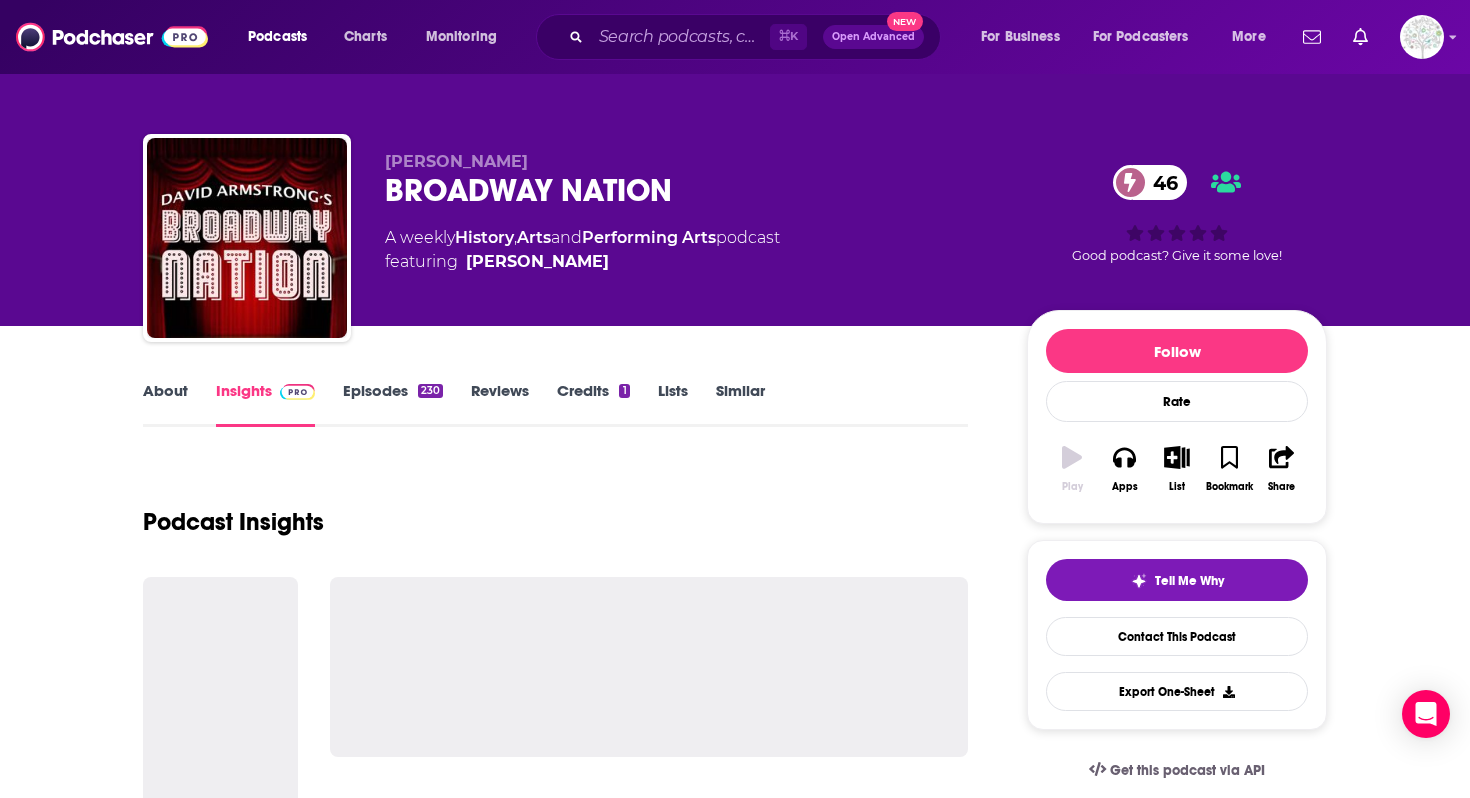 click on "About" at bounding box center [165, 404] 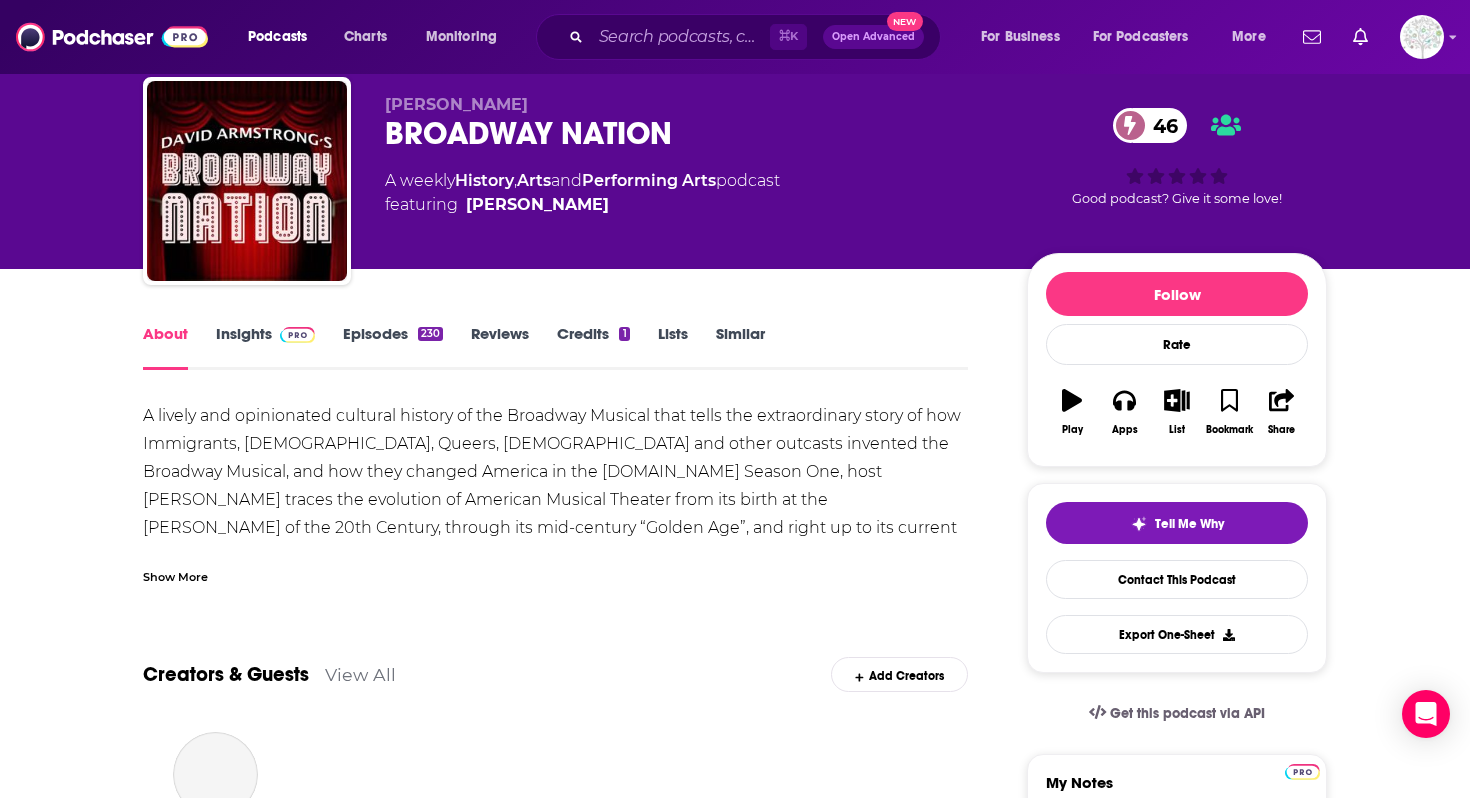scroll, scrollTop: 69, scrollLeft: 0, axis: vertical 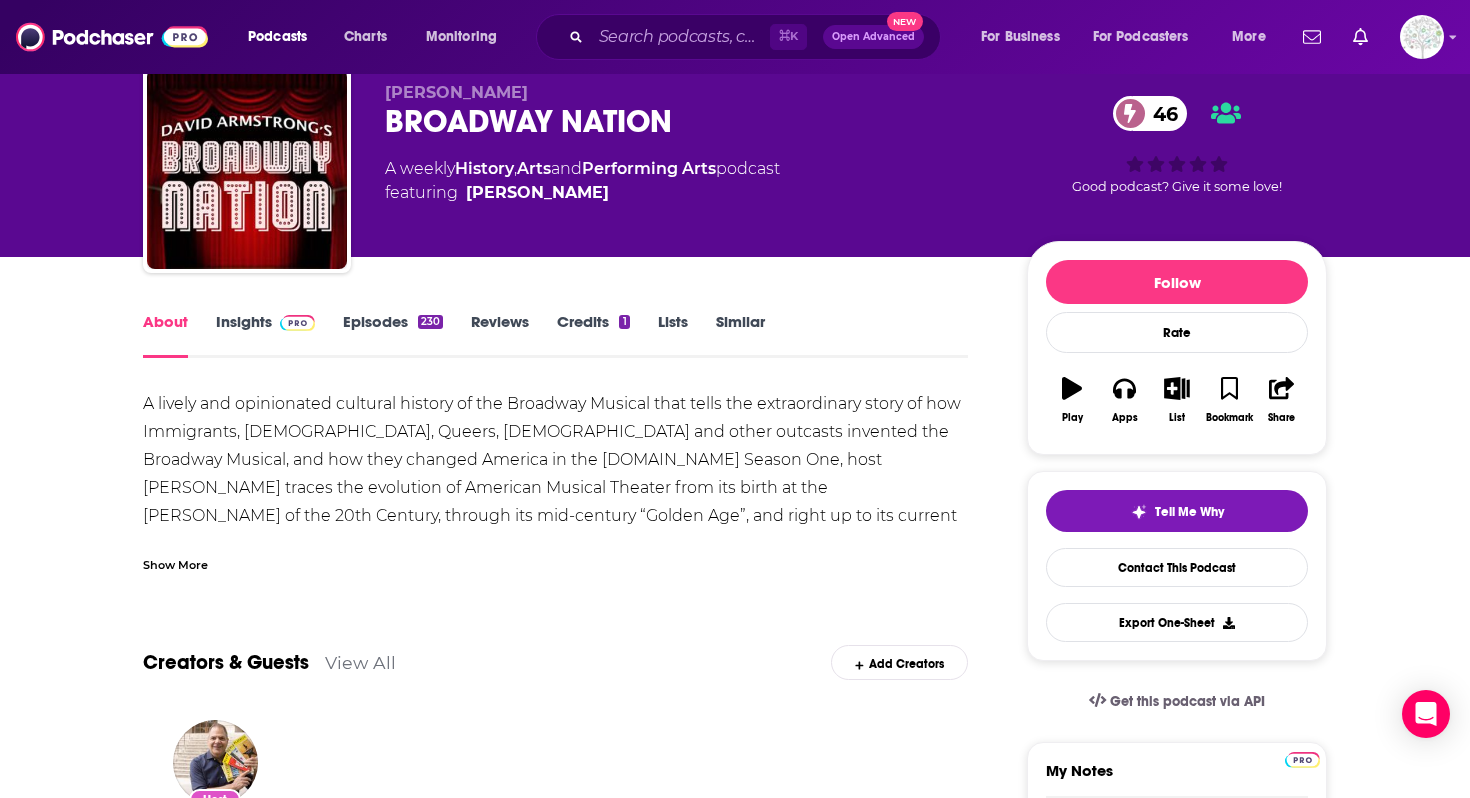 click on "Show More" at bounding box center (175, 563) 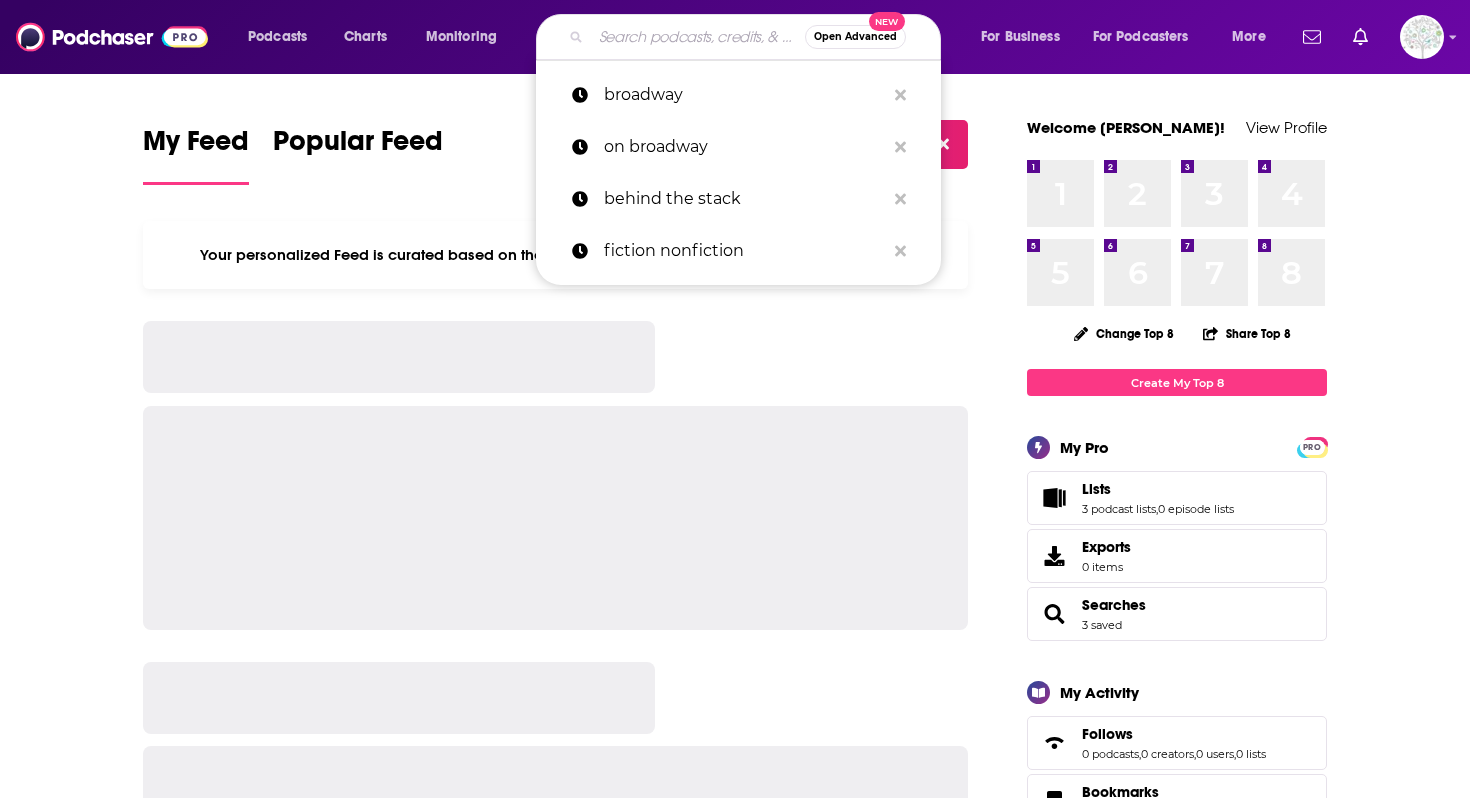 scroll, scrollTop: 0, scrollLeft: 0, axis: both 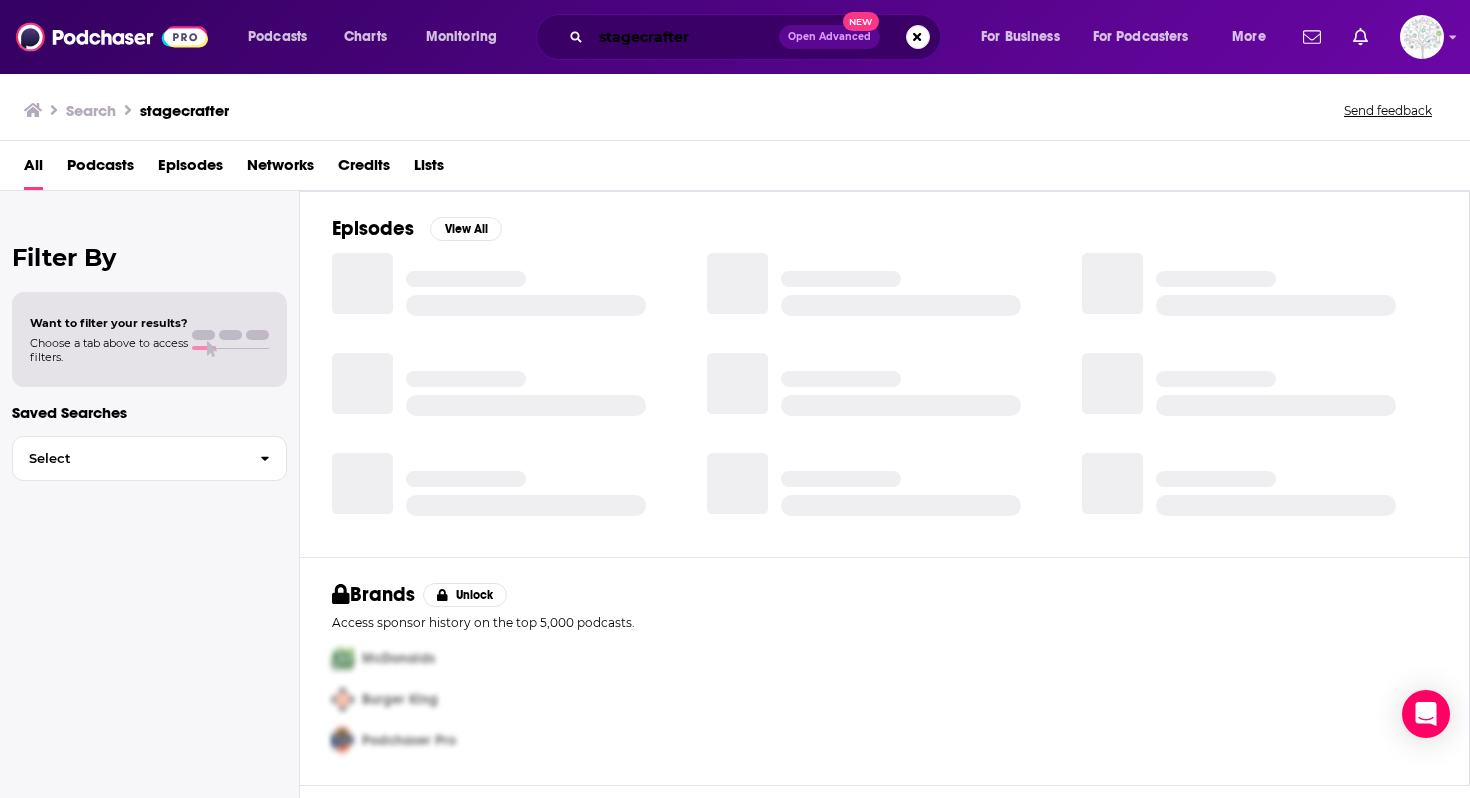 click on "stagecrafter" at bounding box center [685, 37] 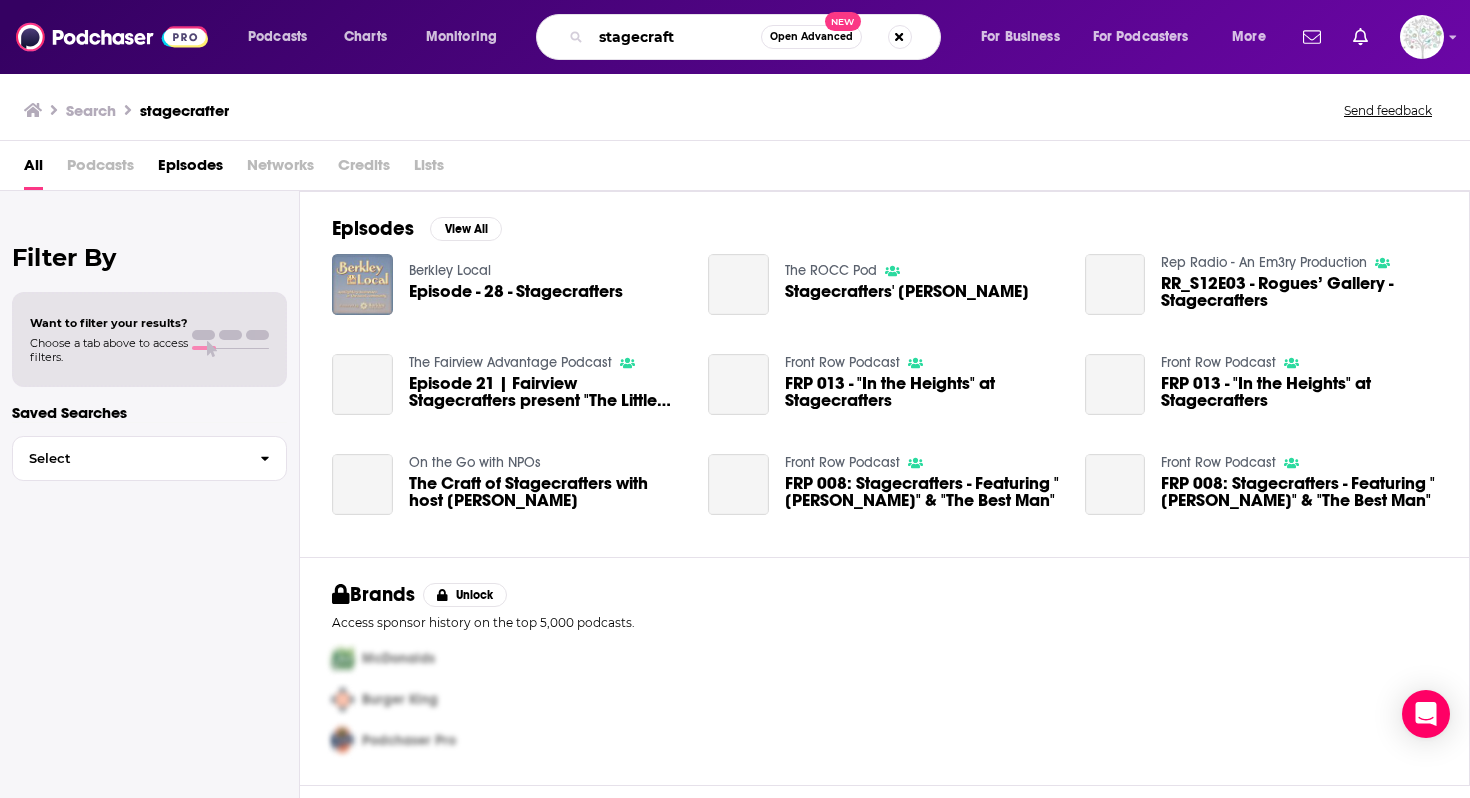 type on "stagecraft" 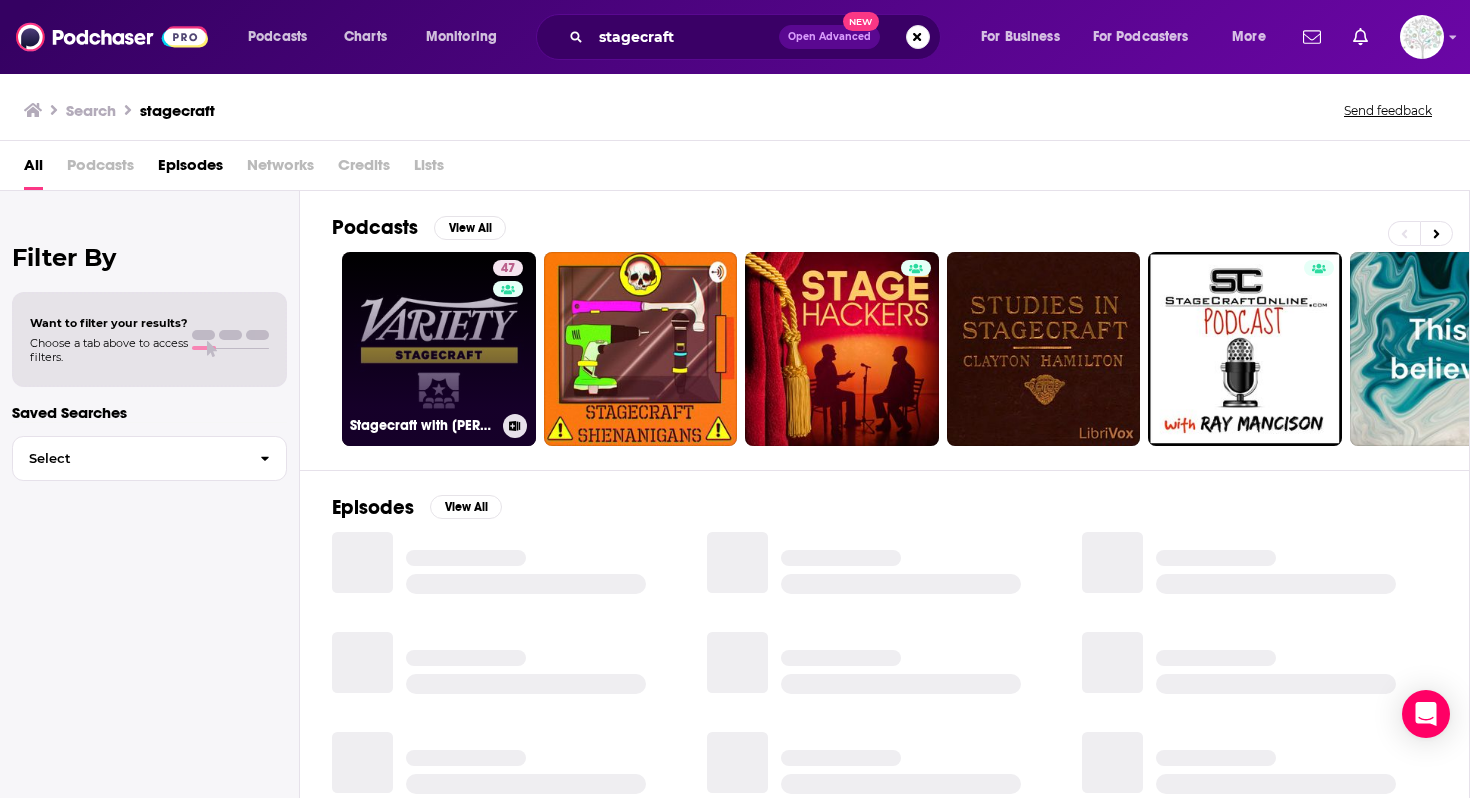 click on "47 Stagecraft with Gordon Cox" at bounding box center [439, 349] 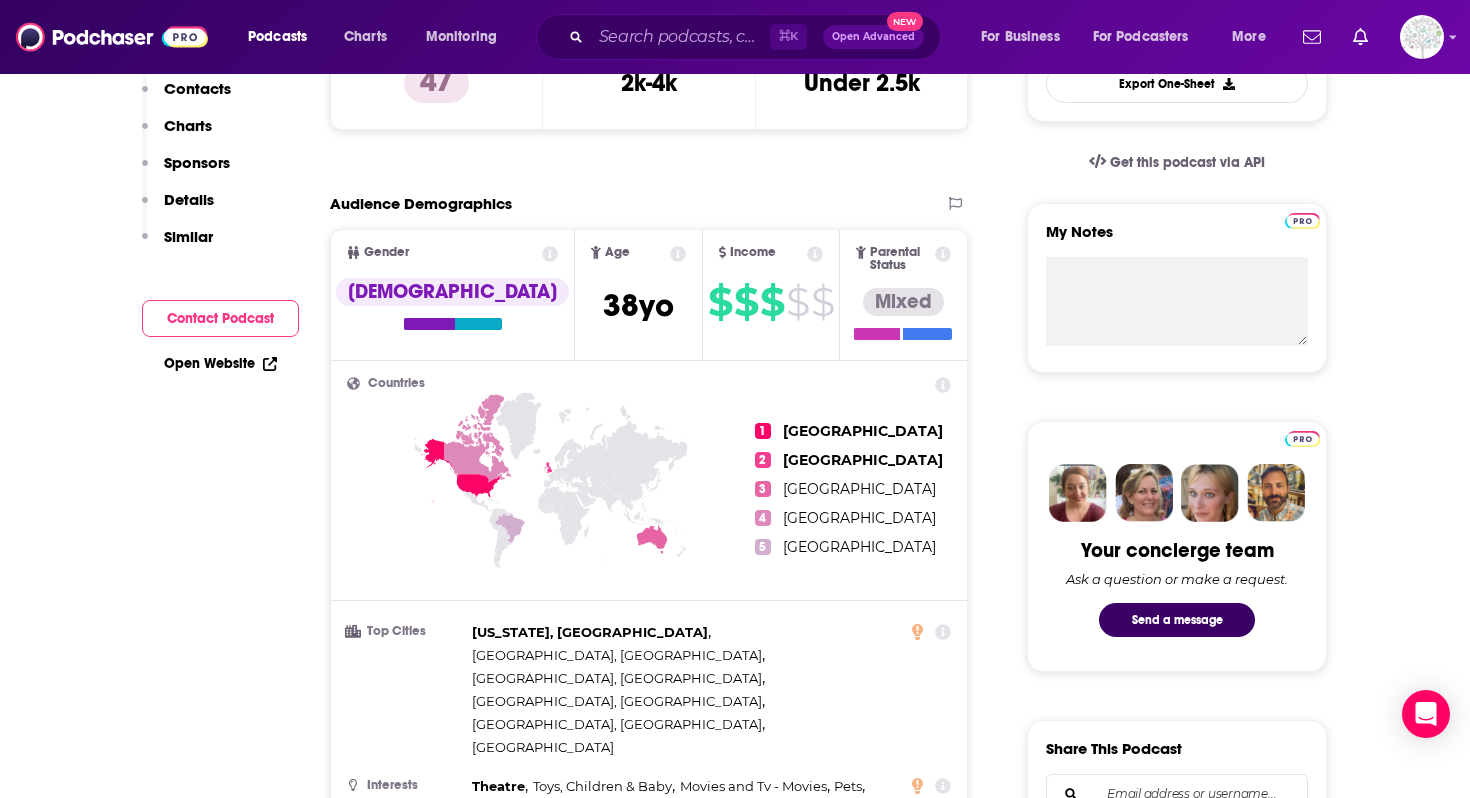 scroll, scrollTop: 0, scrollLeft: 0, axis: both 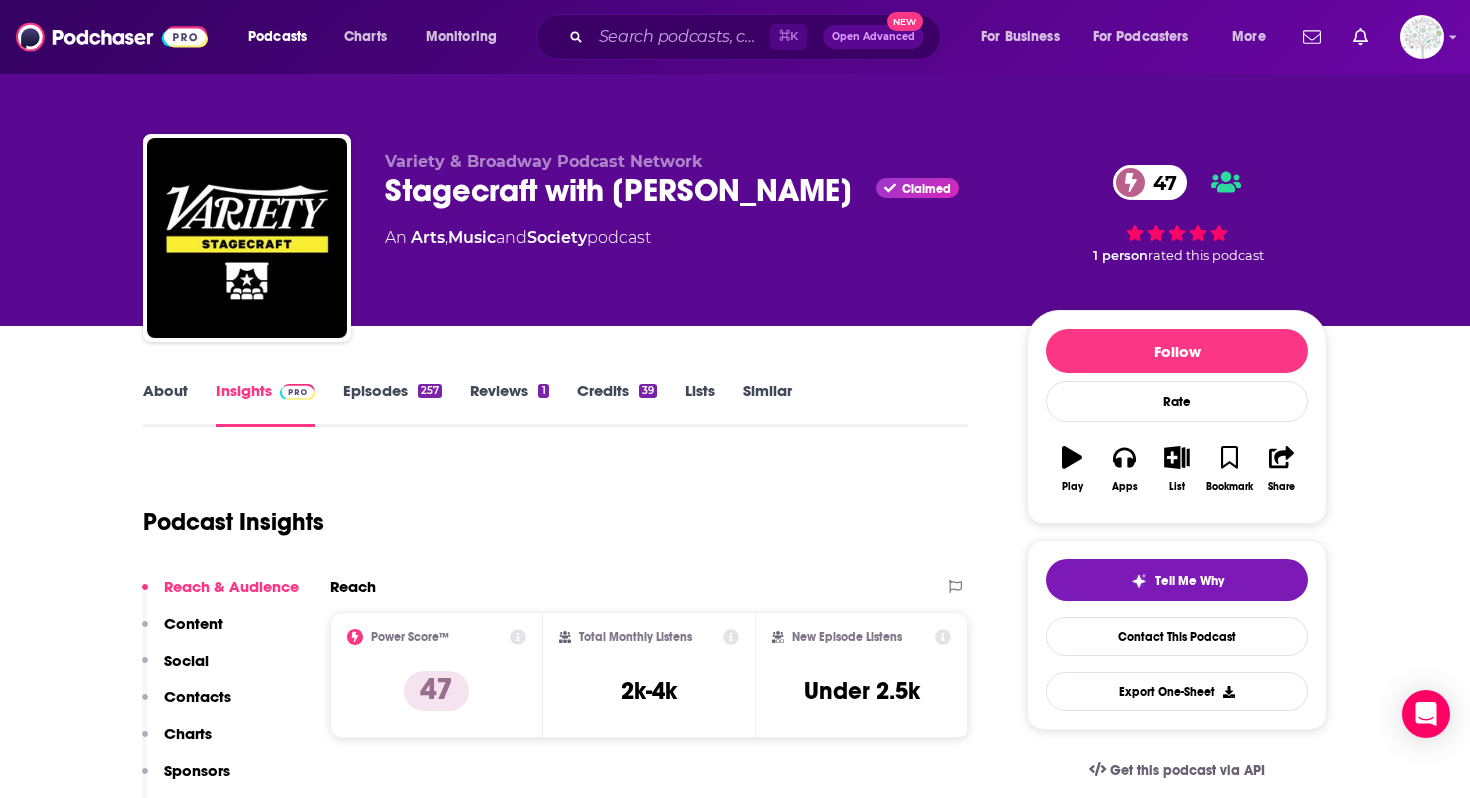 click on "About" at bounding box center (165, 404) 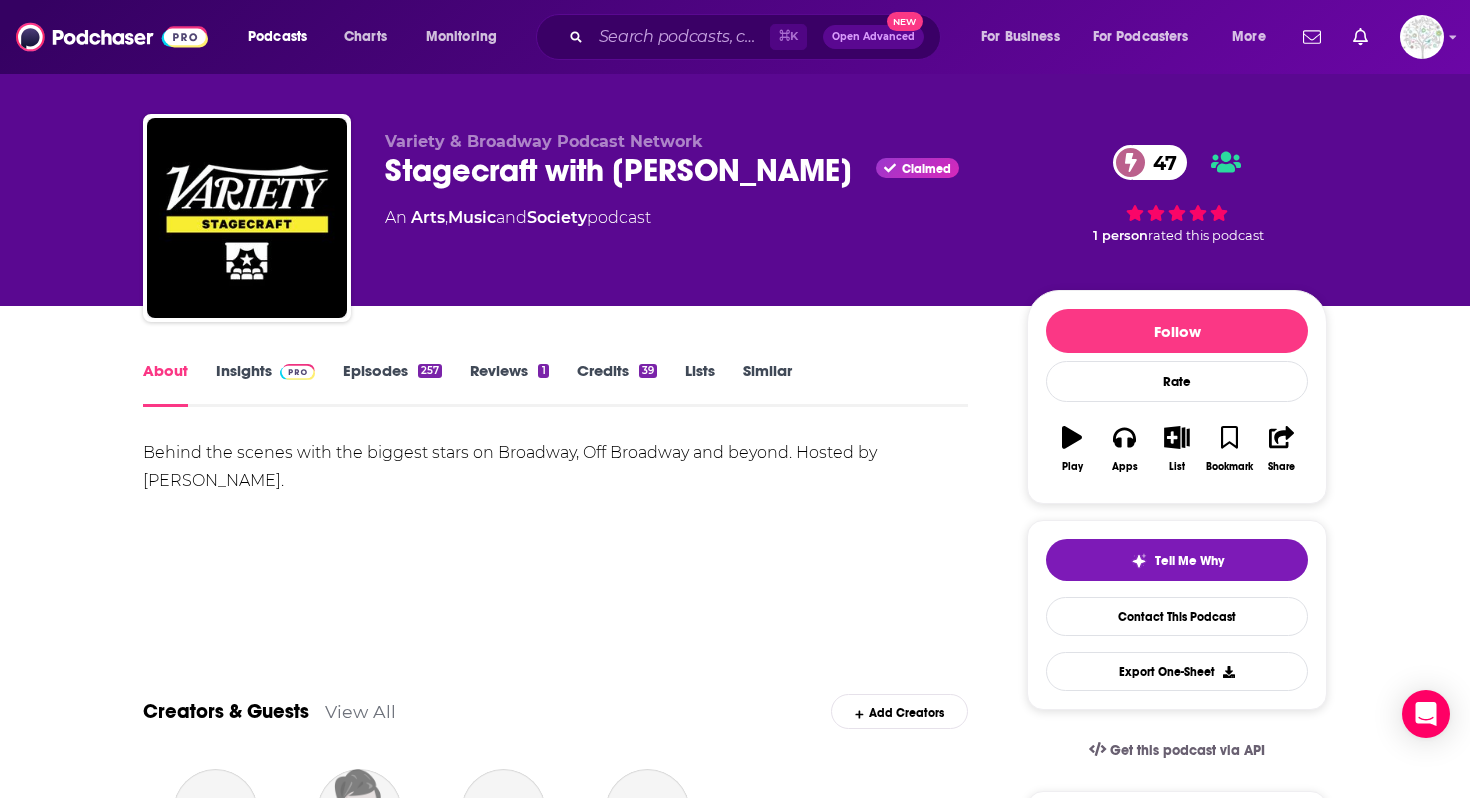 scroll, scrollTop: 23, scrollLeft: 0, axis: vertical 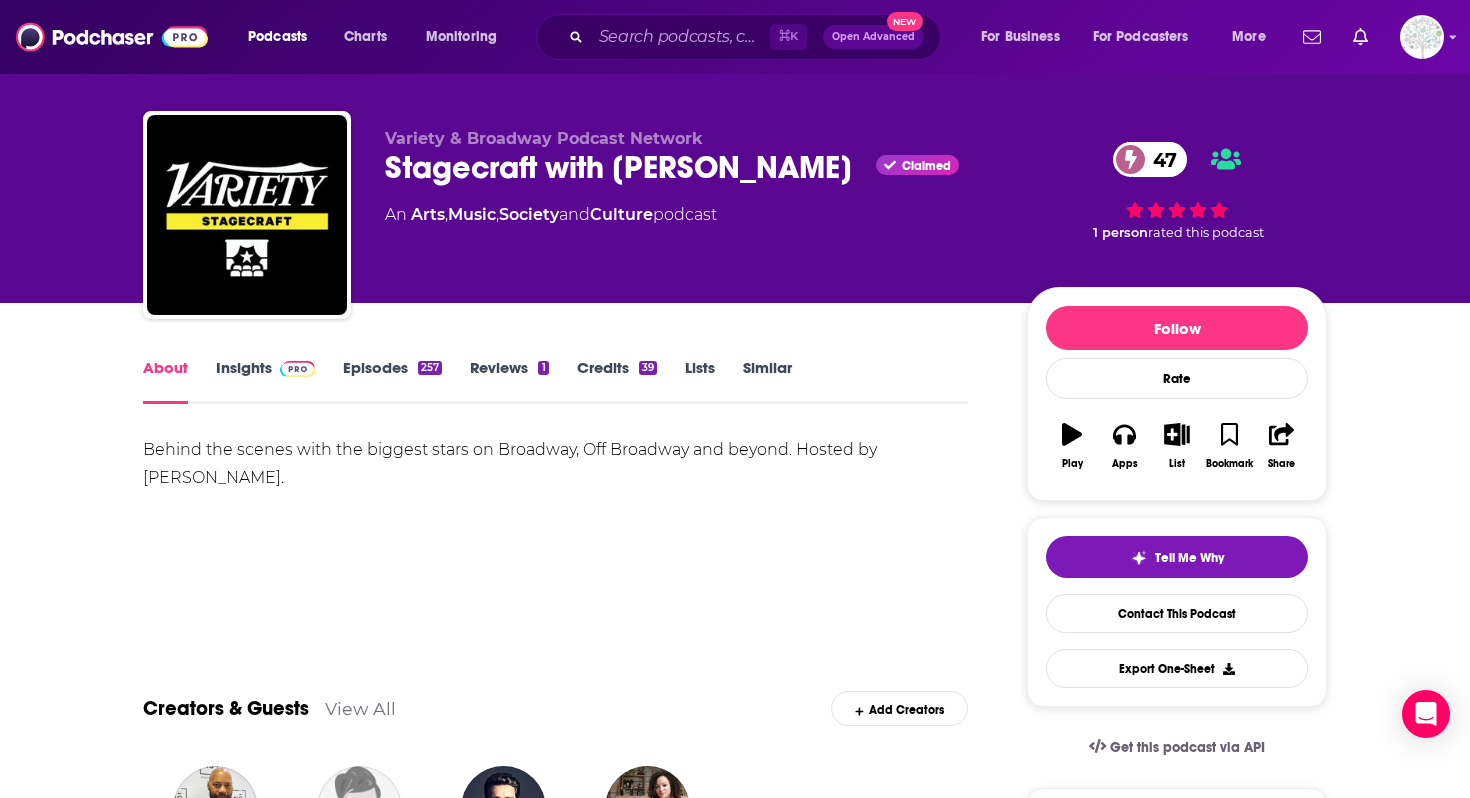 click on "Insights" at bounding box center (265, 381) 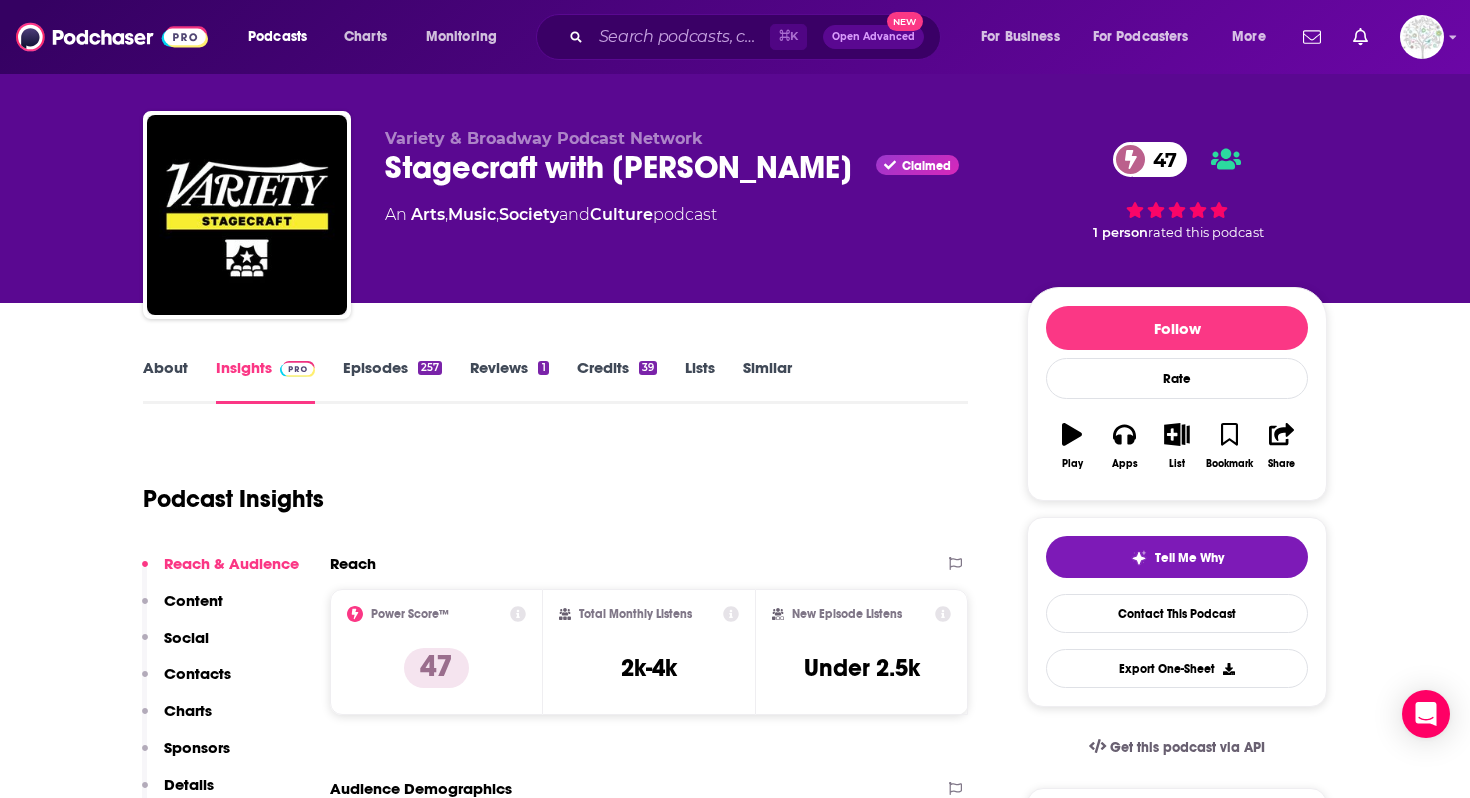 scroll, scrollTop: 0, scrollLeft: 0, axis: both 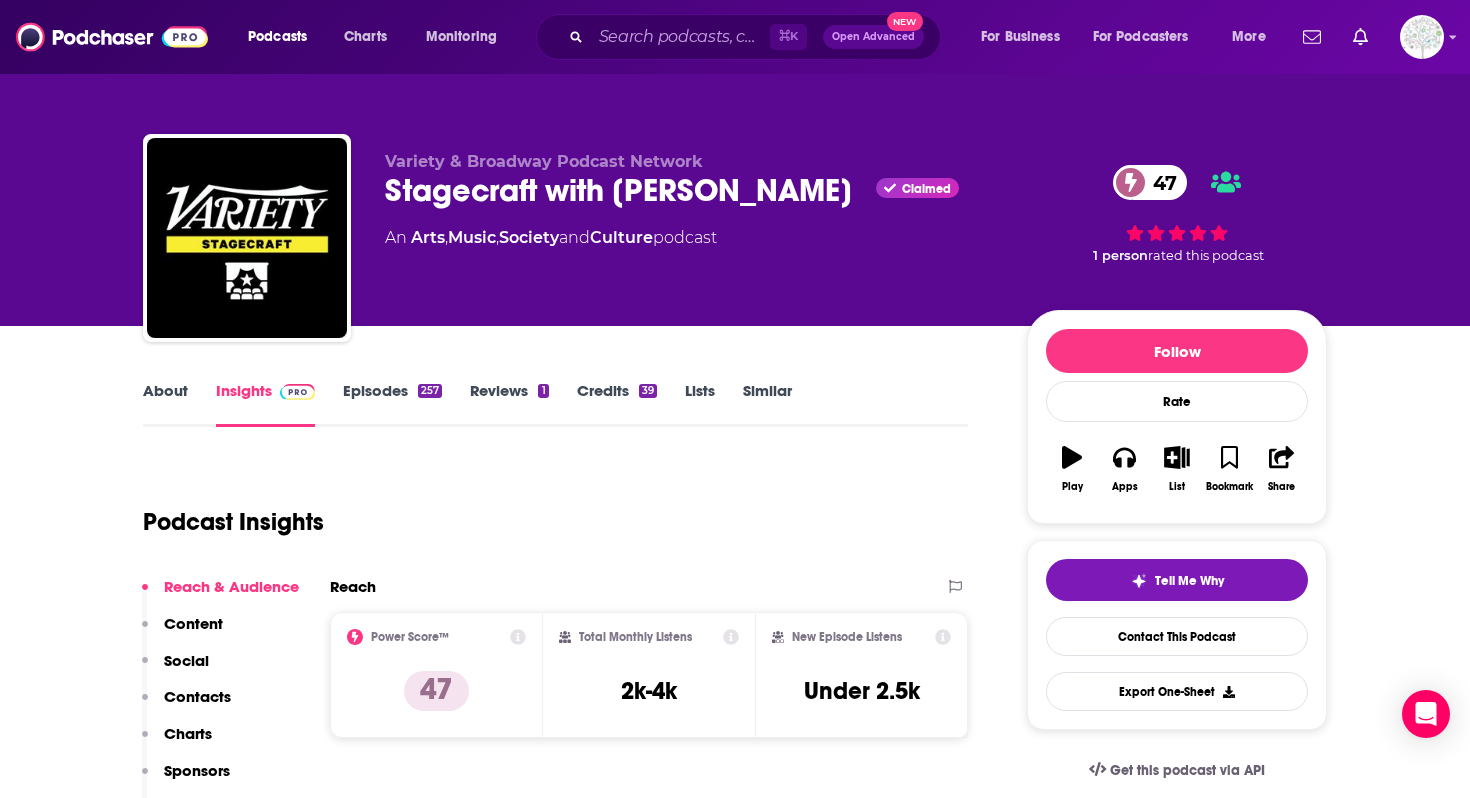 click on "About Insights Episodes 257 Reviews 1 Credits 39 Lists Similar" at bounding box center (555, 402) 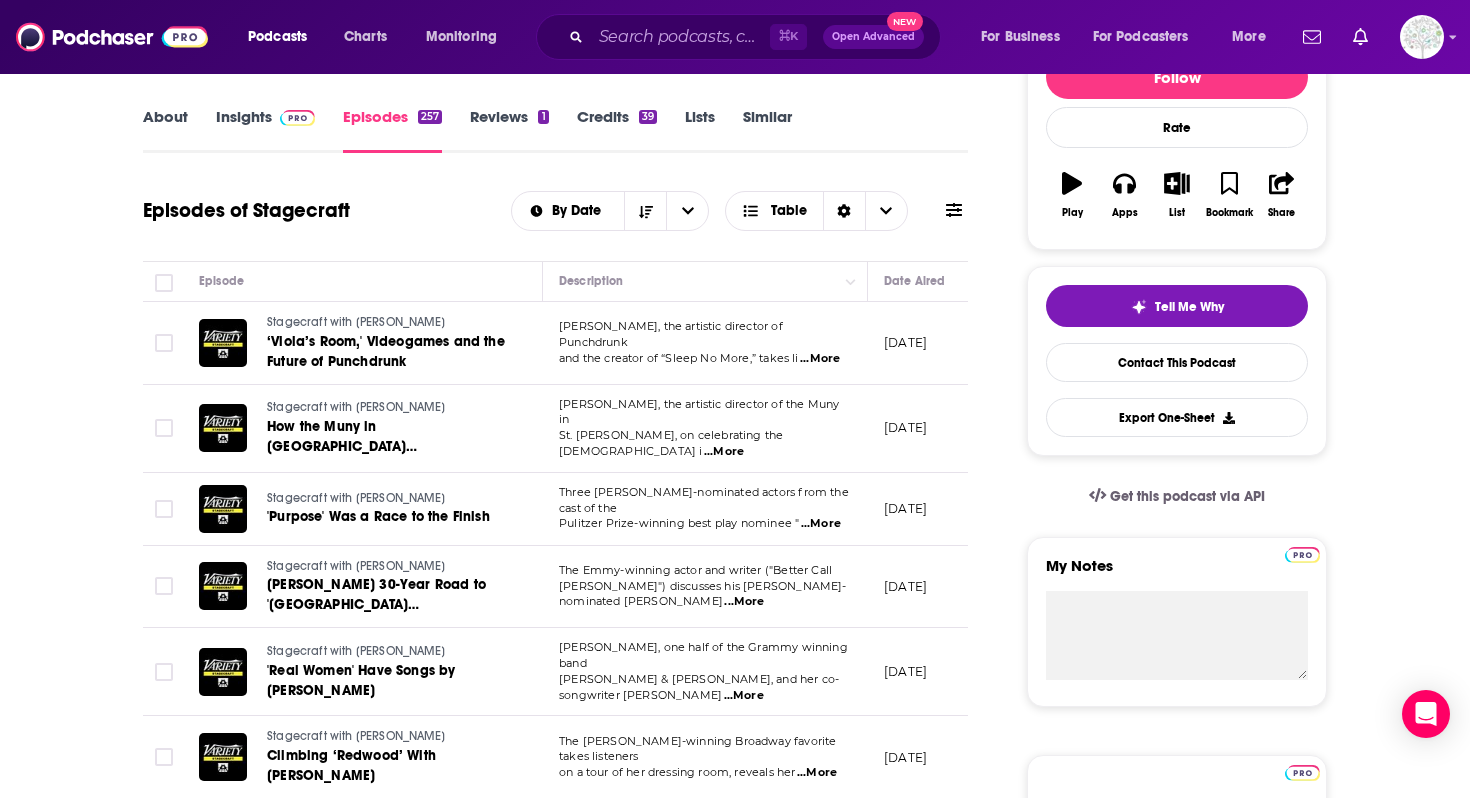 scroll, scrollTop: 0, scrollLeft: 0, axis: both 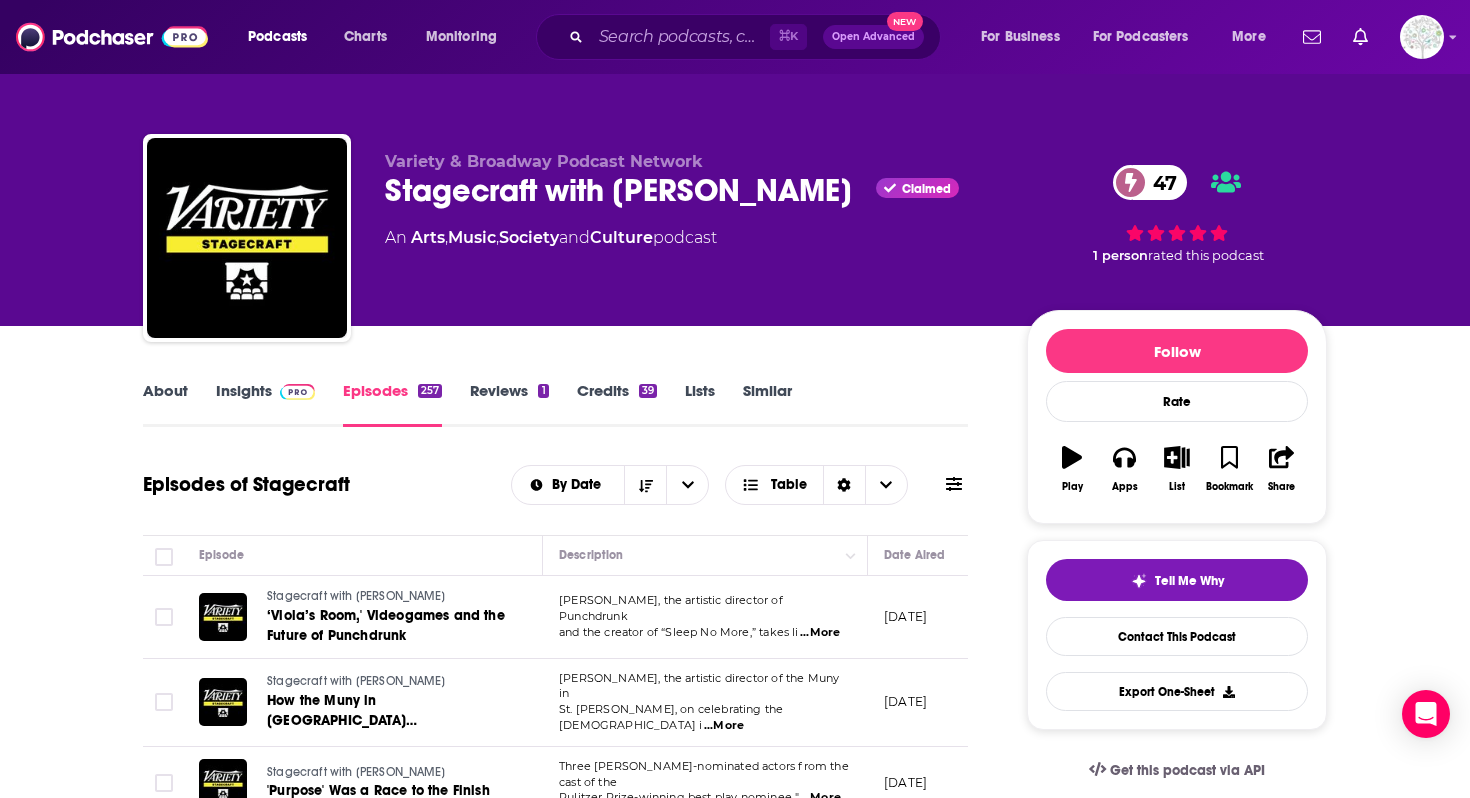 click on "Insights" at bounding box center (265, 404) 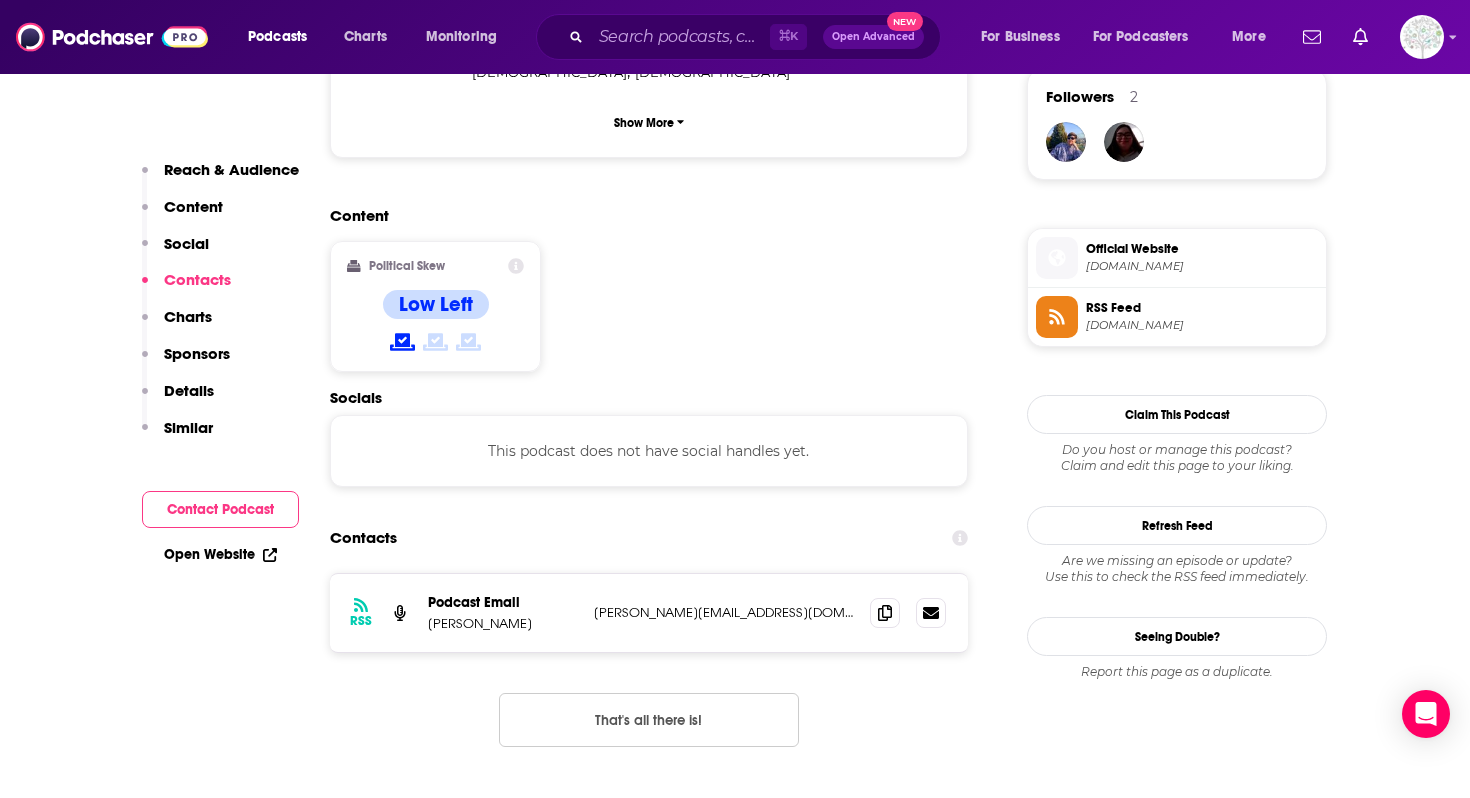 scroll, scrollTop: 1634, scrollLeft: 0, axis: vertical 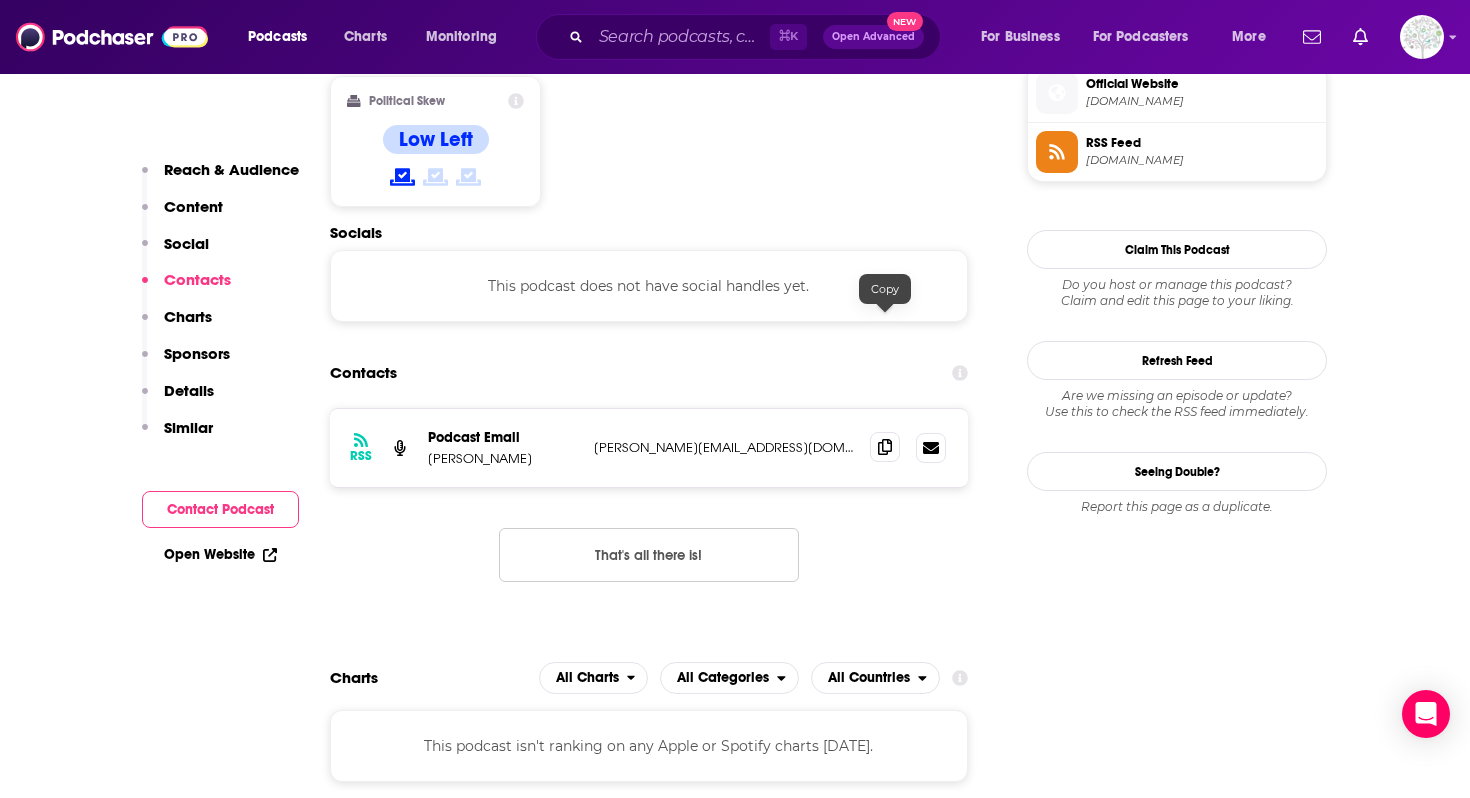 click 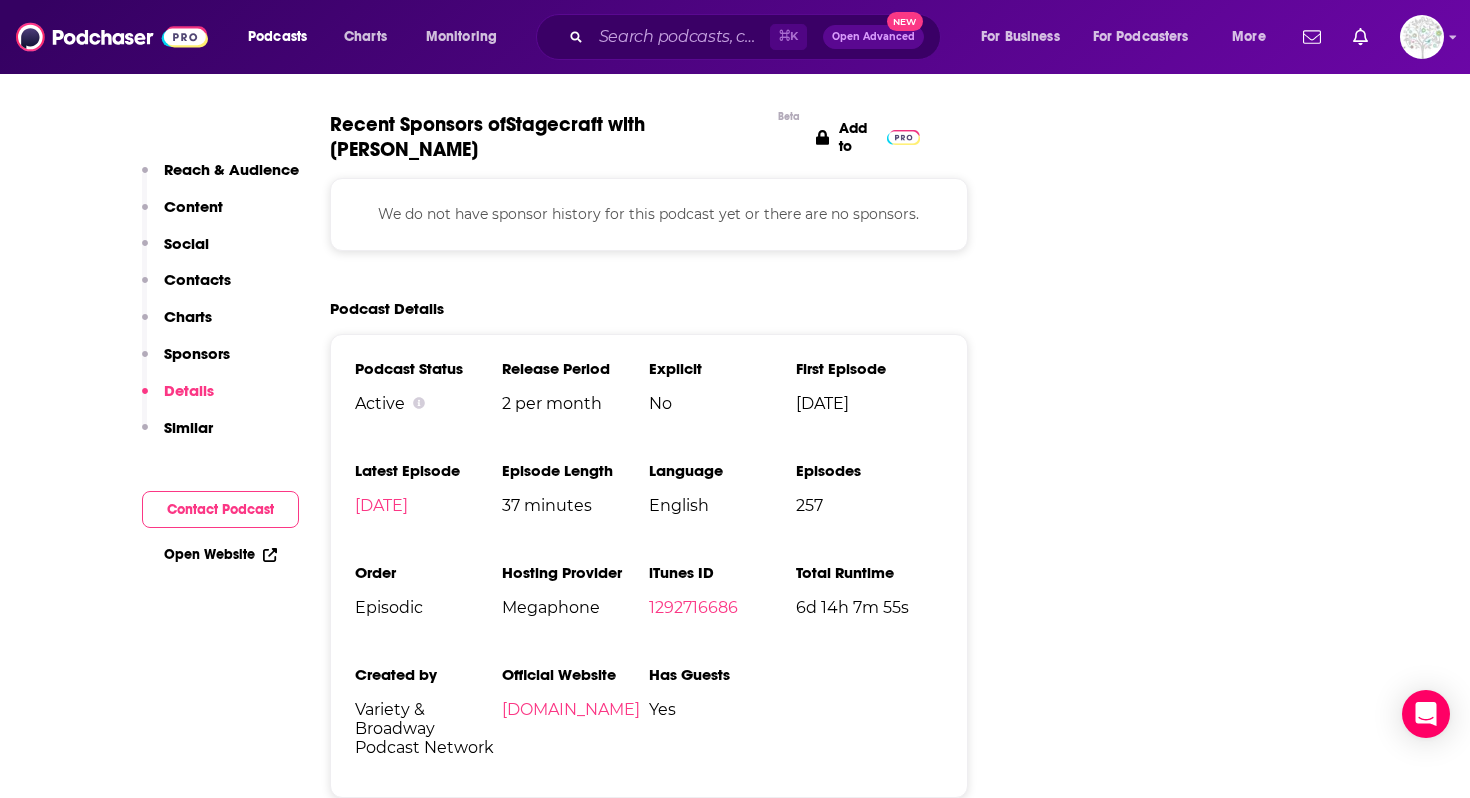 scroll, scrollTop: 2393, scrollLeft: 0, axis: vertical 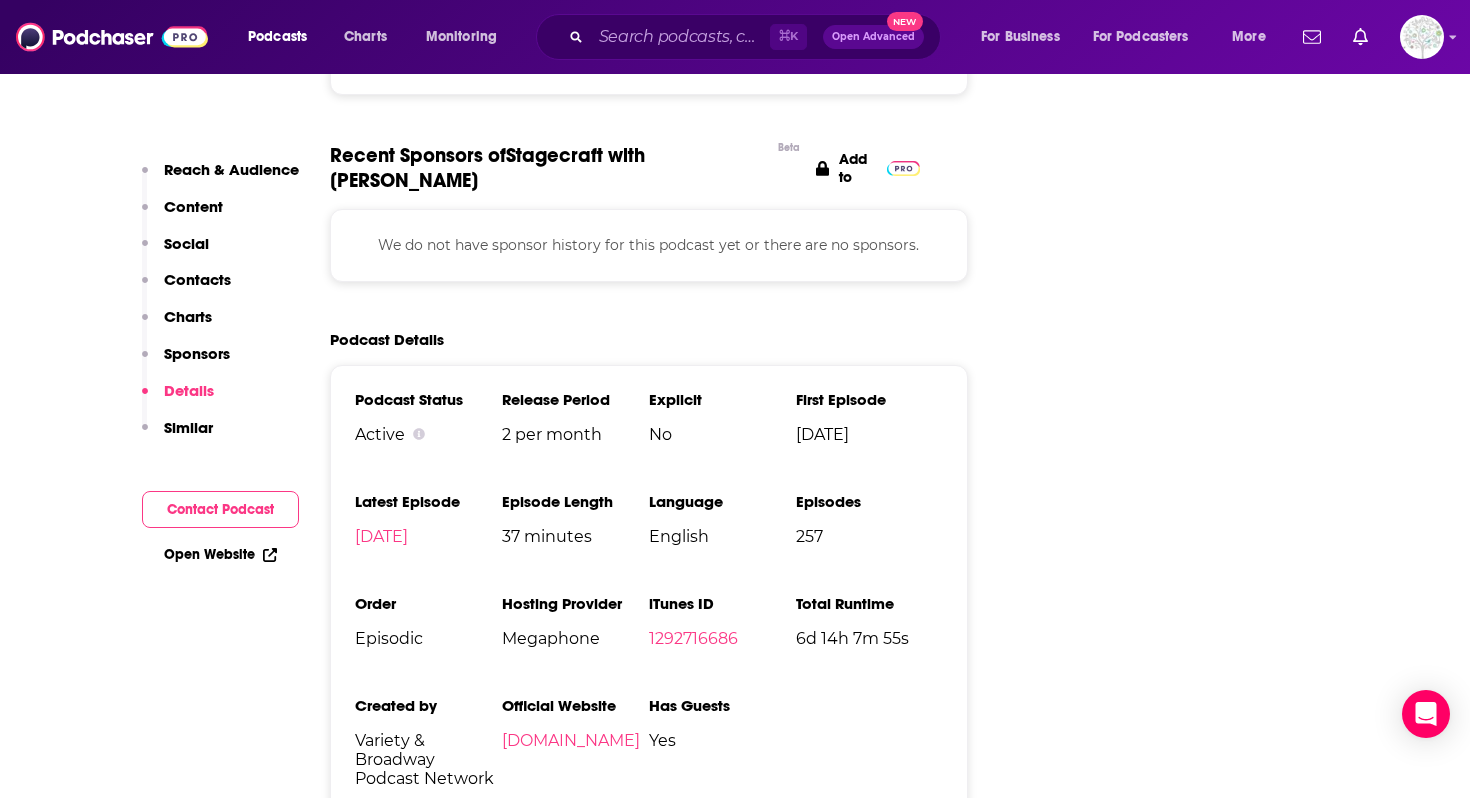 click on "Follow Rate Play Apps List Bookmark Share Tell Me Why Contact This Podcast Export One-Sheet Get this podcast via API My Notes Your concierge team Ask a question or make a request. Send a message Share This Podcast Recommendation sent https://www.podchaser.com/podcasts/stagecraft-with-gordon-cox-577164 Copy Link Followers 2 Official Website broadwaypodcastnetwork.com RSS Feed feeds.megaphone.fm Claim This Podcast Do you host or manage this podcast? Claim and edit this page to your liking. Refresh Feed Are we missing an episode or update? Use this to check the RSS feed immediately. Seeing Double? Report this page as a duplicate." at bounding box center (1177, 3011) 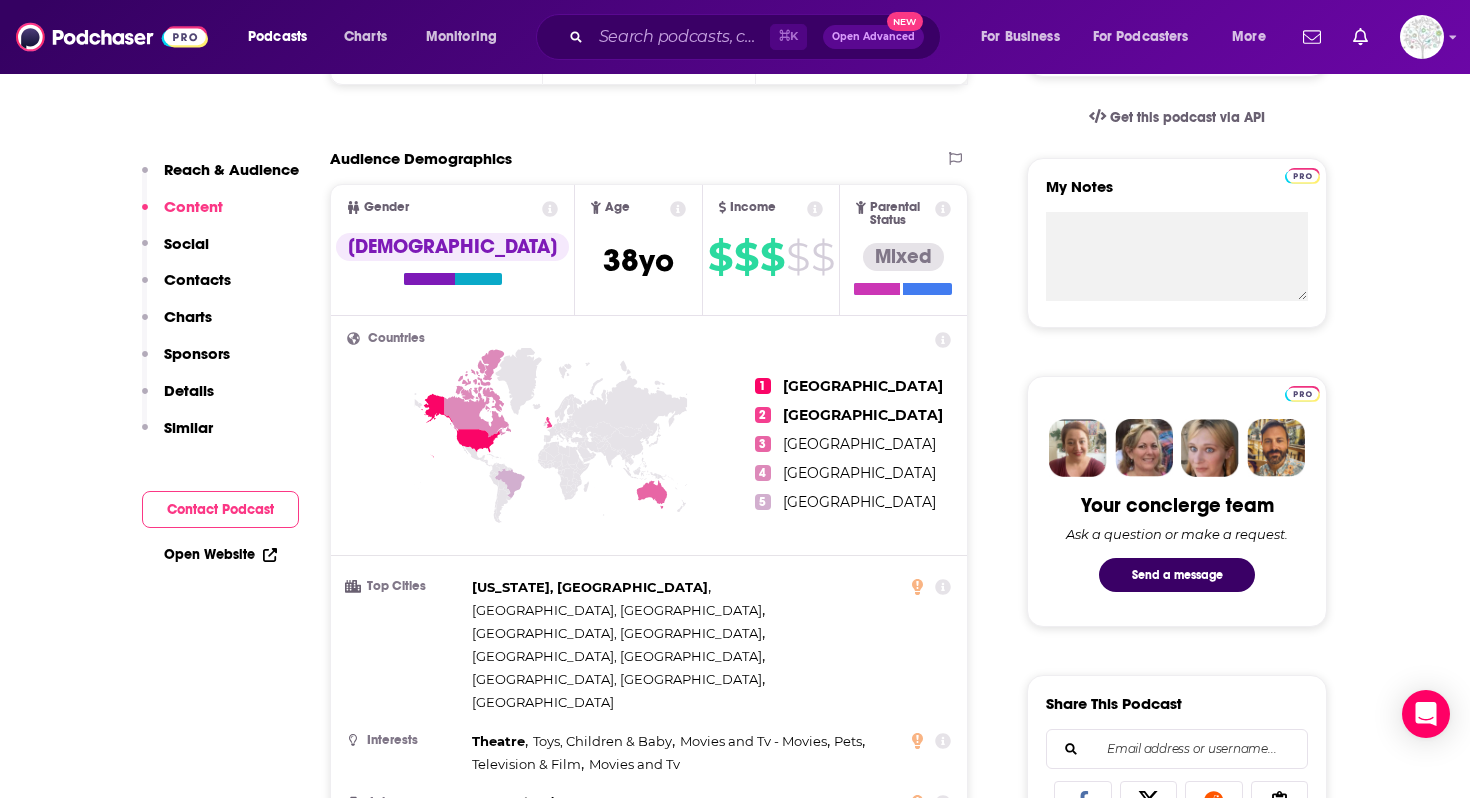 scroll, scrollTop: 1280, scrollLeft: 0, axis: vertical 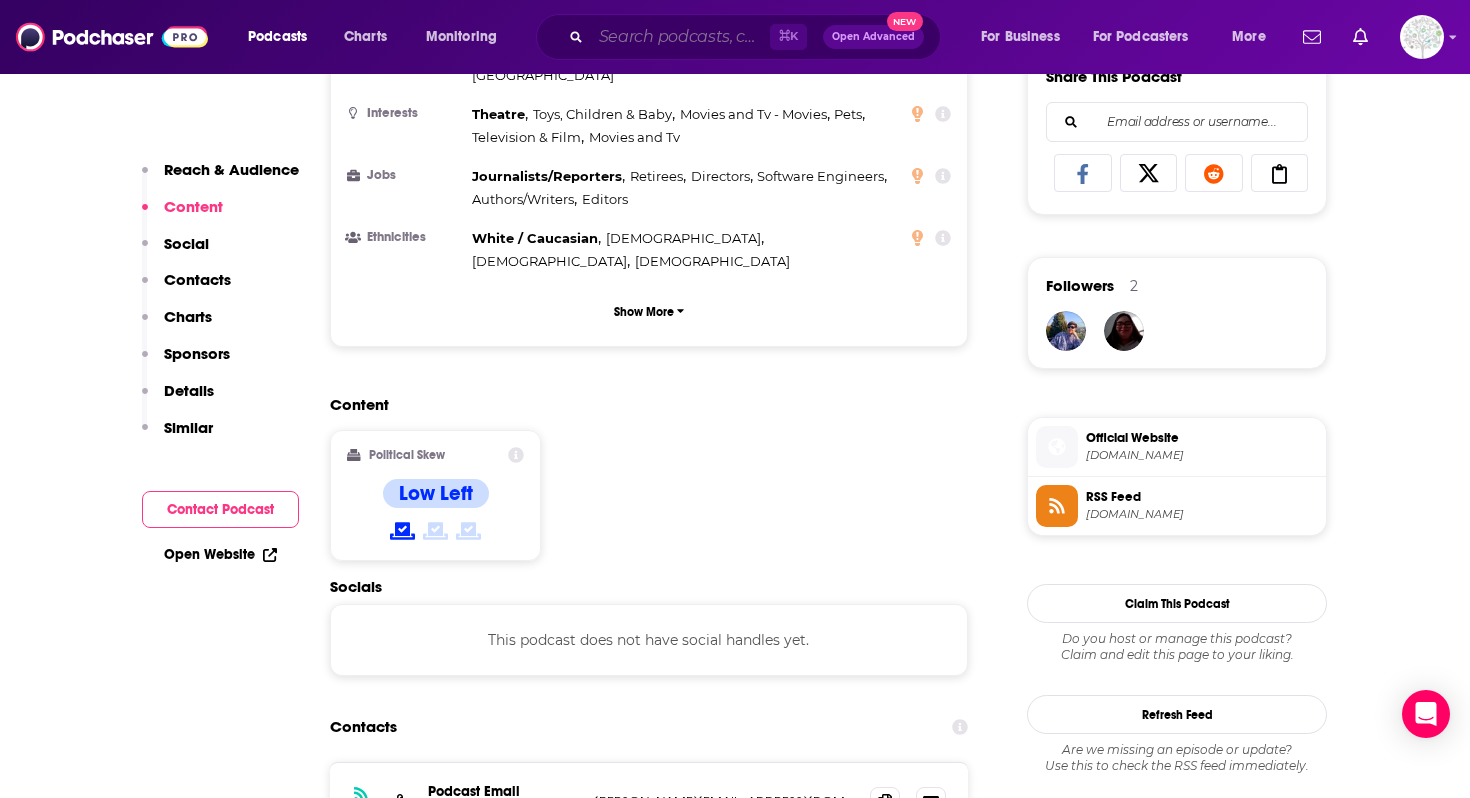 click at bounding box center [680, 37] 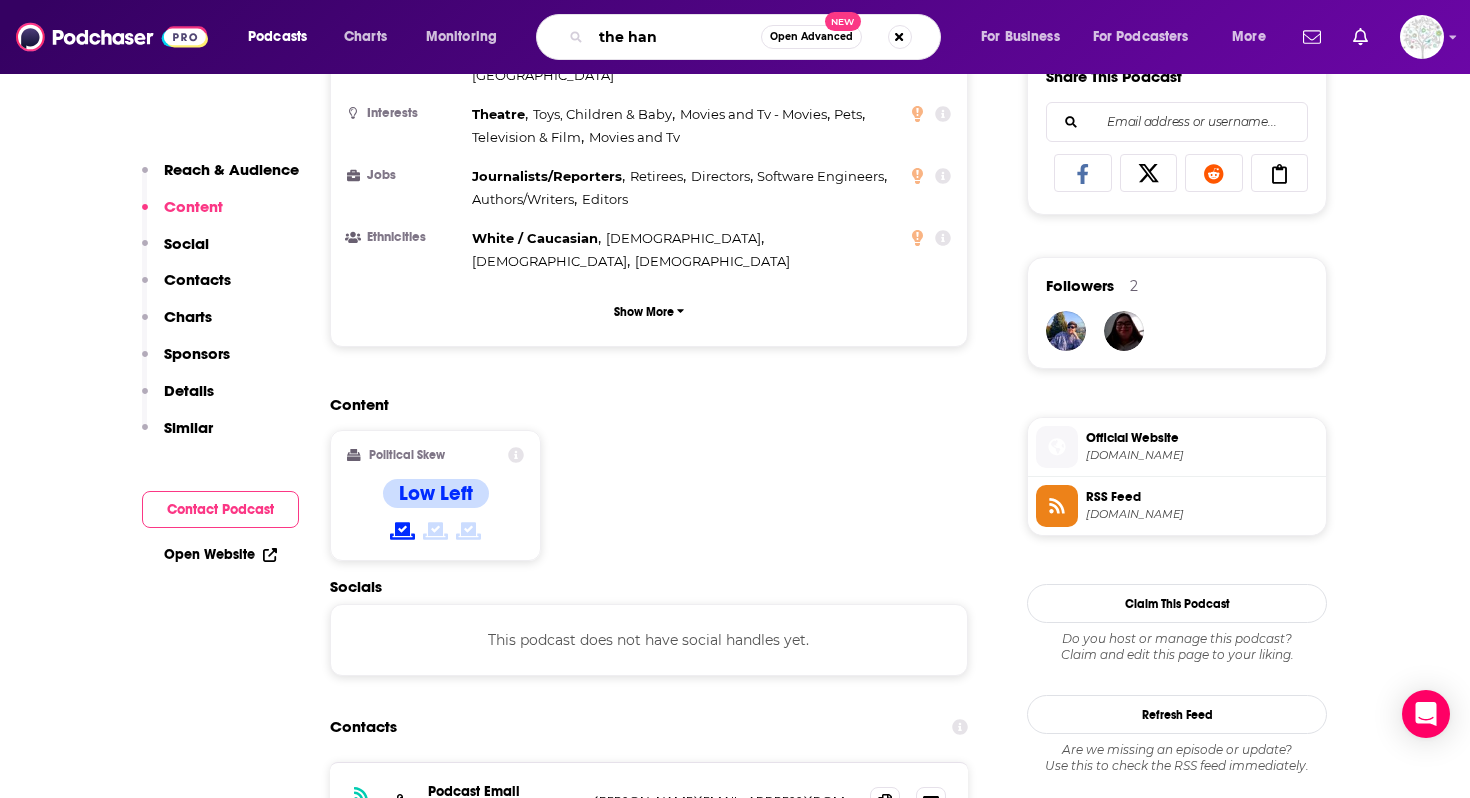 type on "the hang" 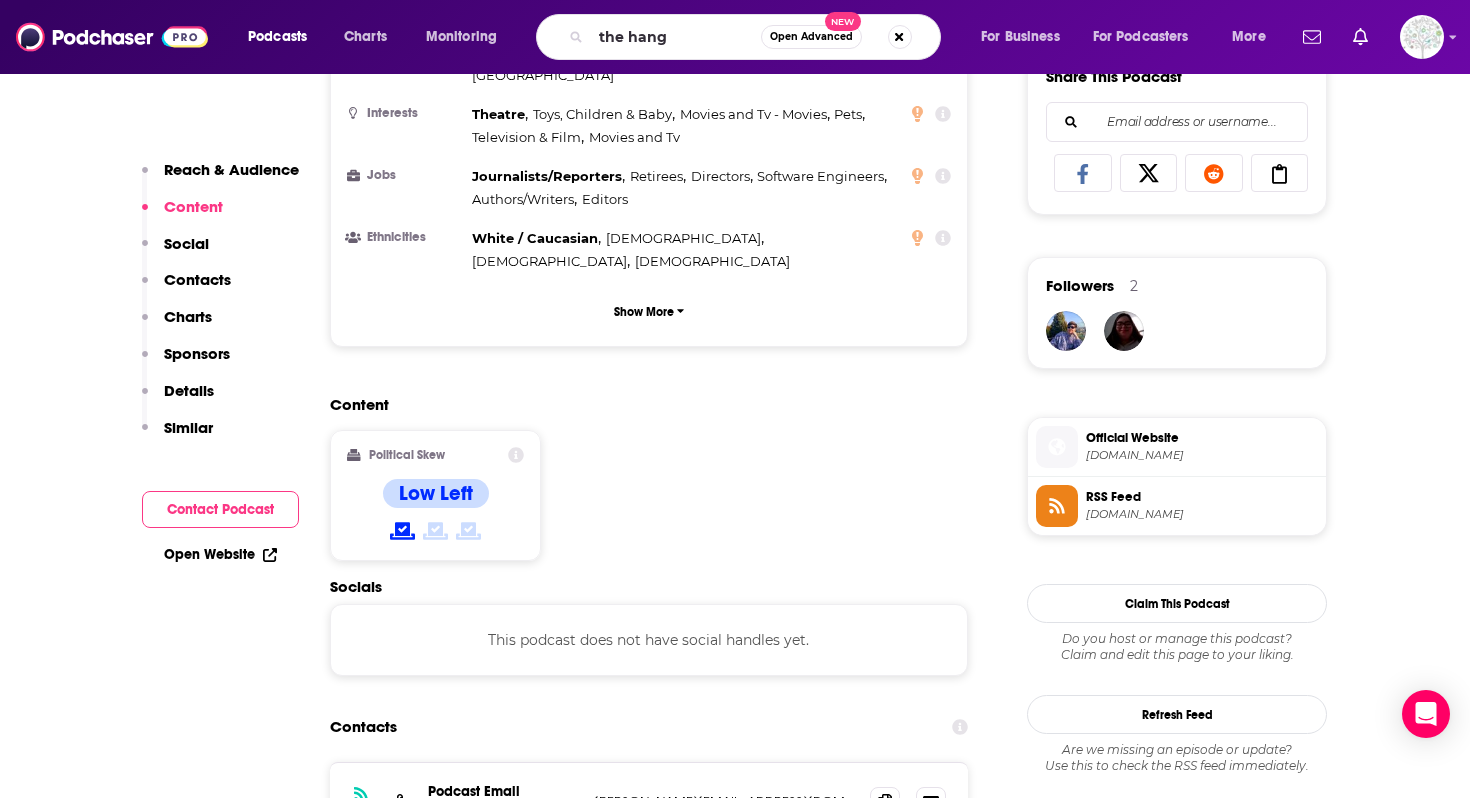 scroll, scrollTop: 0, scrollLeft: 0, axis: both 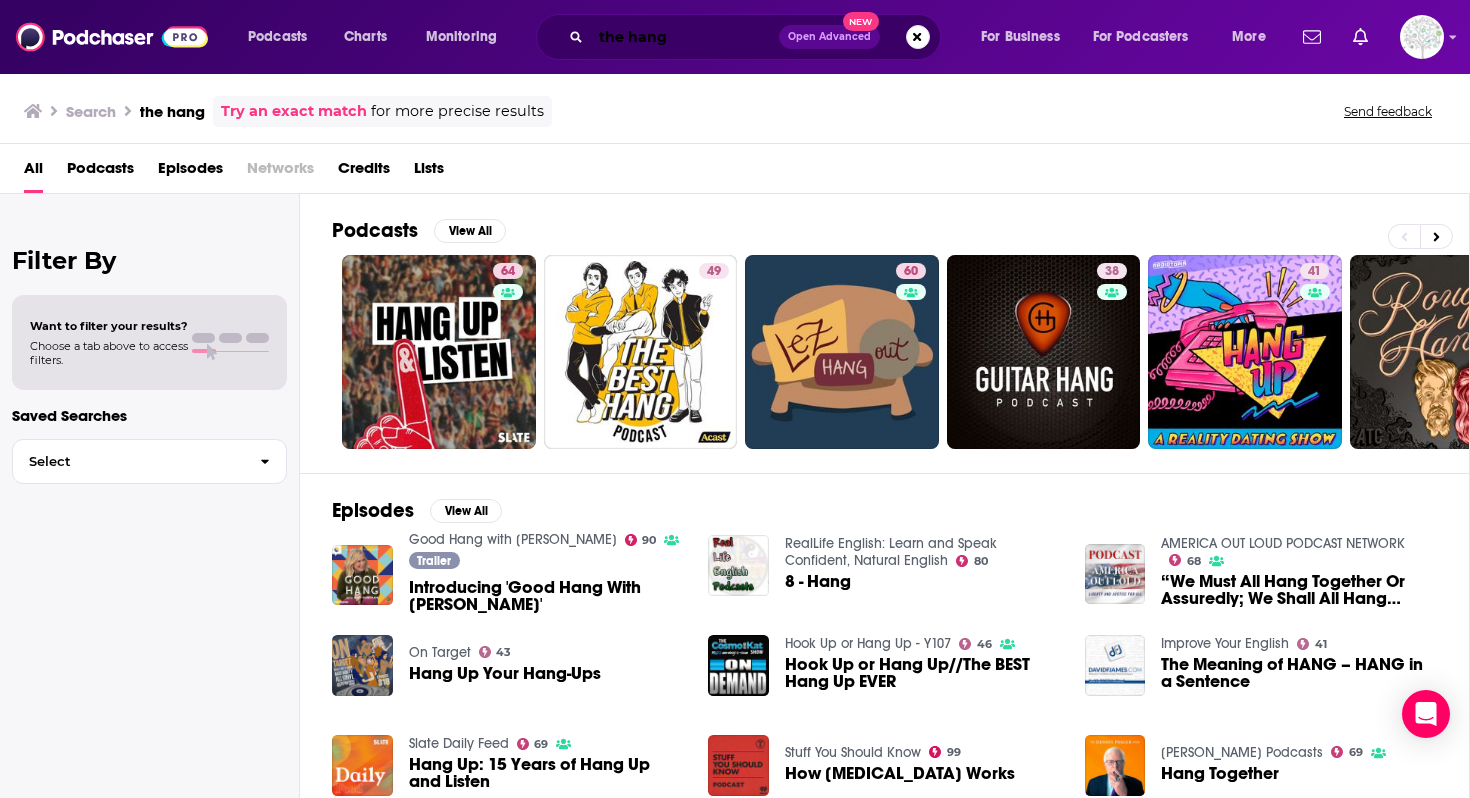 click on "the hang" at bounding box center [685, 37] 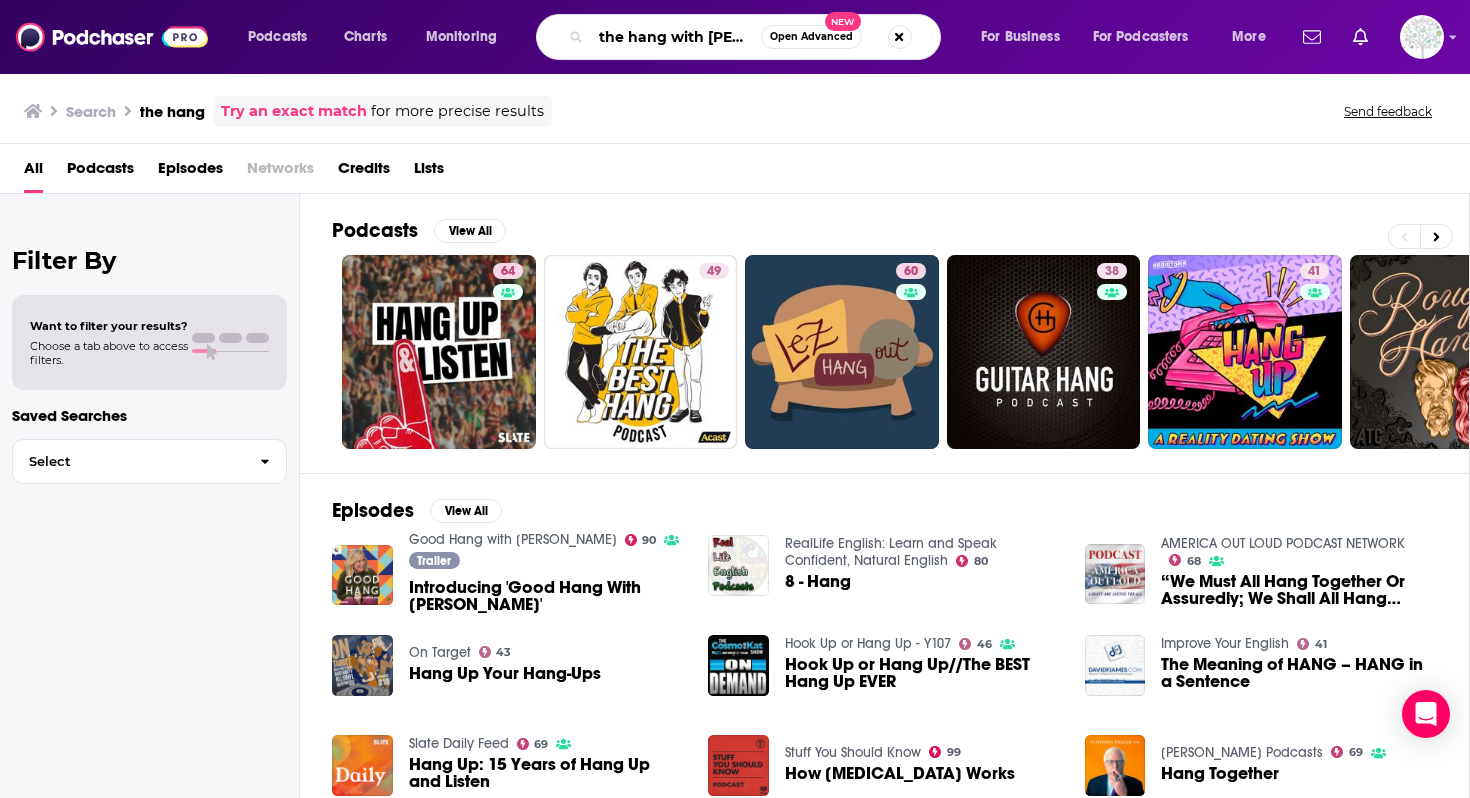 type on "the hang with ramin" 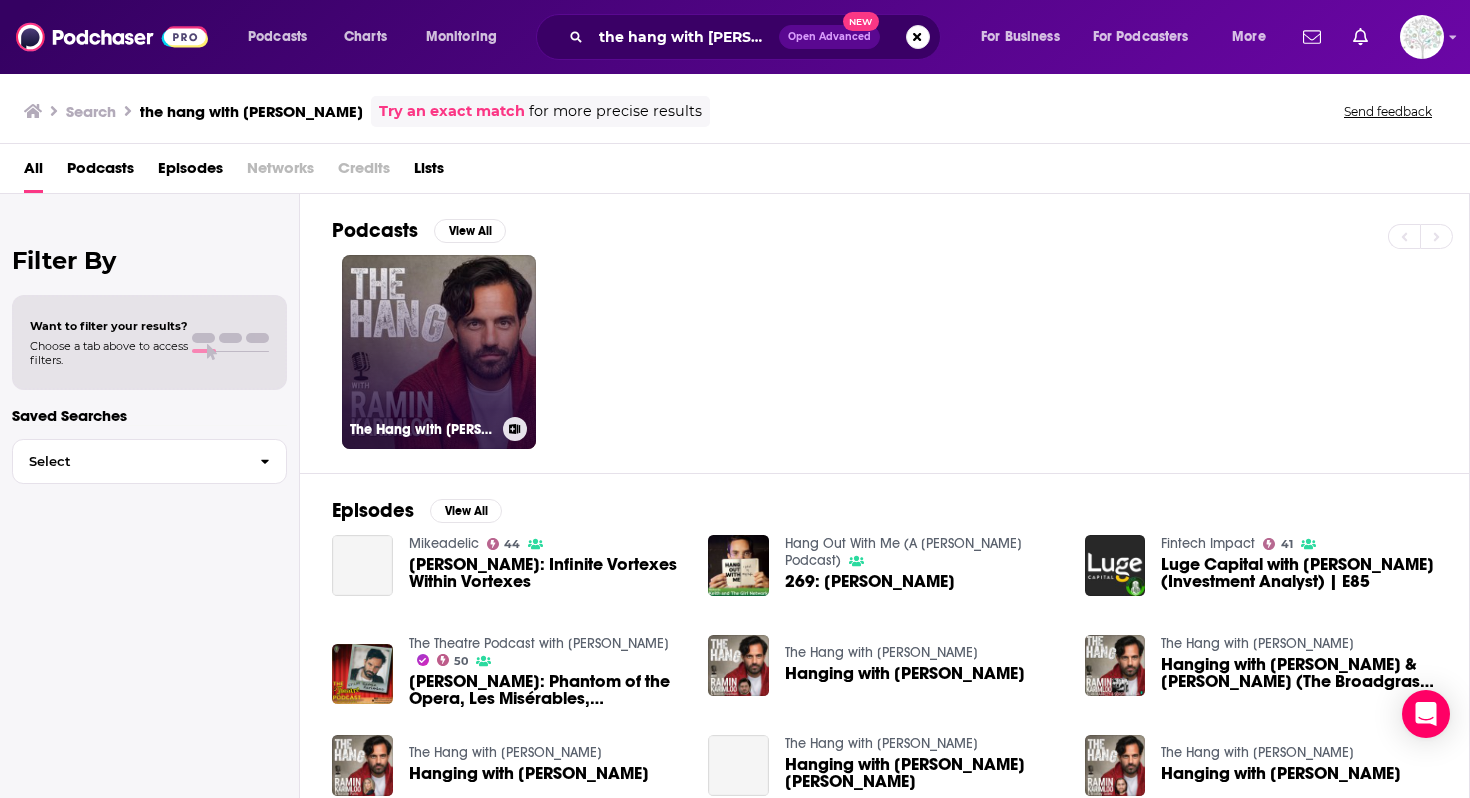 click on "The Hang with Ramin Karimloo" at bounding box center [439, 352] 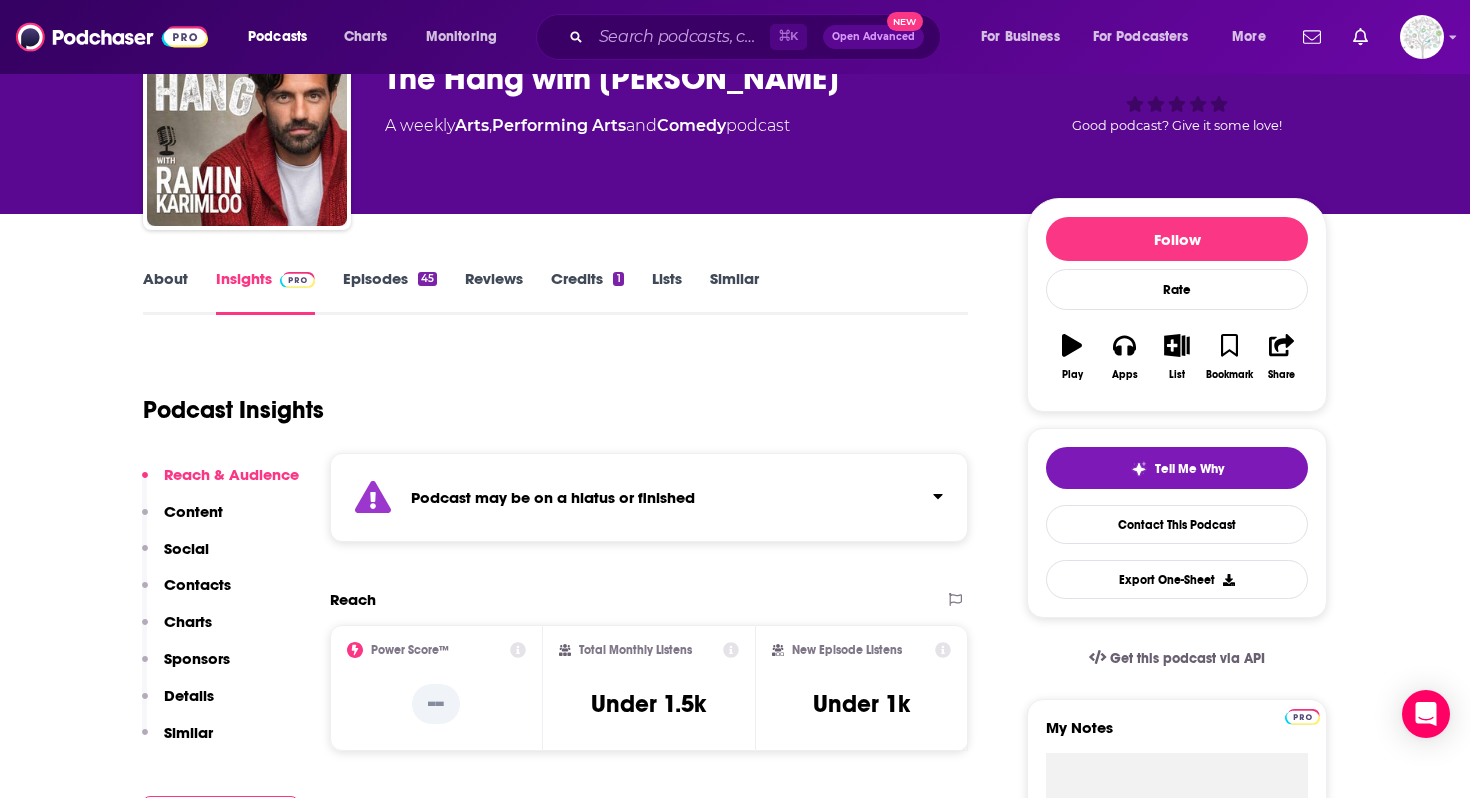 scroll, scrollTop: 140, scrollLeft: 0, axis: vertical 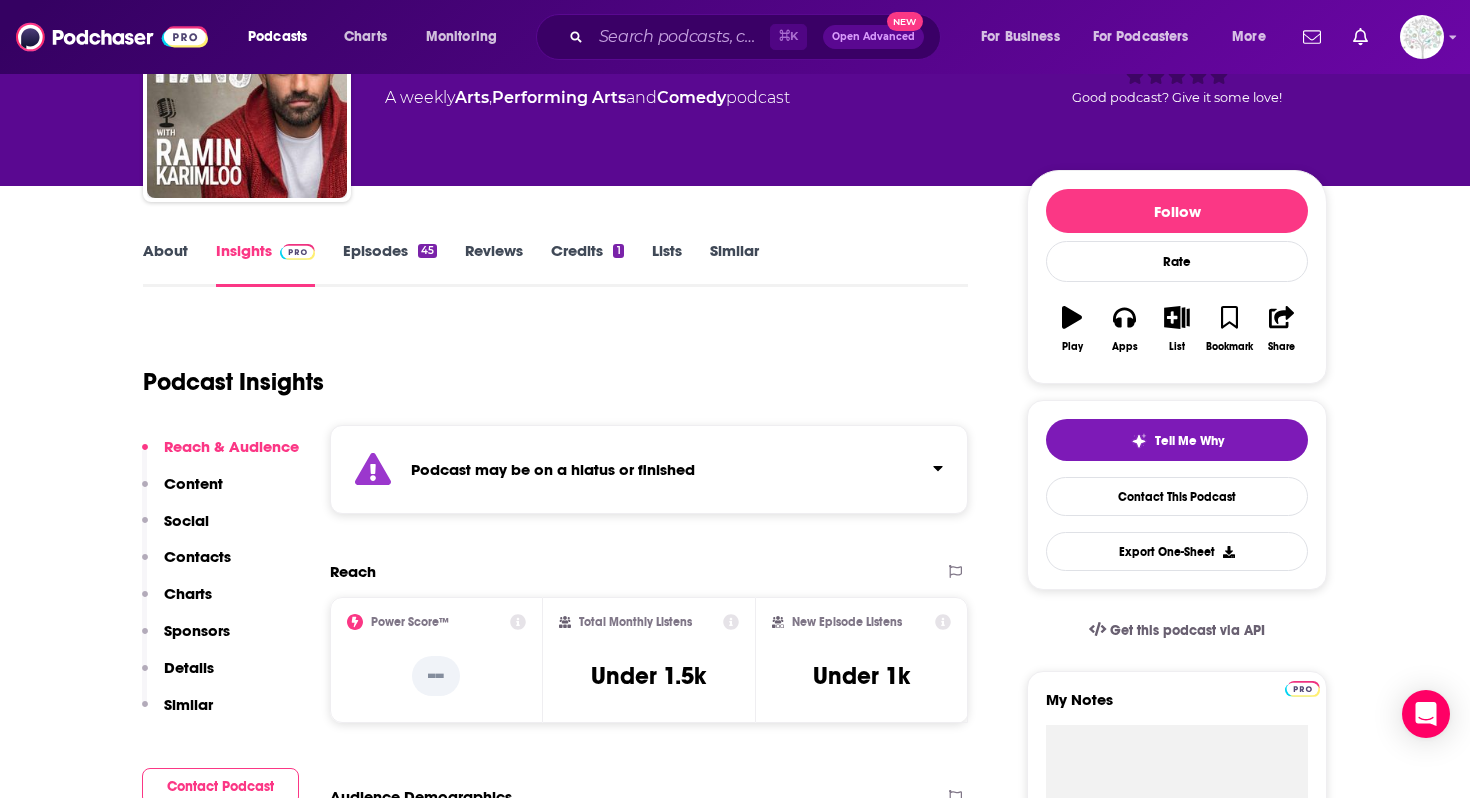 click on "Podcast may be on a hiatus or finished" at bounding box center [553, 469] 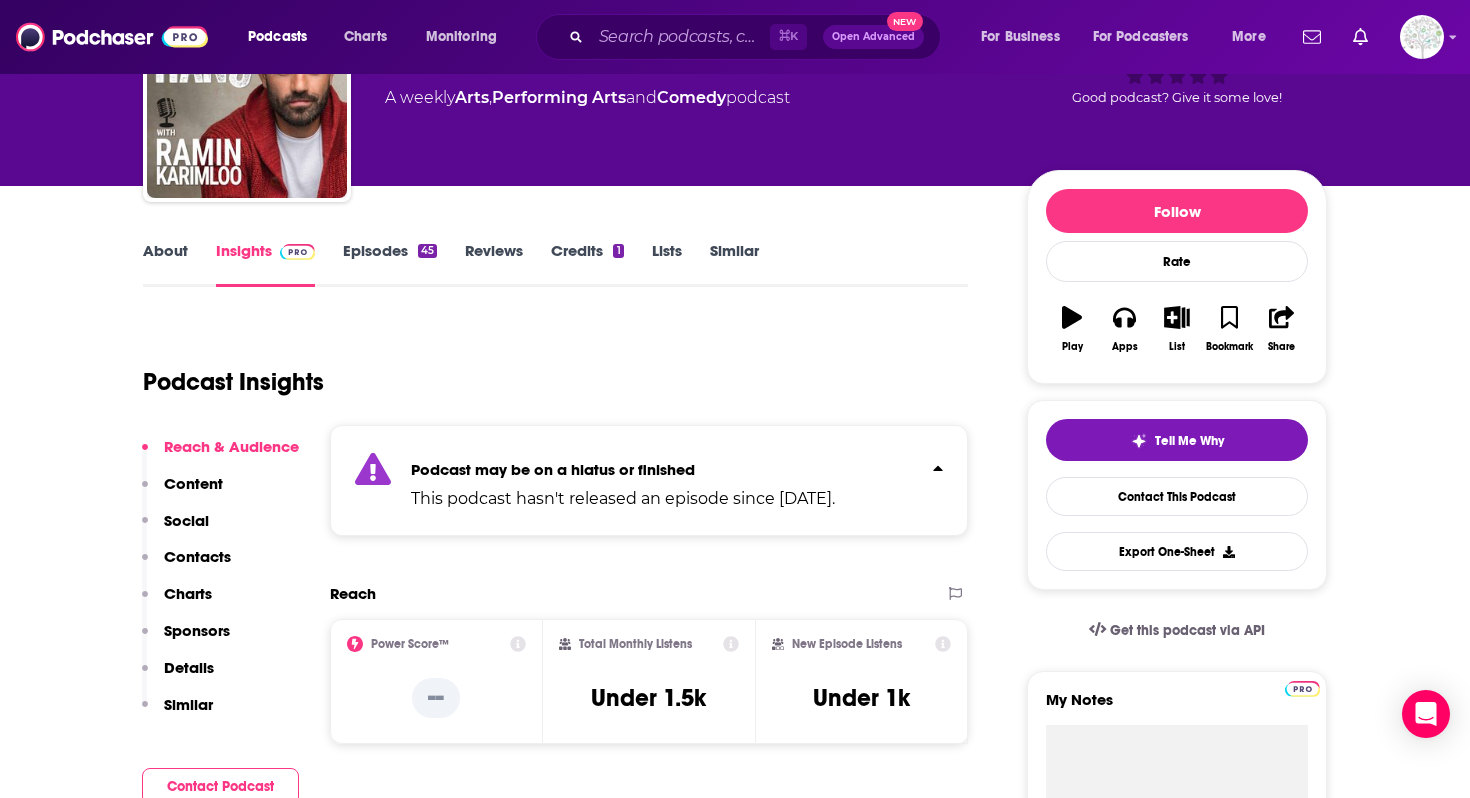 click on "Podcast may be on a hiatus or finished This podcast hasn't released an episode since Jul 5th, 2023." at bounding box center (623, 480) 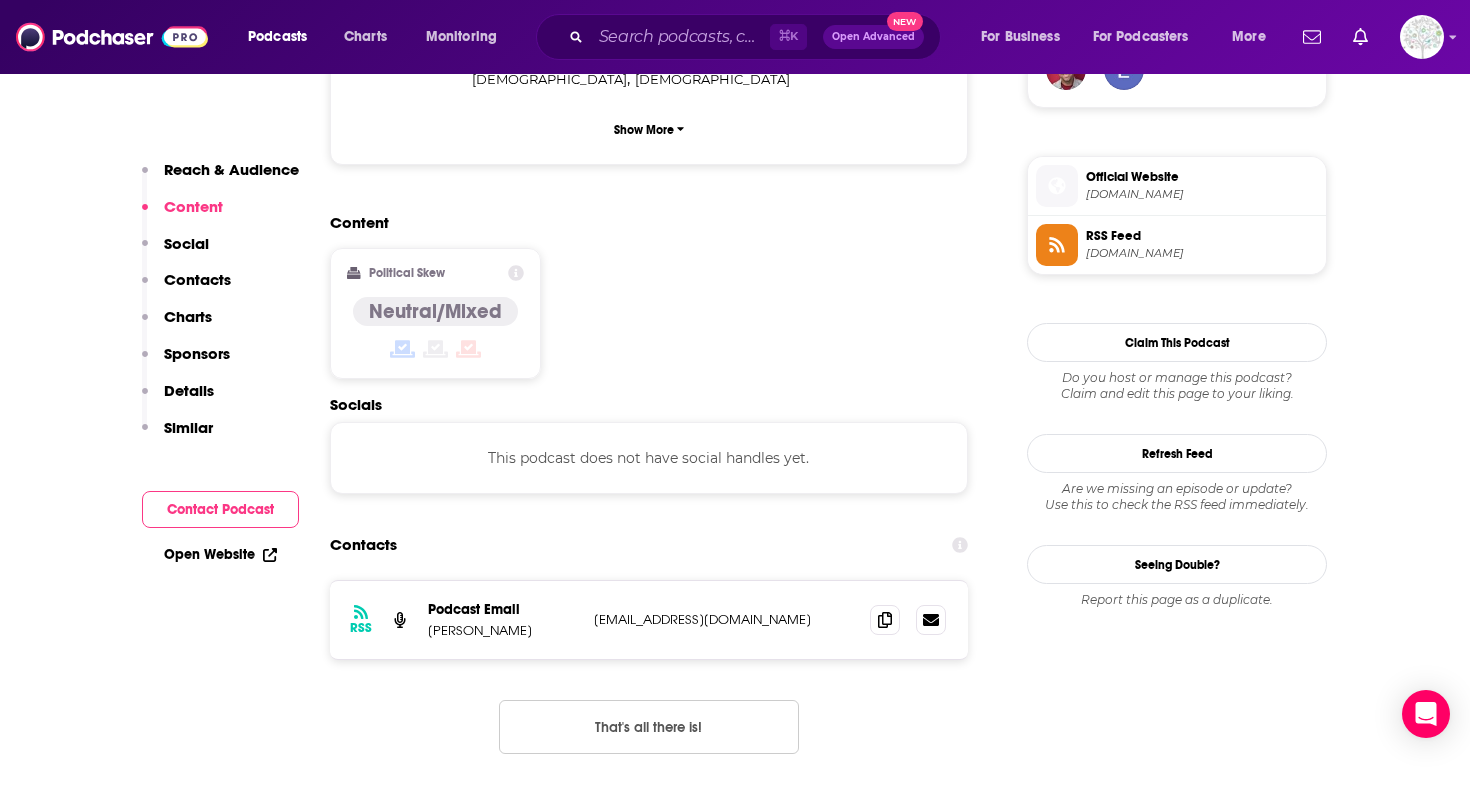 scroll, scrollTop: 1747, scrollLeft: 0, axis: vertical 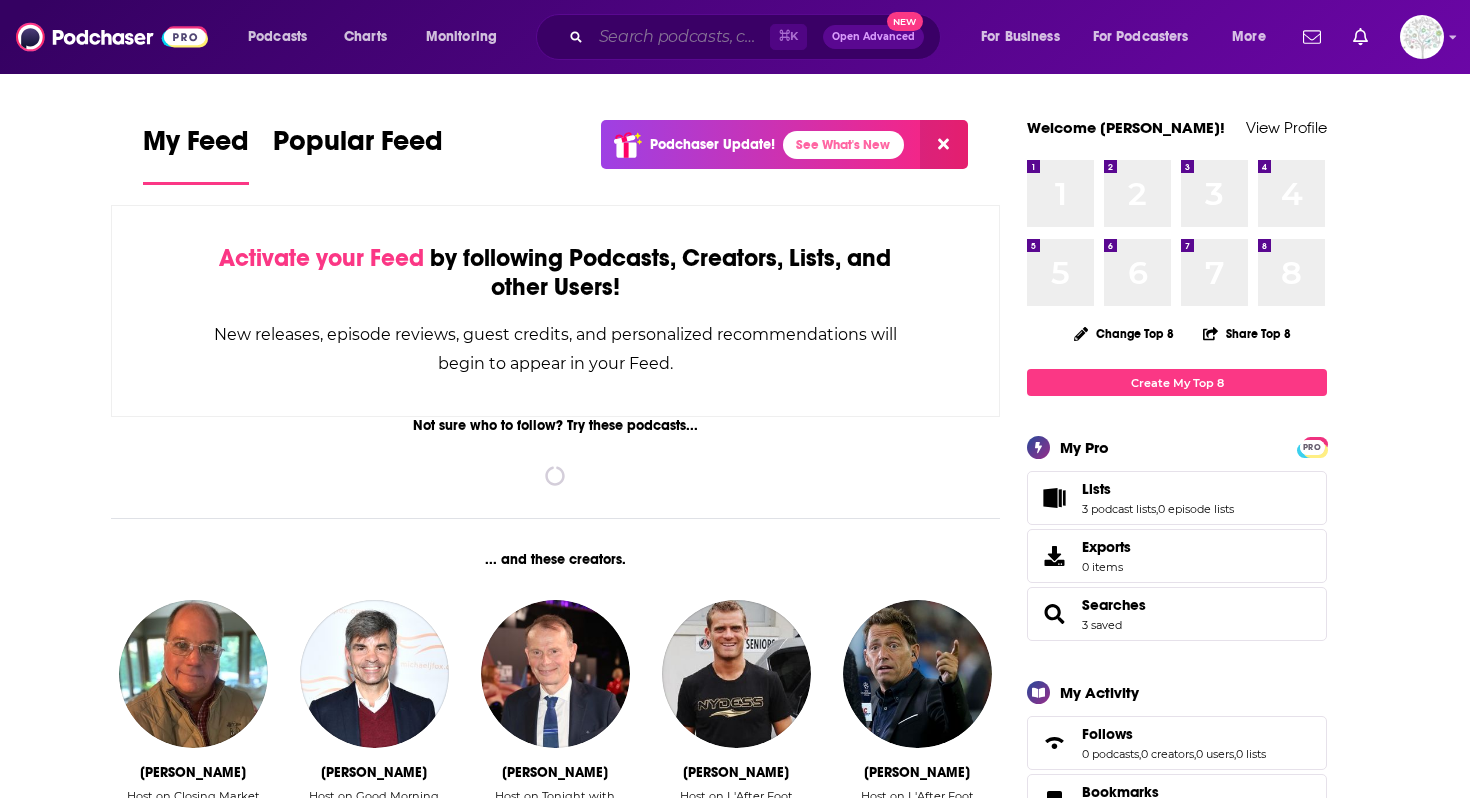 click at bounding box center [680, 37] 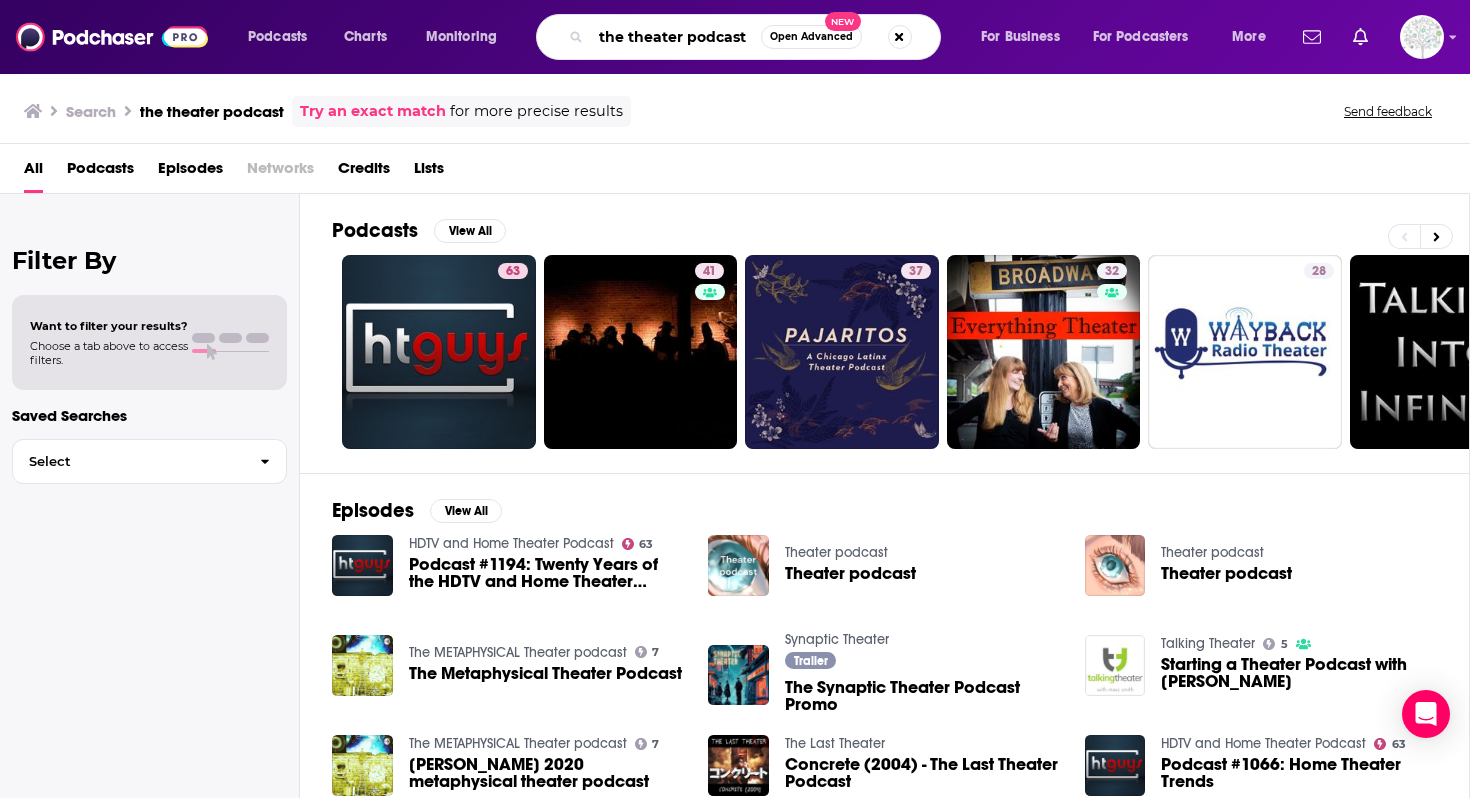click on "the theater podcast" at bounding box center (676, 37) 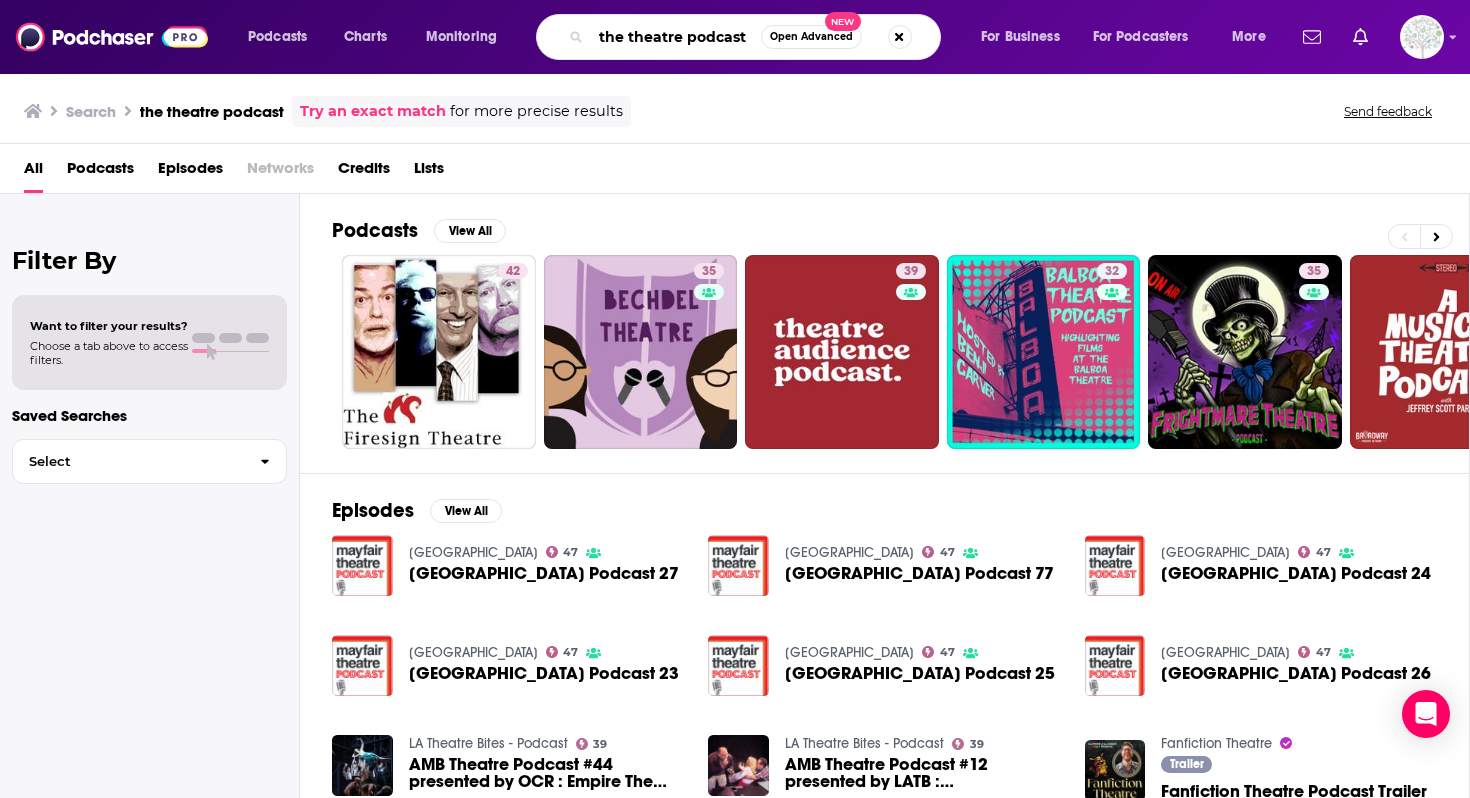 click on "the theatre podcast" at bounding box center [676, 37] 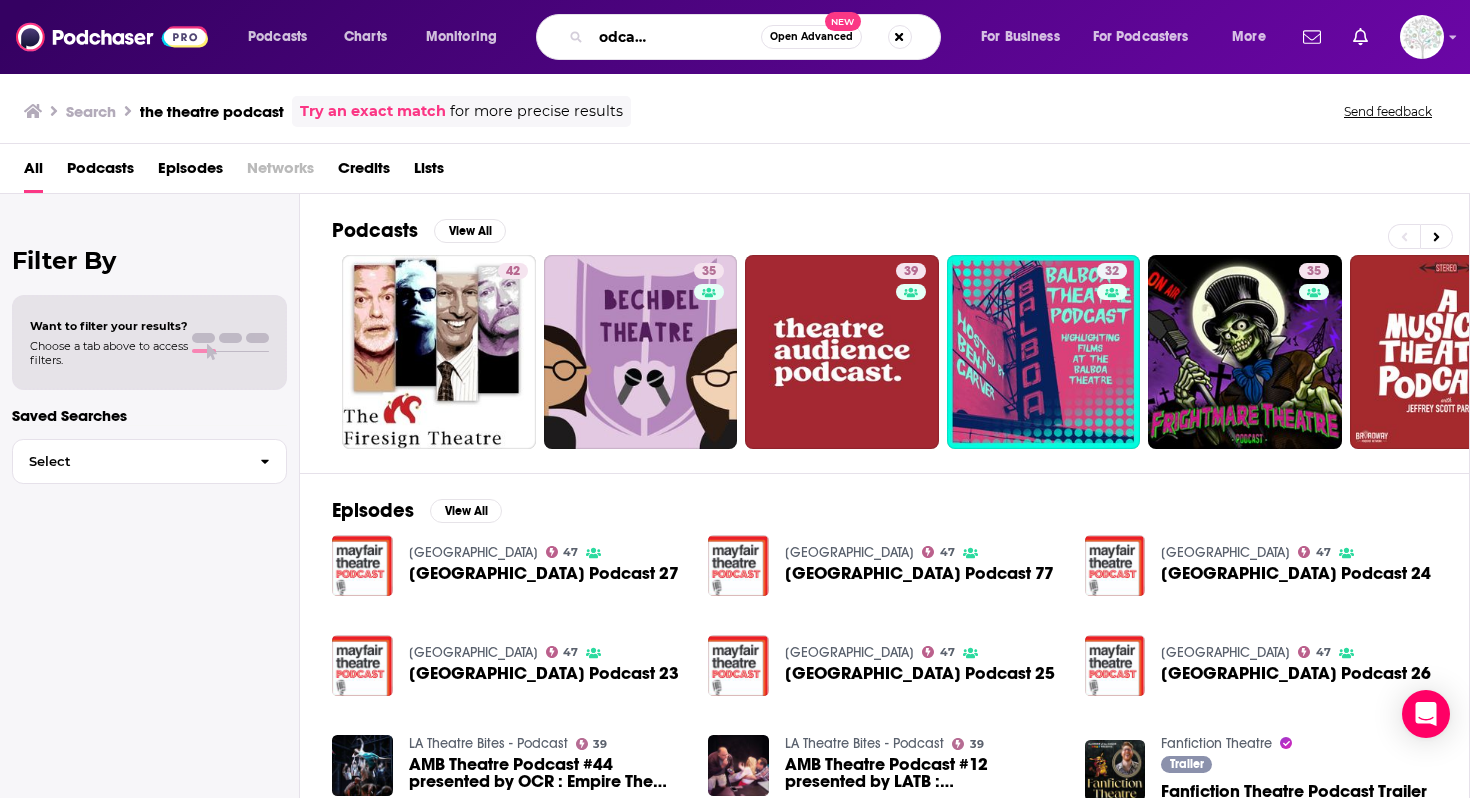 scroll, scrollTop: 0, scrollLeft: 107, axis: horizontal 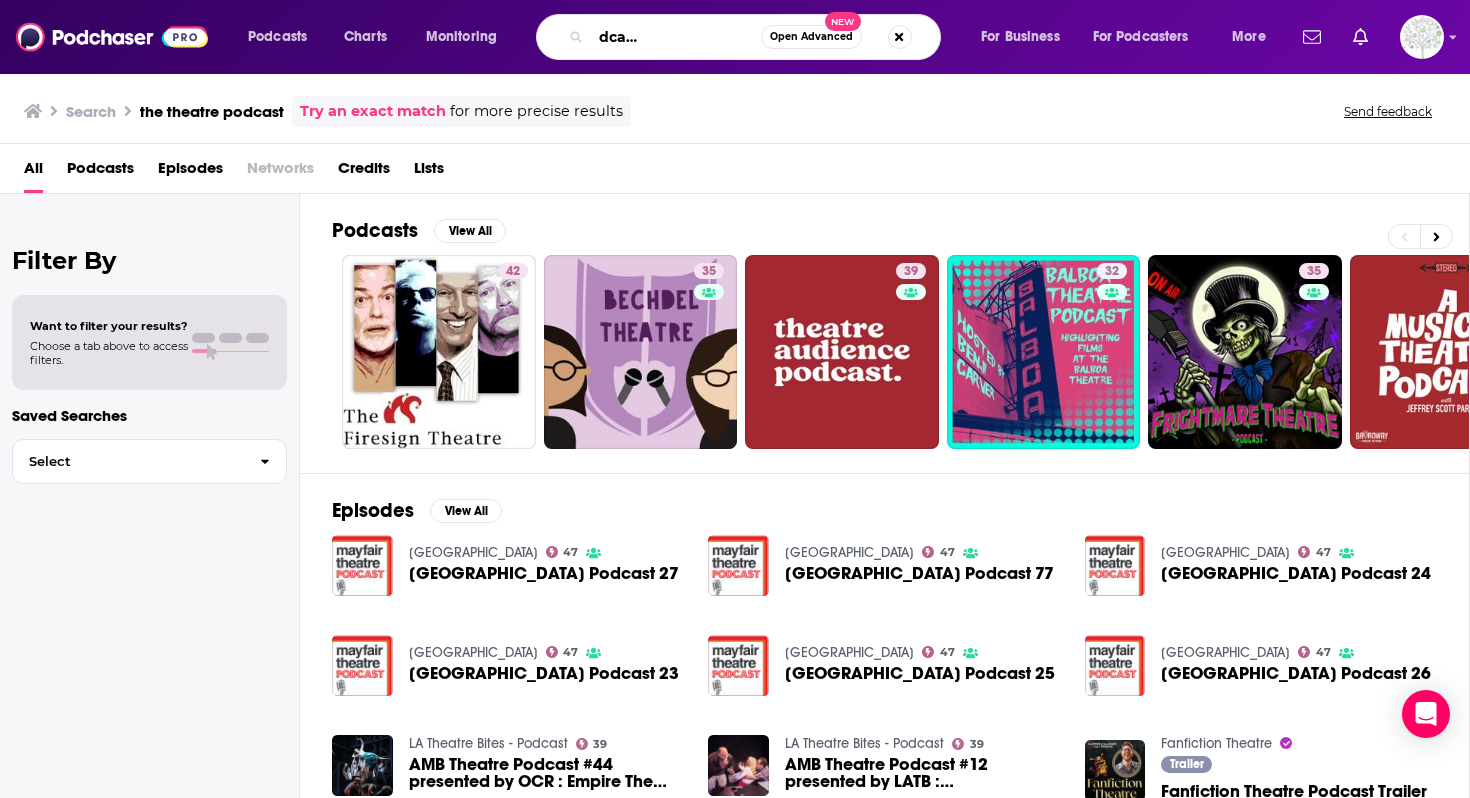 type on "the theatre podcast with alan seales" 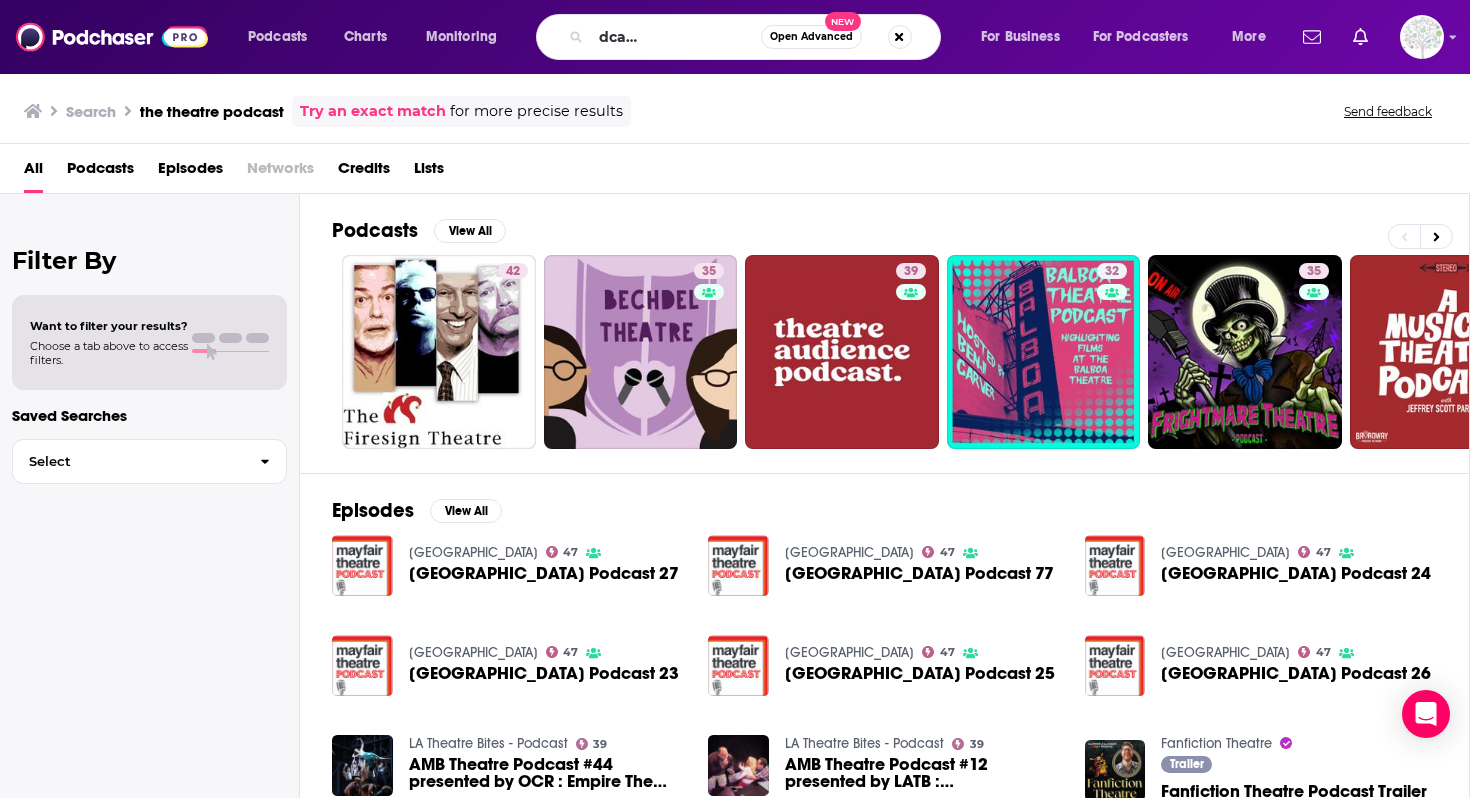 scroll, scrollTop: 0, scrollLeft: 0, axis: both 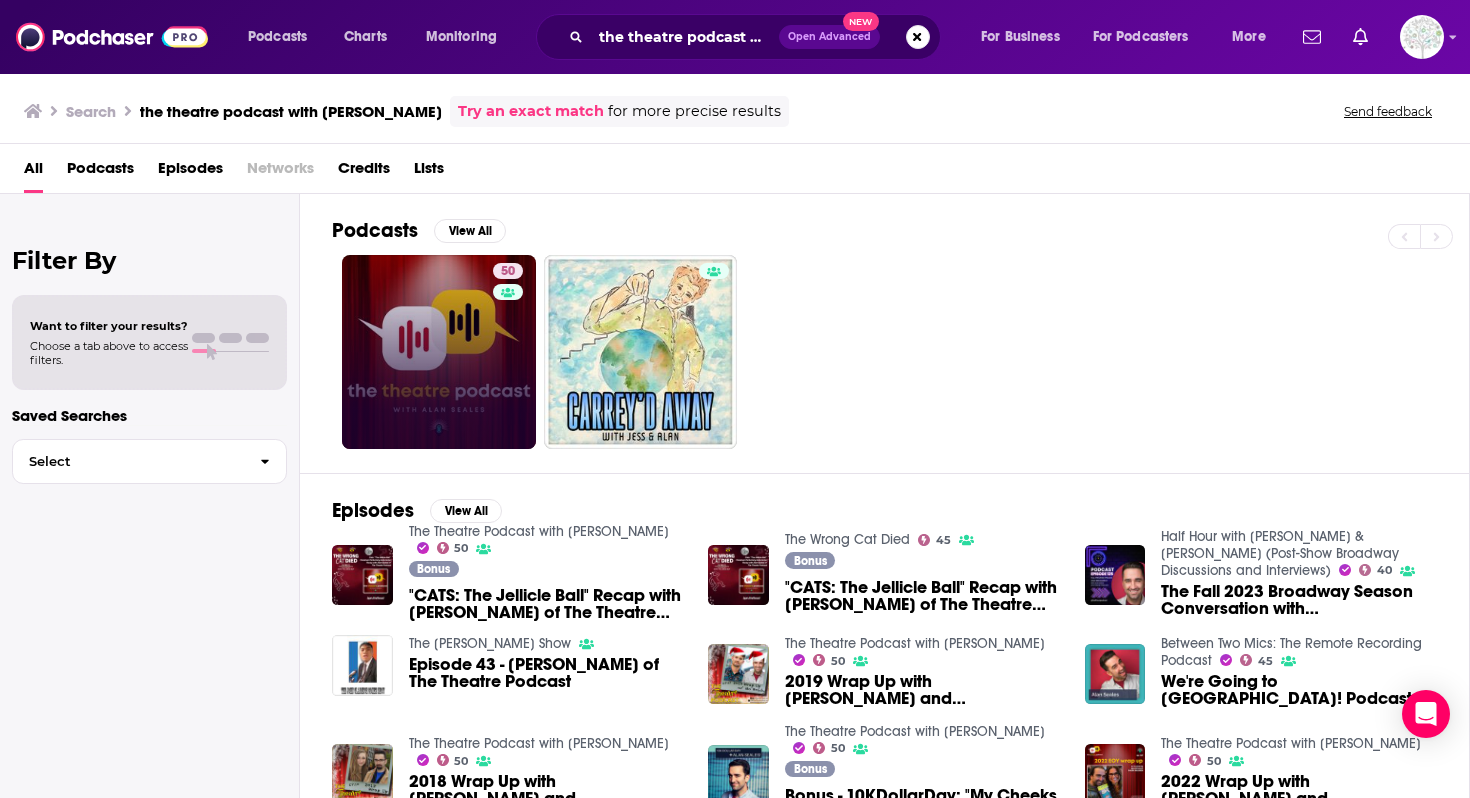 click on "50" at bounding box center (439, 352) 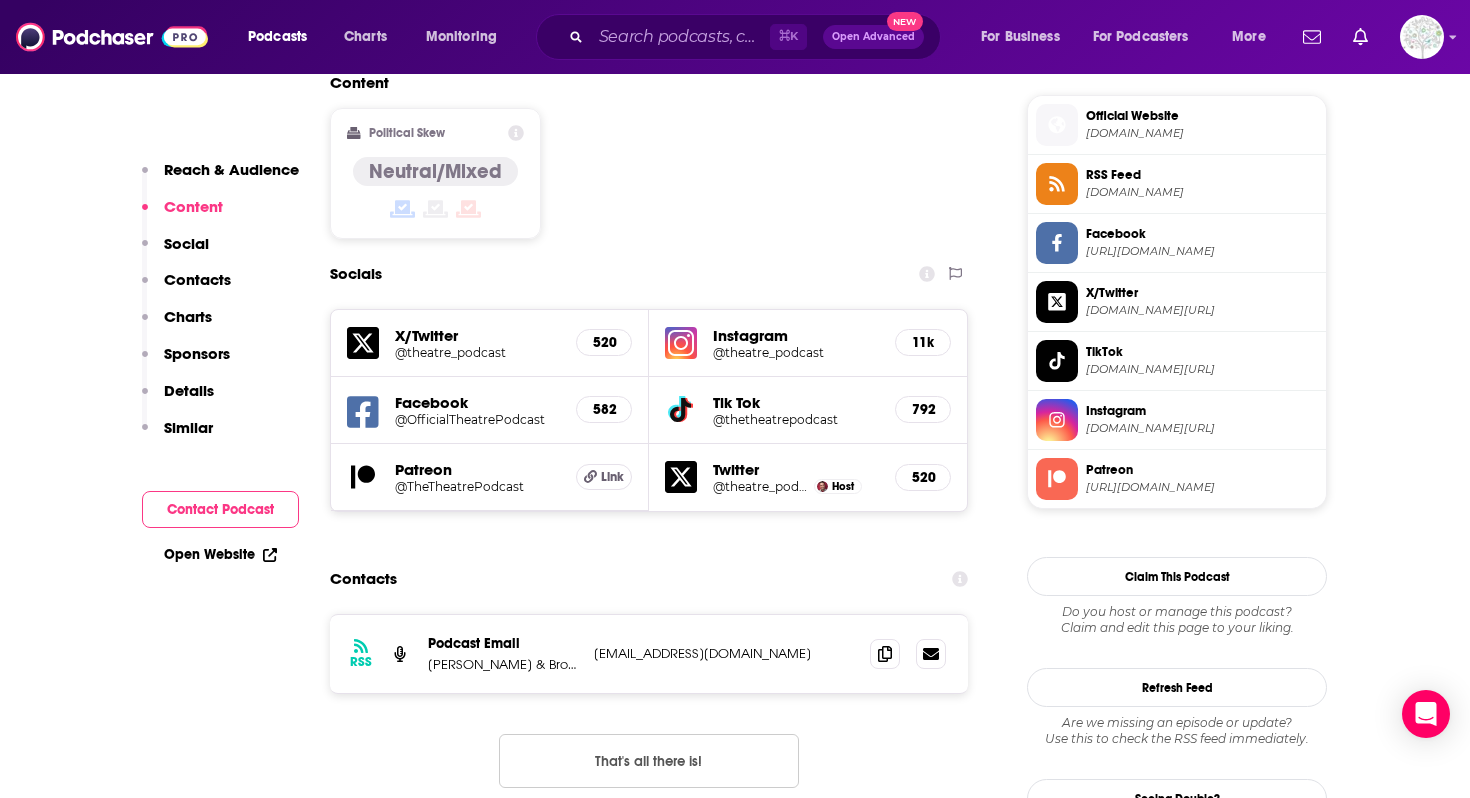 scroll, scrollTop: 0, scrollLeft: 0, axis: both 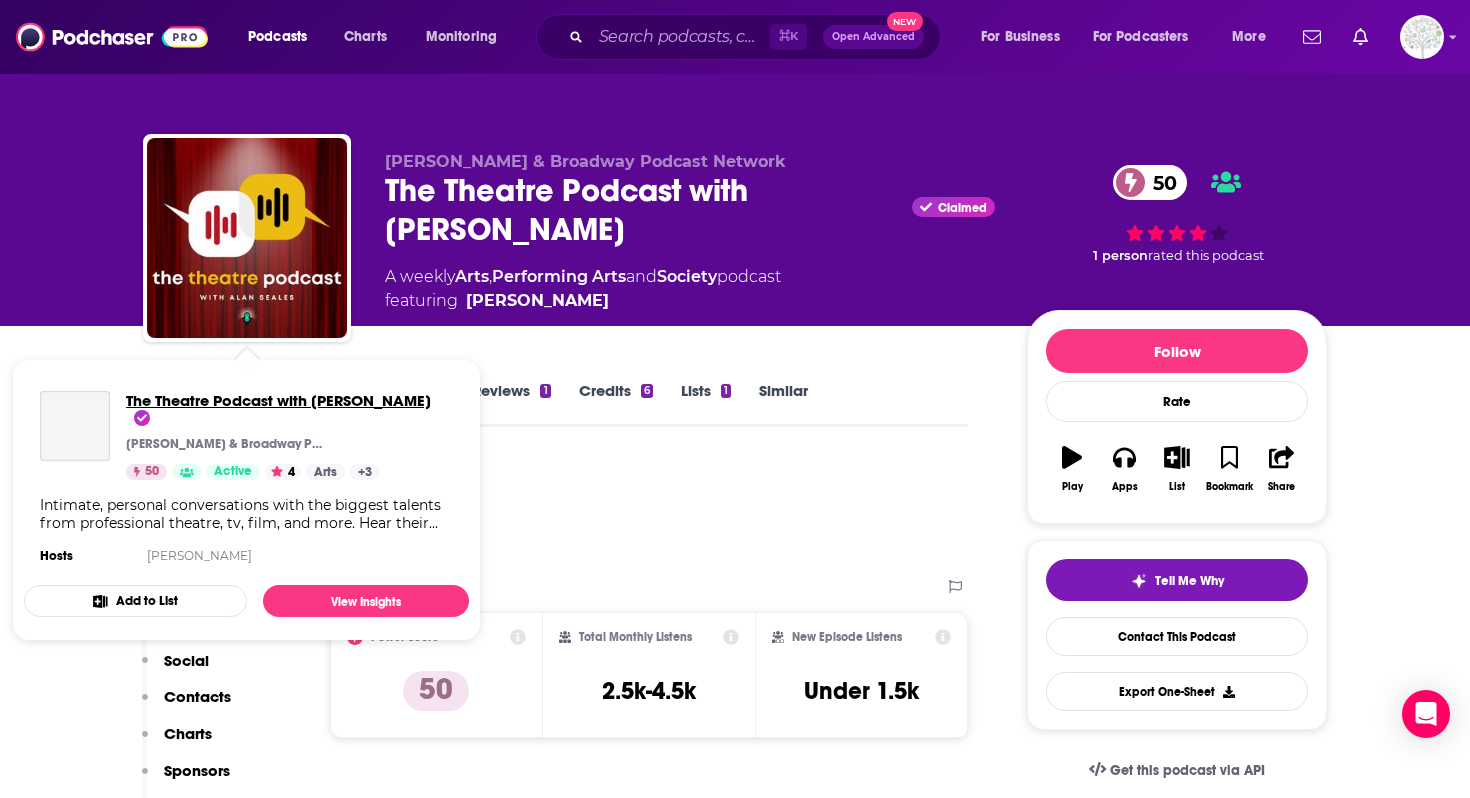 click on "The Theatre Podcast with Alan Seales" at bounding box center [278, 410] 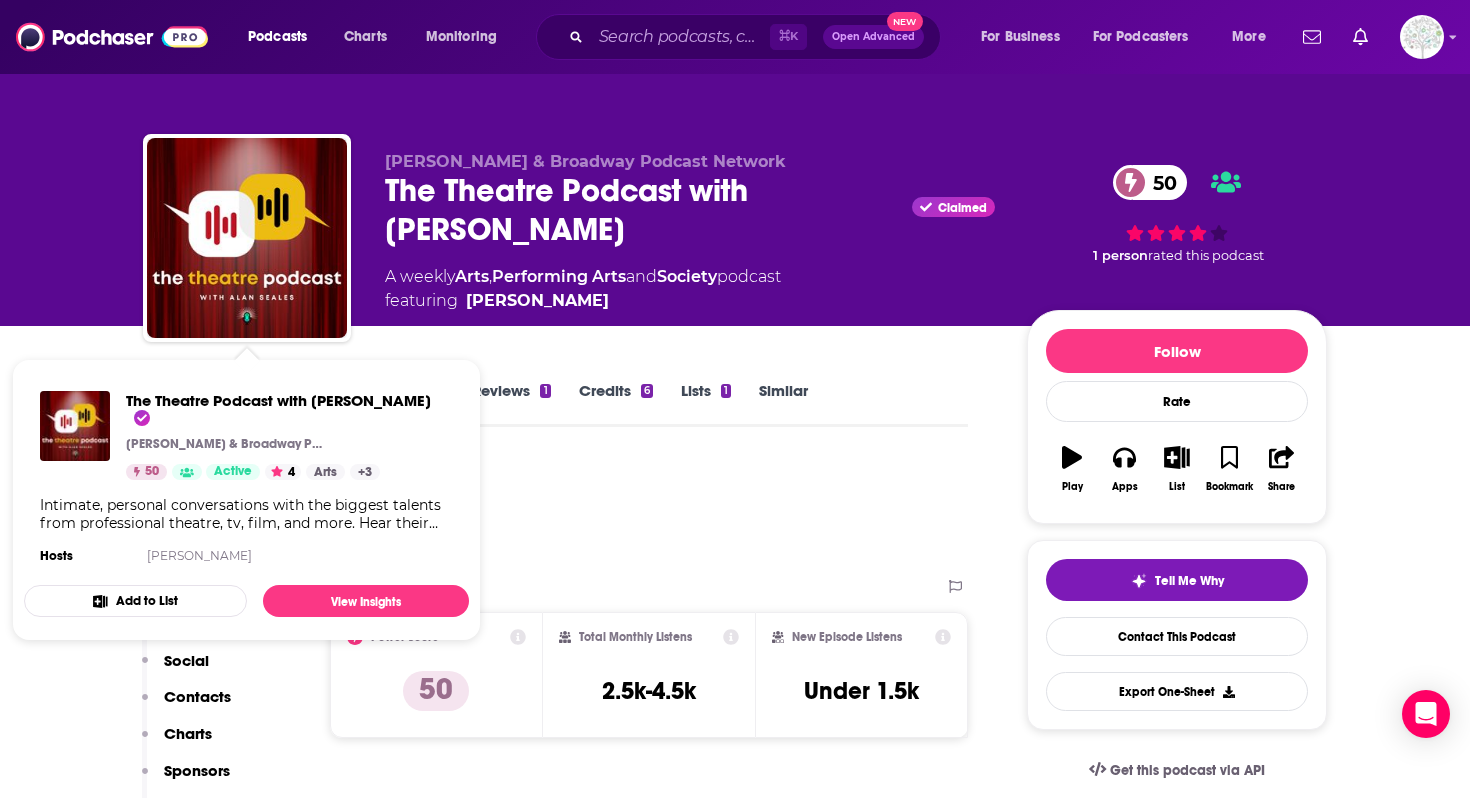 click on "About Insights Episodes 447 Reviews 1 Credits 6 Lists 1 Similar Podcast Insights Reach & Audience Content Social Contacts Charts Sponsors Details Similar Contact Podcast Open Website  Reach Power Score™ 50 Total Monthly Listens 2.5k-4.5k New Episode Listens Under 1.5k Export One-Sheet Audience Demographics Gender Male Age 47 yo Income $ $ $ $ $ Parental Status Mixed Countries 1 United States 2 United Kingdom 3 Canada 4 Australia Top Cities New York, NY , Los Angeles, CA , Chicago, IL , San Diego, CA , Brooklyn, NY , London Interests Theatre , Toys, Children & Baby , Movies and Tv - Movies , Pets , Television & Film , Movies and Tv Jobs Journalists/Reporters , Retirees , Software Engineers , Directors , Authors/Writers , Editors Ethnicities White / Caucasian , Hispanic , Asian , African American Show More Content Political Skew Neutral/Mixed Socials X/Twitter @theatre_podcast 520 Instagram @theatre_podcast 11k Facebook @OfficialTheatrePodcast 582 Tik Tok @thetheatrepodcast 792 Patreon @TheTheatrePodcast Link" at bounding box center (555, 5618) 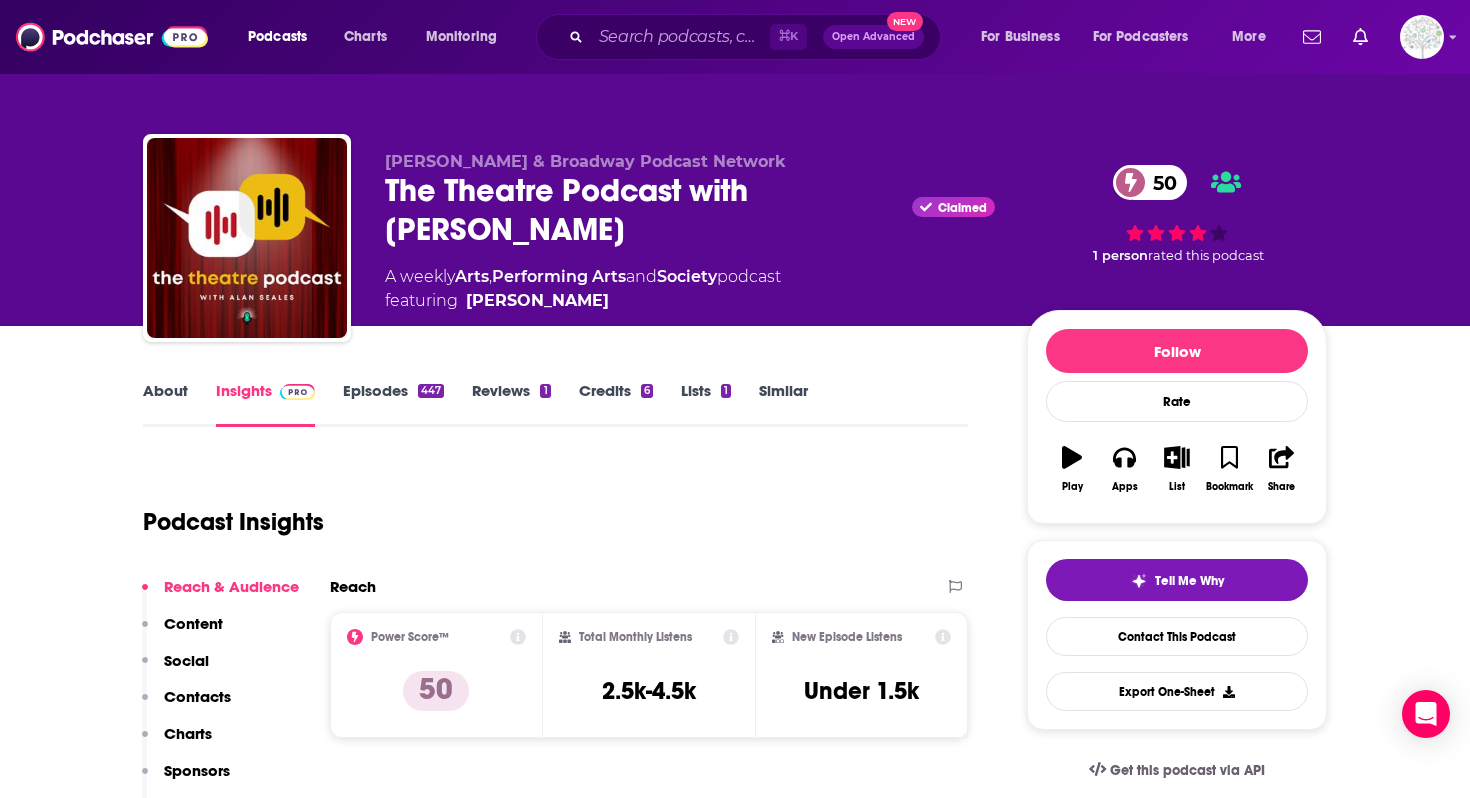click on "About Insights Episodes 447 Reviews 1 Credits 6 Lists 1 Similar Podcast Insights Reach & Audience Content Social Contacts Charts Sponsors Details Similar Contact Podcast Open Website  Reach Power Score™ 50 Total Monthly Listens 2.5k-4.5k New Episode Listens Under 1.5k Export One-Sheet Audience Demographics Gender Male Age 47 yo Income $ $ $ $ $ Parental Status Mixed Countries 1 United States 2 United Kingdom 3 Canada 4 Australia Top Cities New York, NY , Los Angeles, CA , Chicago, IL , San Diego, CA , Brooklyn, NY , London Interests Theatre , Toys, Children & Baby , Movies and Tv - Movies , Pets , Television & Film , Movies and Tv Jobs Journalists/Reporters , Retirees , Software Engineers , Directors , Authors/Writers , Editors Ethnicities White / Caucasian , Hispanic , Asian , African American Show More Content Political Skew Neutral/Mixed Socials X/Twitter @theatre_podcast 520 Instagram @theatre_podcast 11k Facebook @OfficialTheatrePodcast 582 Tik Tok @thetheatrepodcast 792 Patreon @TheTheatrePodcast Link" at bounding box center [735, 5592] 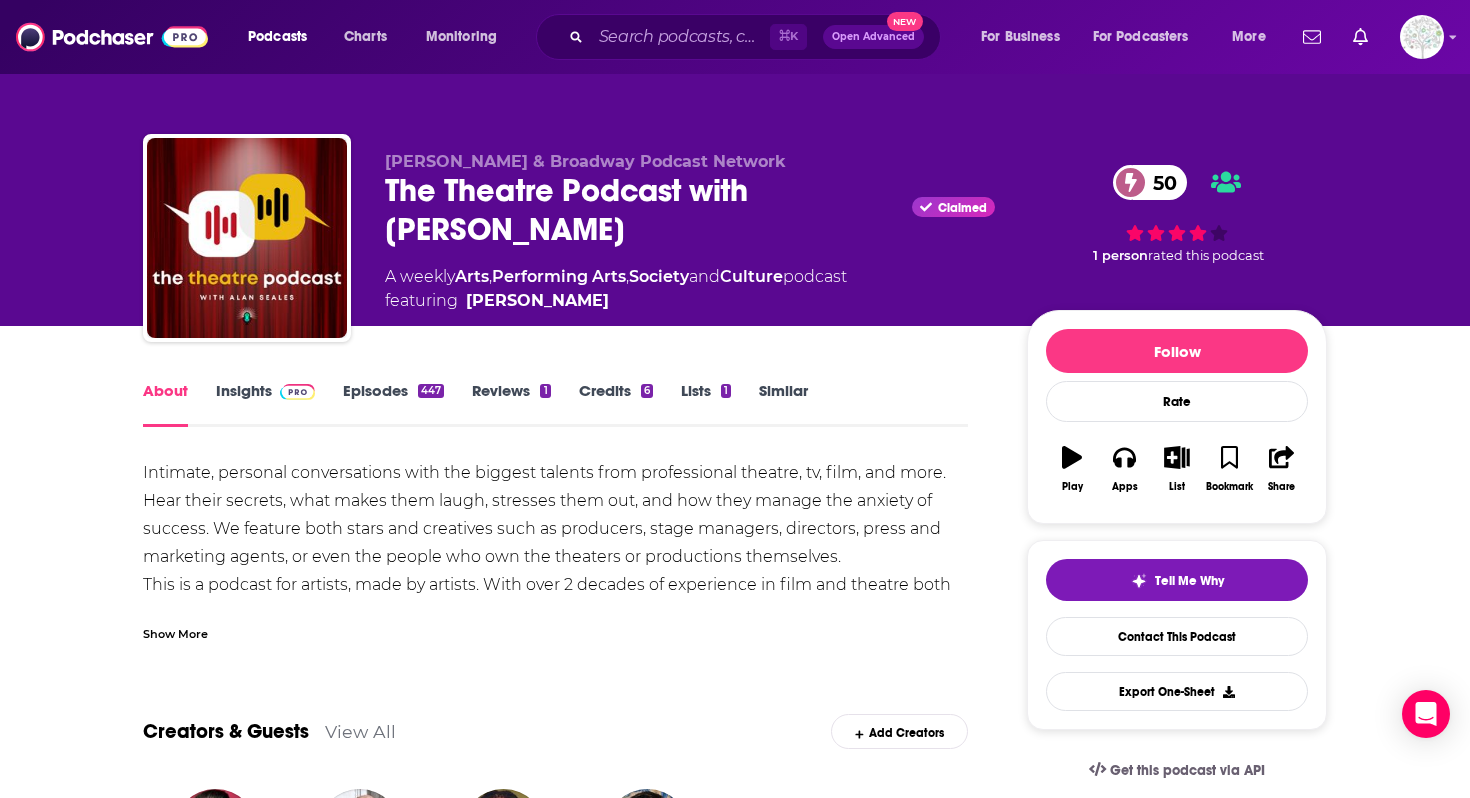 click at bounding box center [297, 392] 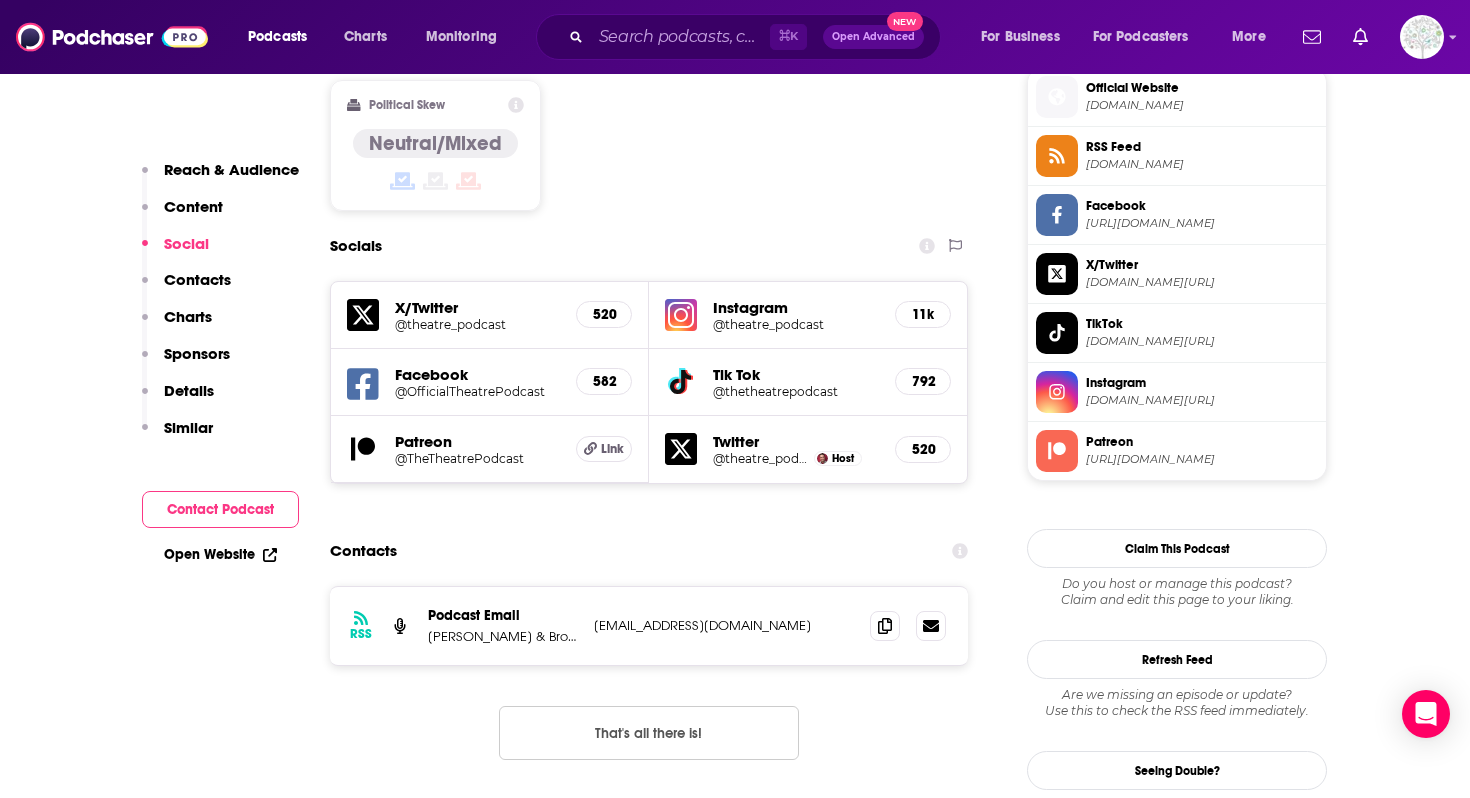 scroll, scrollTop: 1900, scrollLeft: 0, axis: vertical 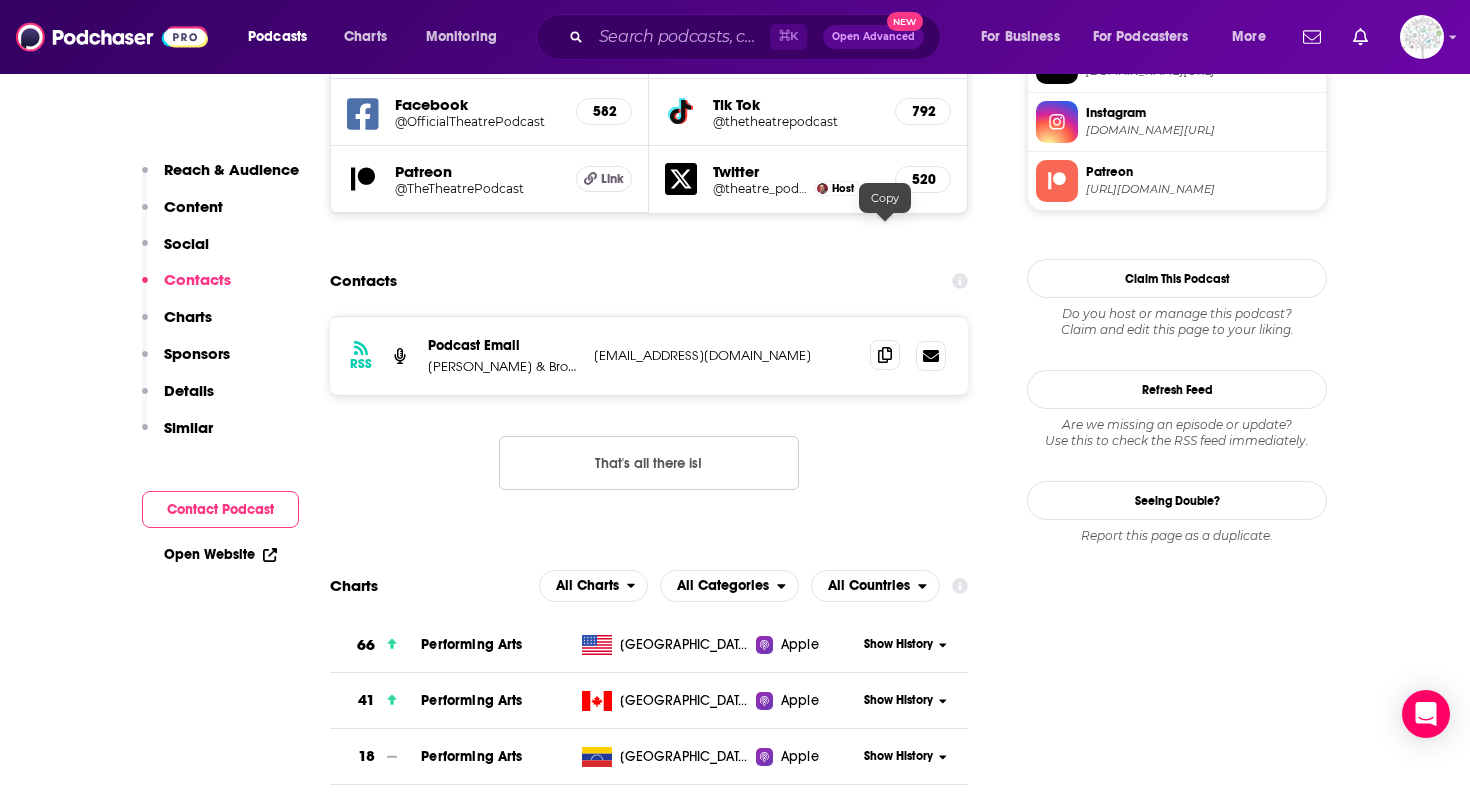 click 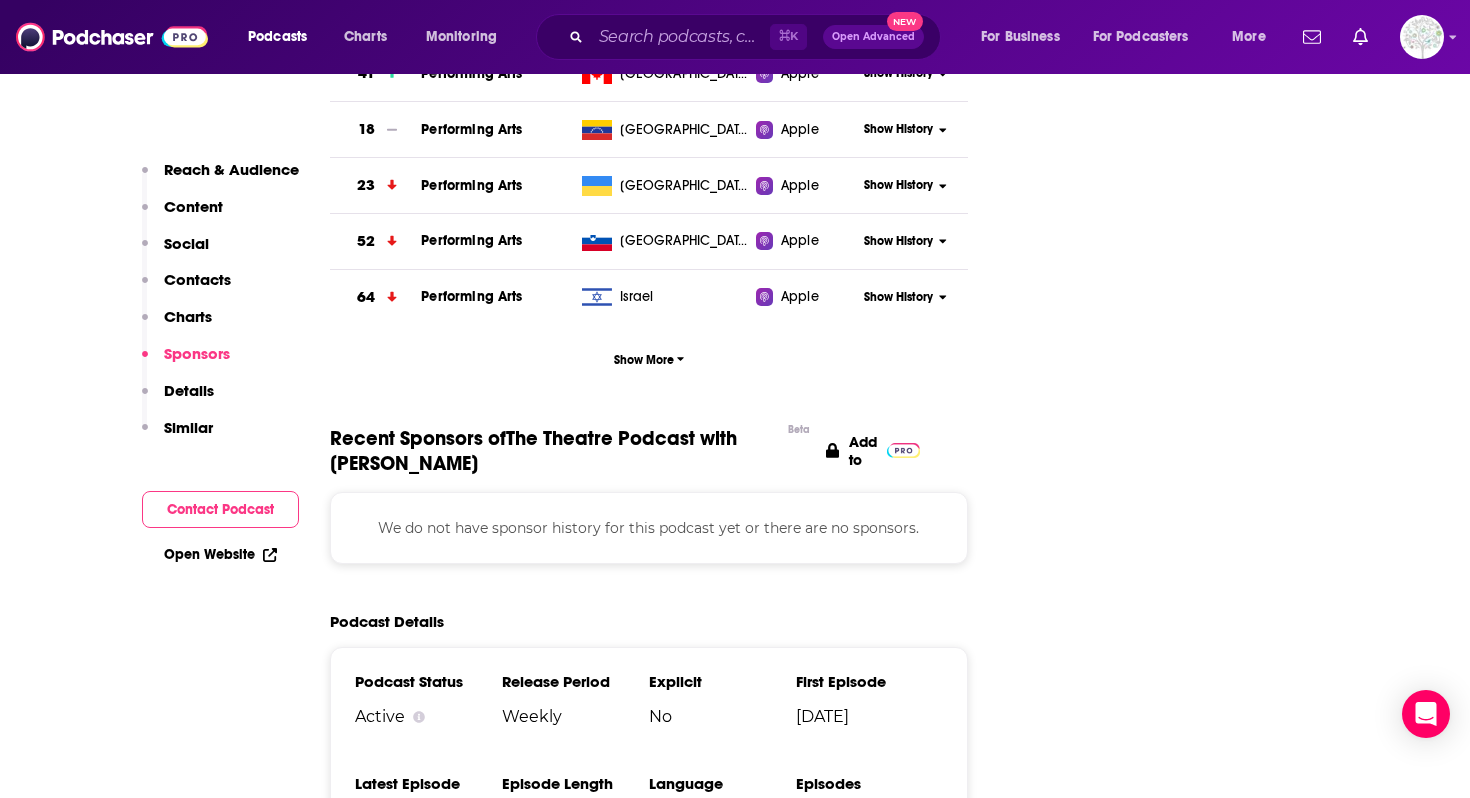 scroll, scrollTop: 2961, scrollLeft: 0, axis: vertical 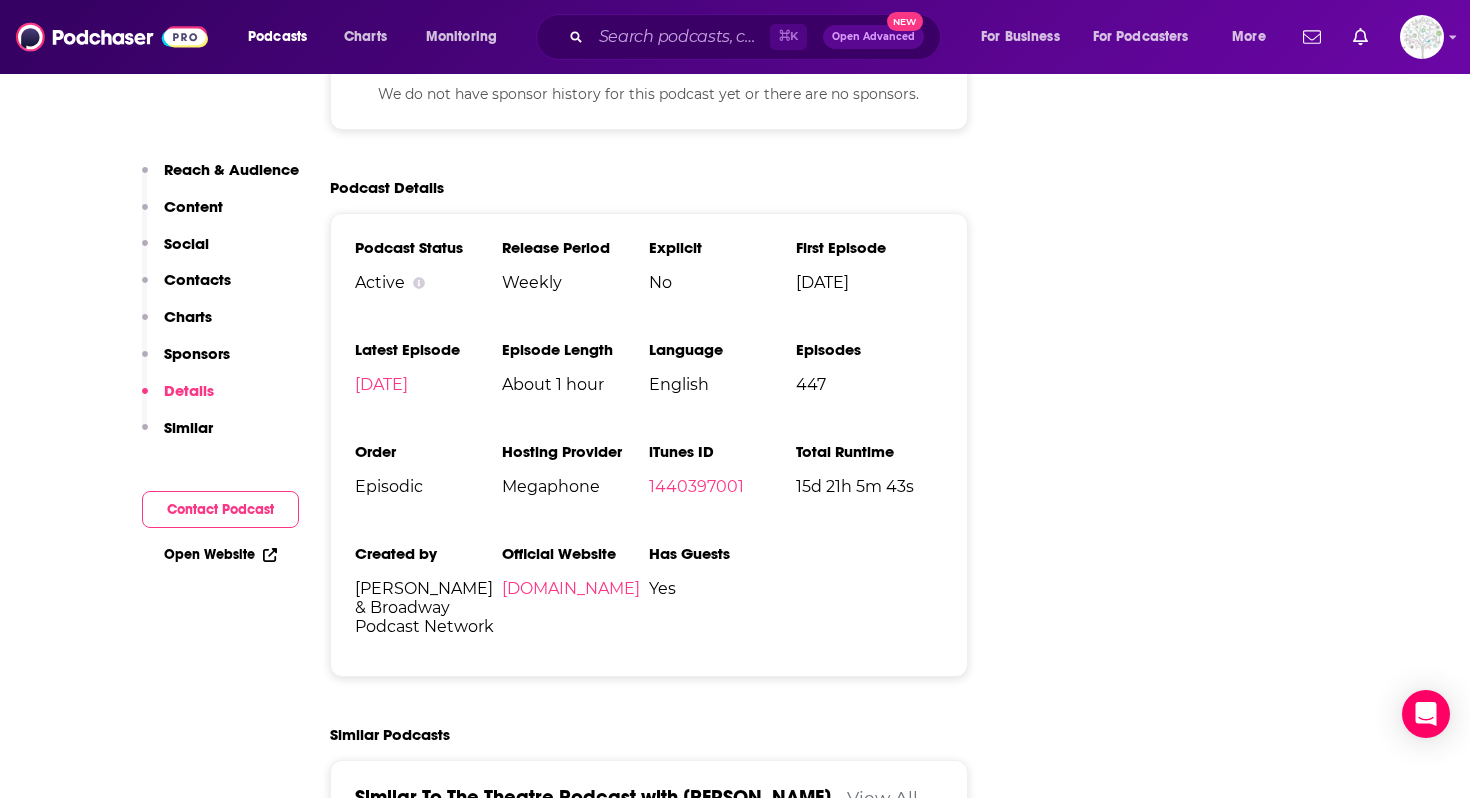 click on "Follow Rate Play Apps List Bookmark Share Tell Me Why Contact This Podcast Export One-Sheet Get this podcast via API My Notes Your concierge team Ask a question or make a request. Send a message Share This Podcast Recommendation sent https://www.podchaser.com/podcasts/the-theatre-podcast-with-alan-747412 Copy Link Followers 2 Official Website broadwaypodcastnetwork.com RSS Feed feeds.megaphone.fm Facebook https://www.facebook.com/OfficialTheatrePodcast X/Twitter twitter.com/theatre_podcast TikTok tiktok.com/@thetheatrepodcast Instagram instagram.com/theatre_podcast Patreon https://www.patreon.com/TheTheatrePodcast Claim This Podcast Do you host or manage this podcast? Claim and edit this page to your liking. Refresh Feed Are we missing an episode or update? Use this to check the RSS feed immediately. Seeing Double? Report this page as a duplicate." at bounding box center (1177, 2615) 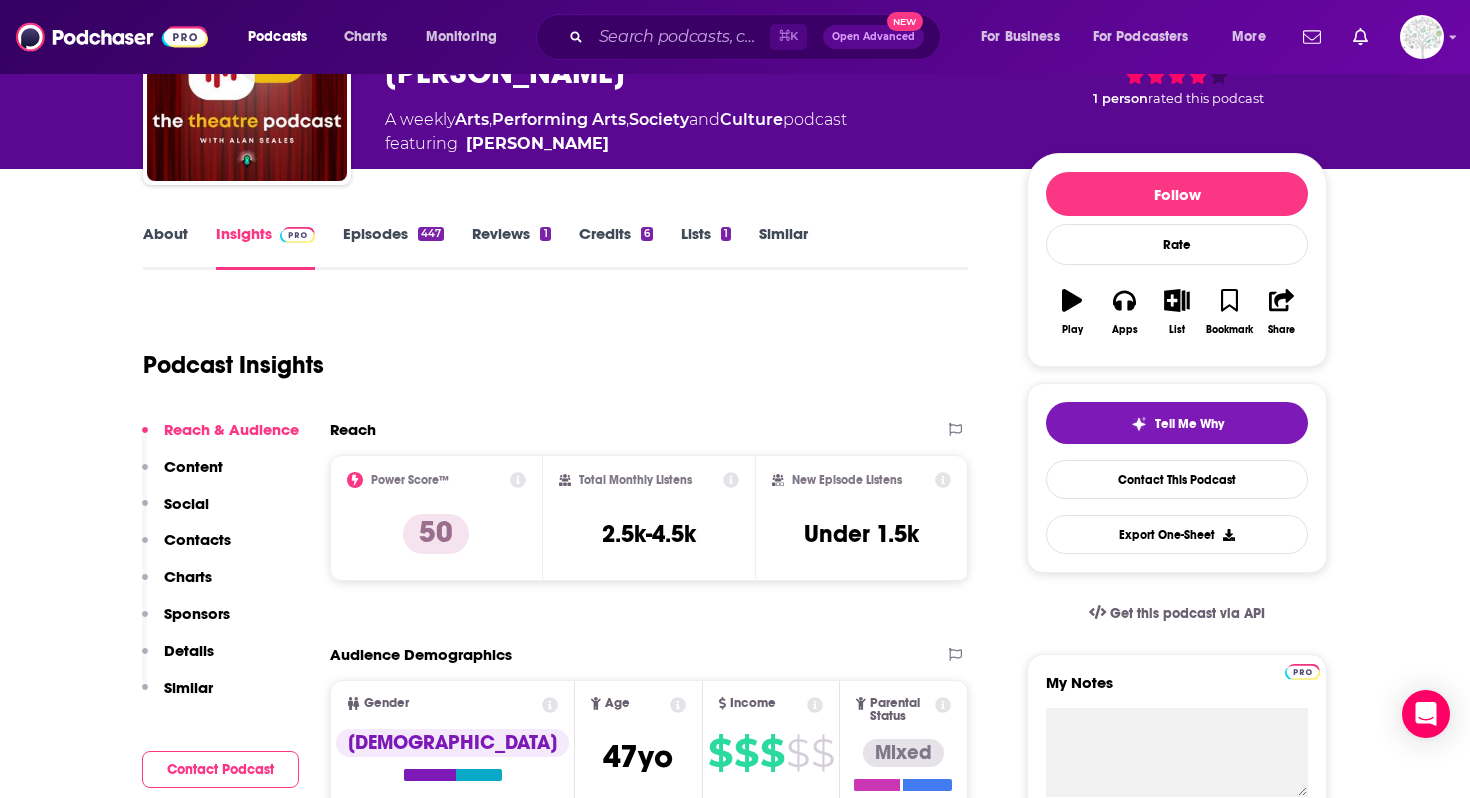 scroll, scrollTop: 0, scrollLeft: 0, axis: both 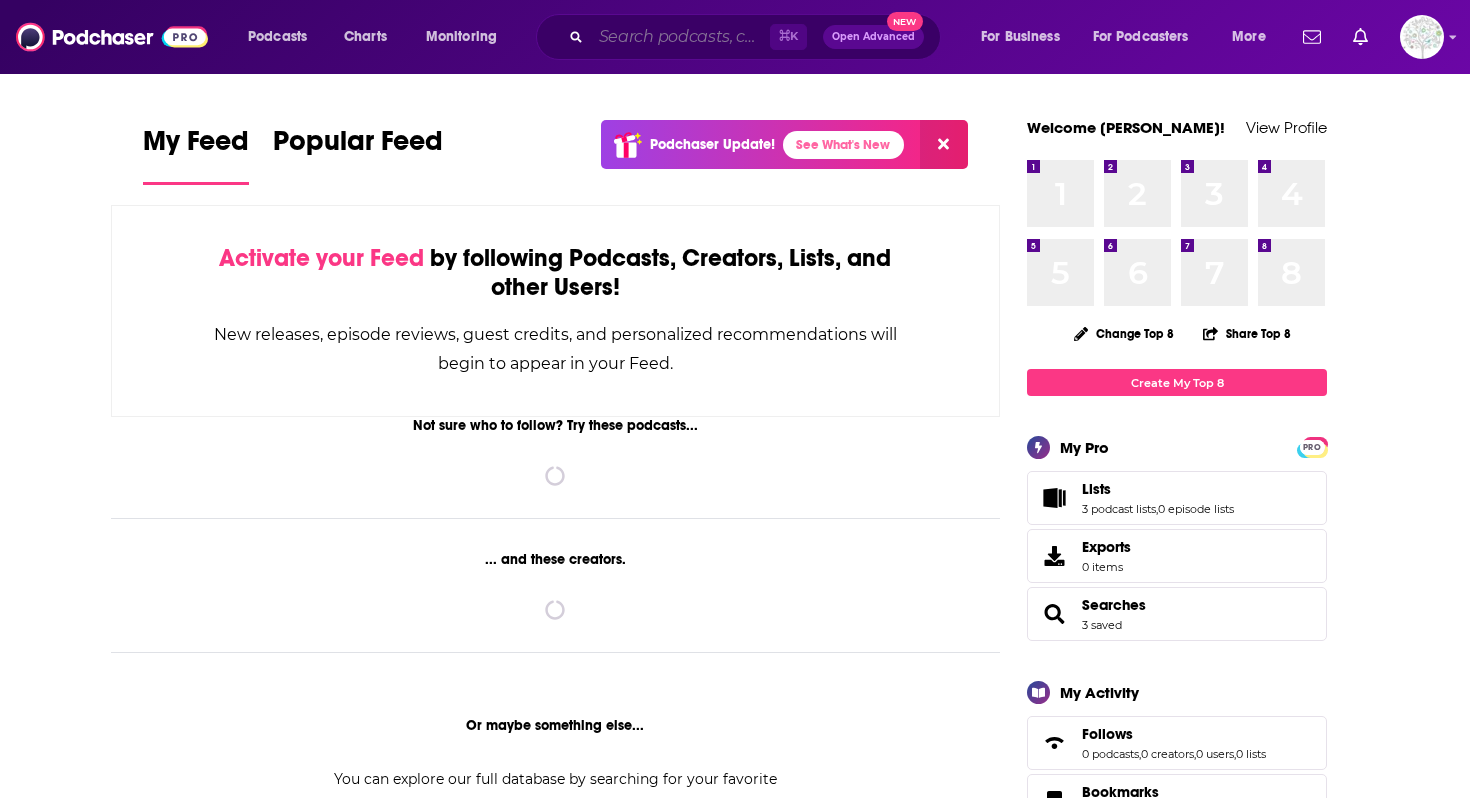 click at bounding box center [680, 37] 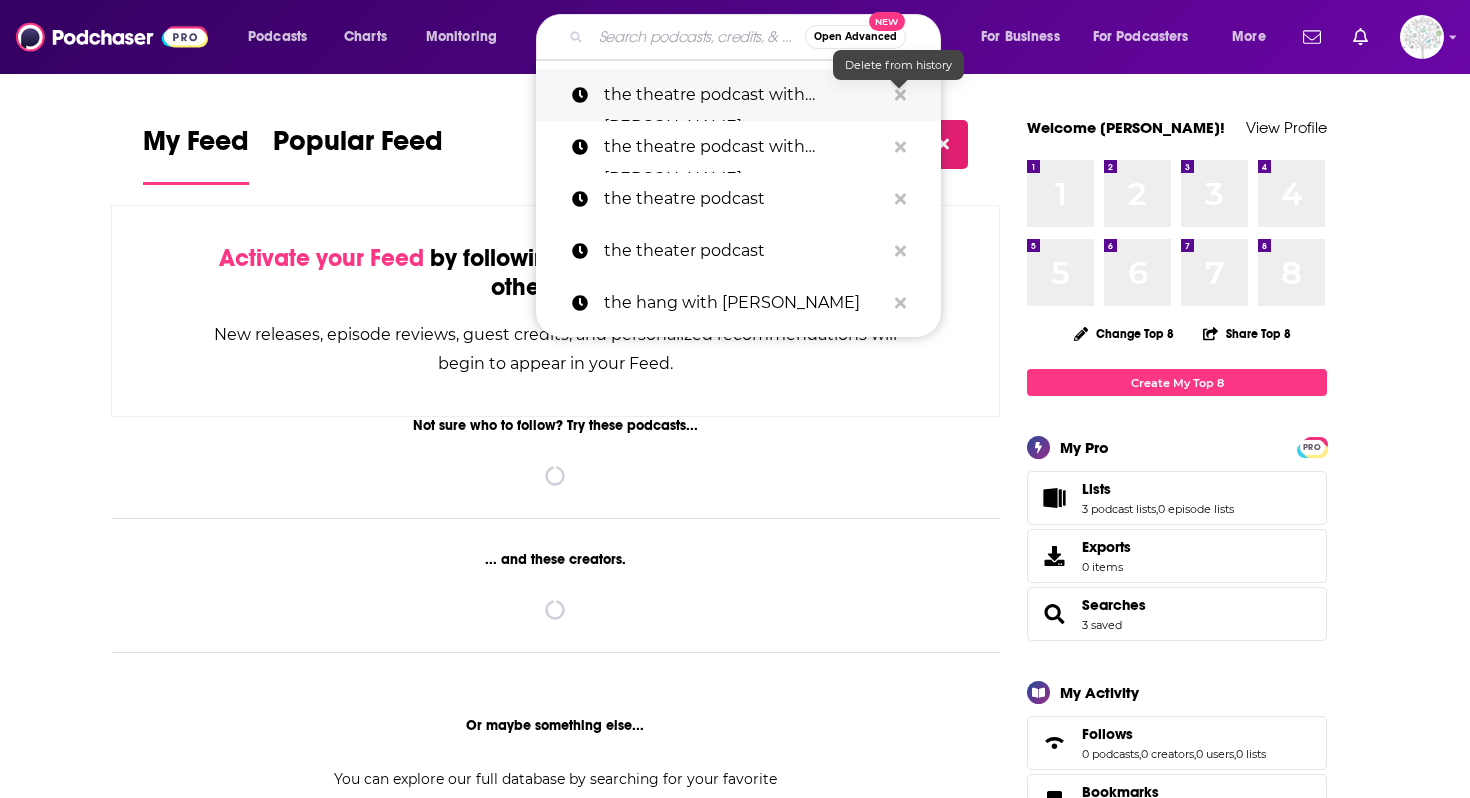 click 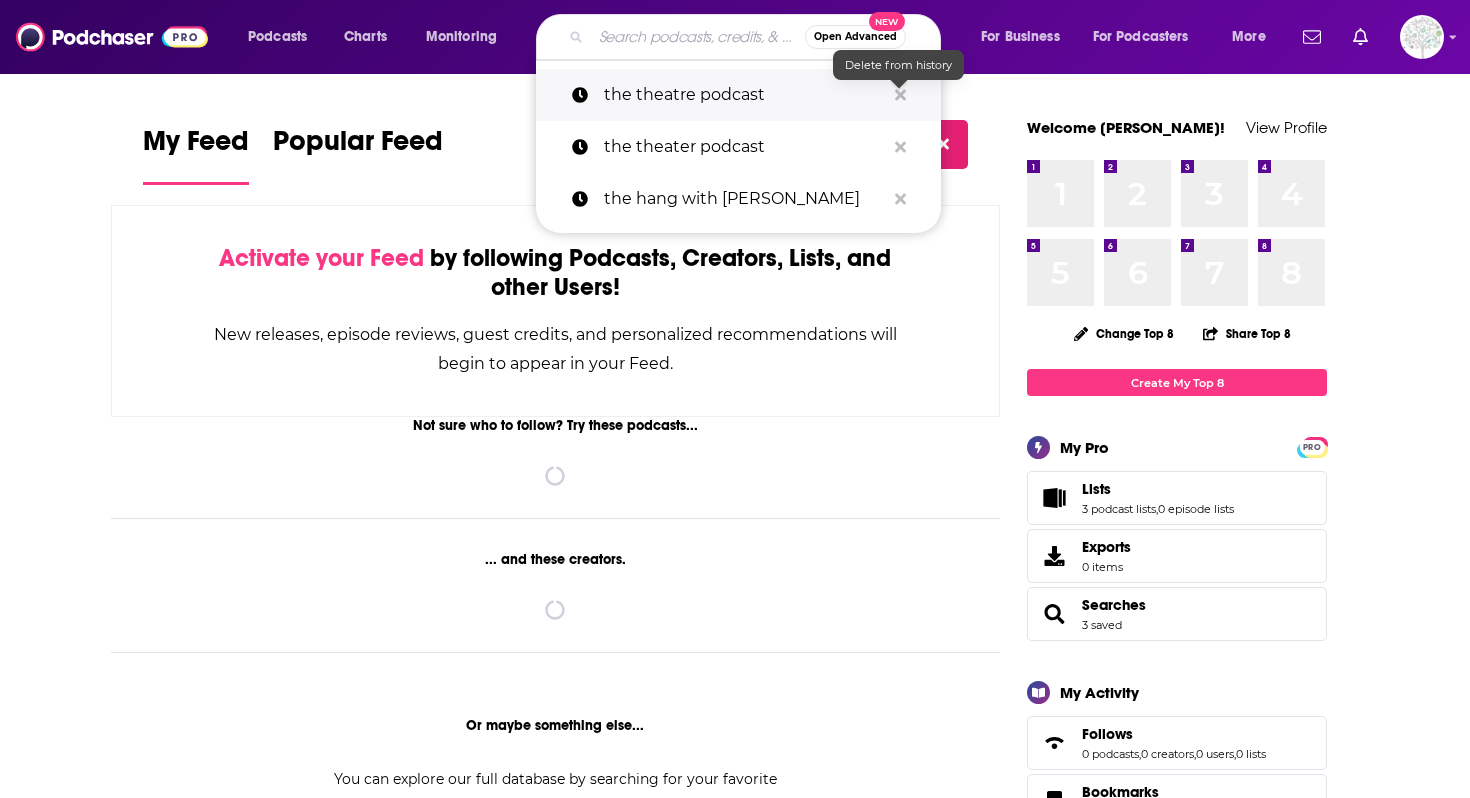 click 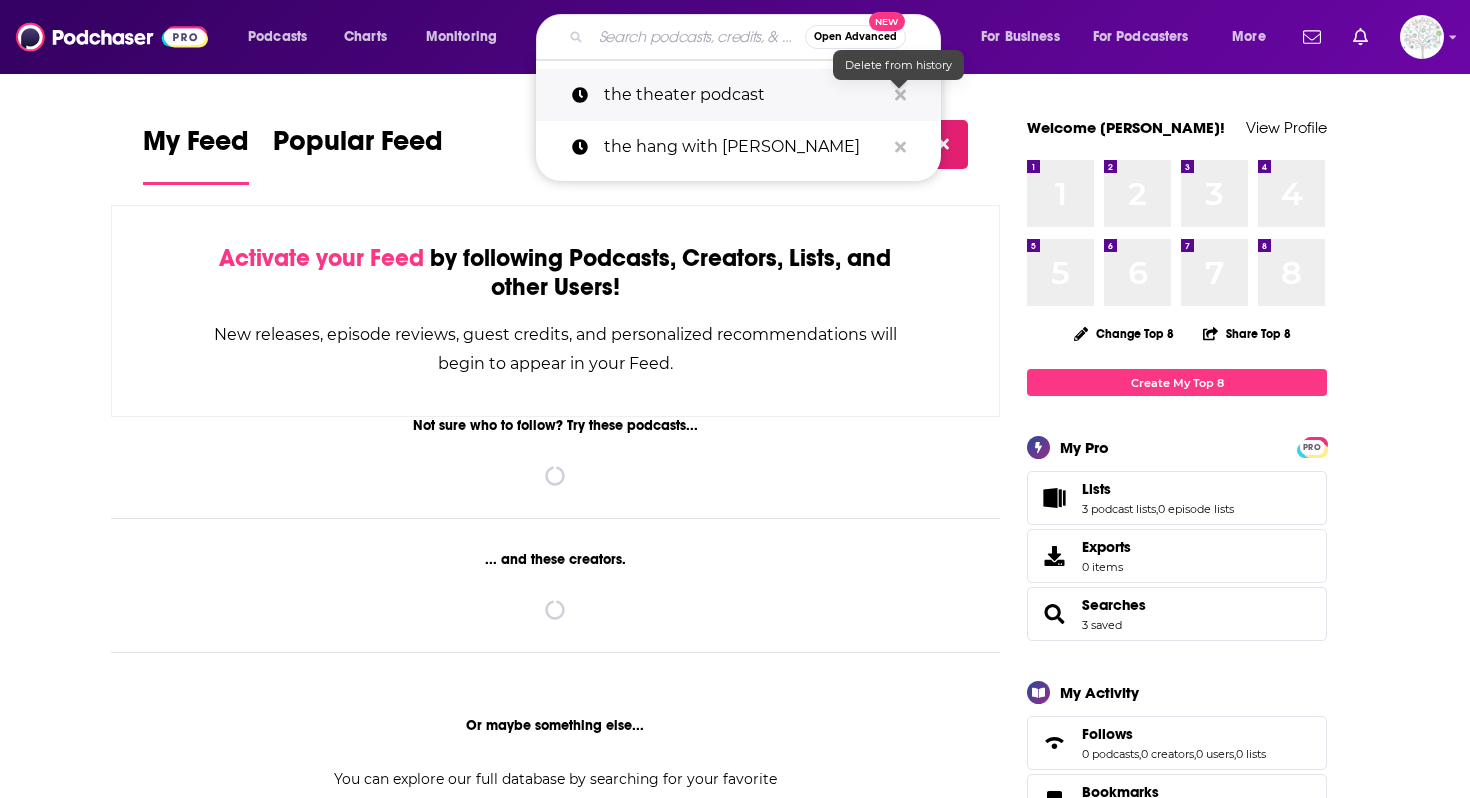 click 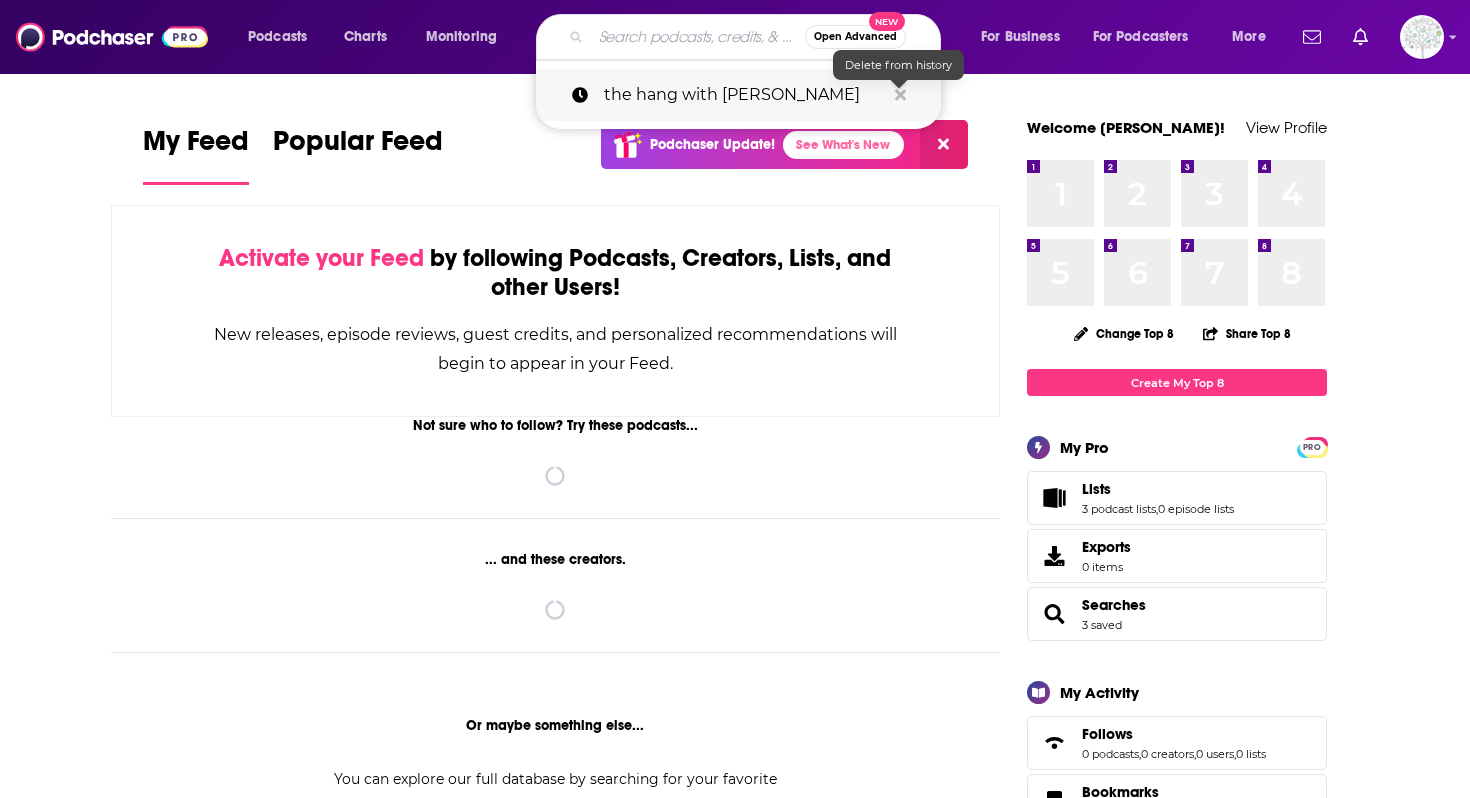 click 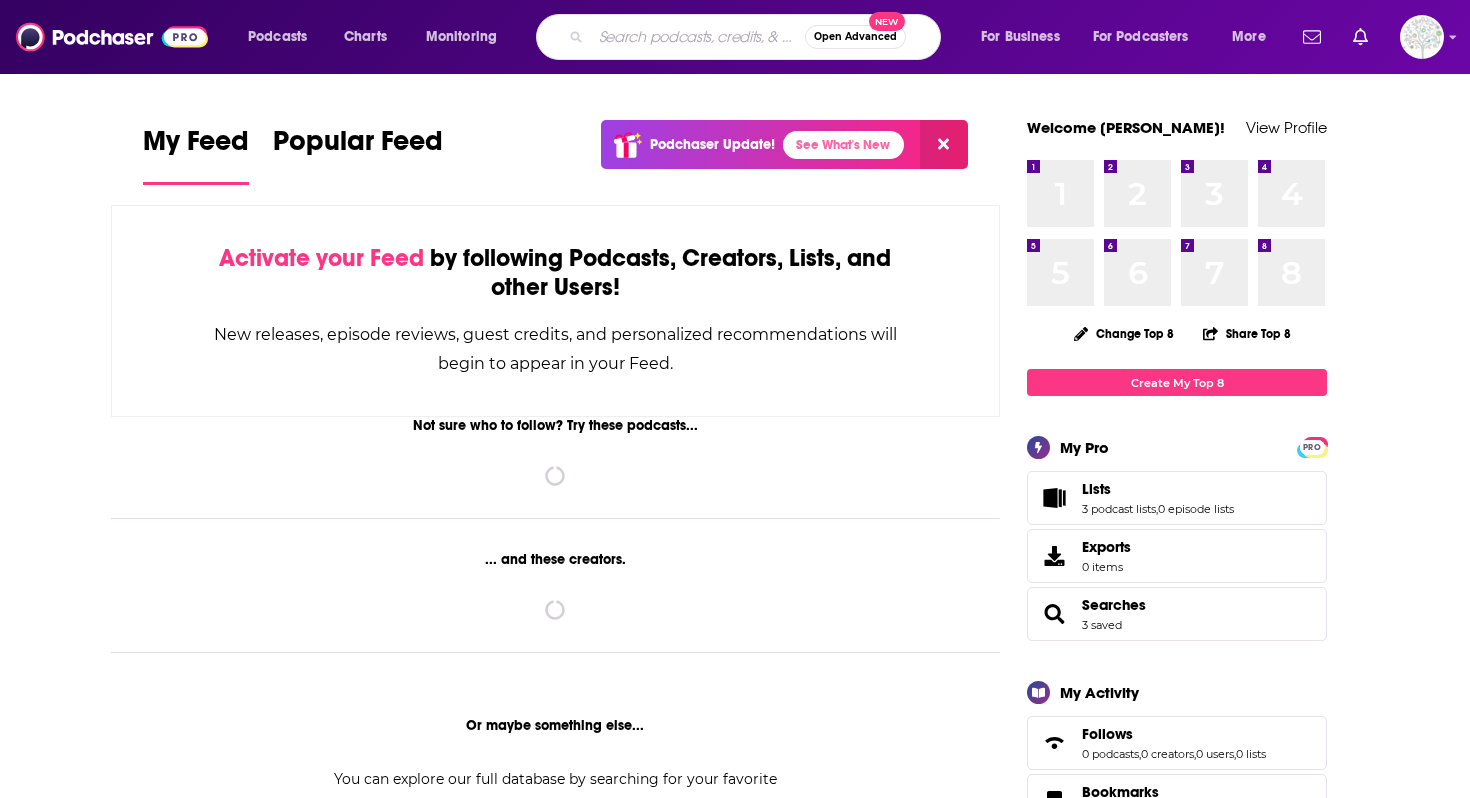 click on "My Feed Popular Feed Podchaser Update! See What's New" at bounding box center [555, 154] 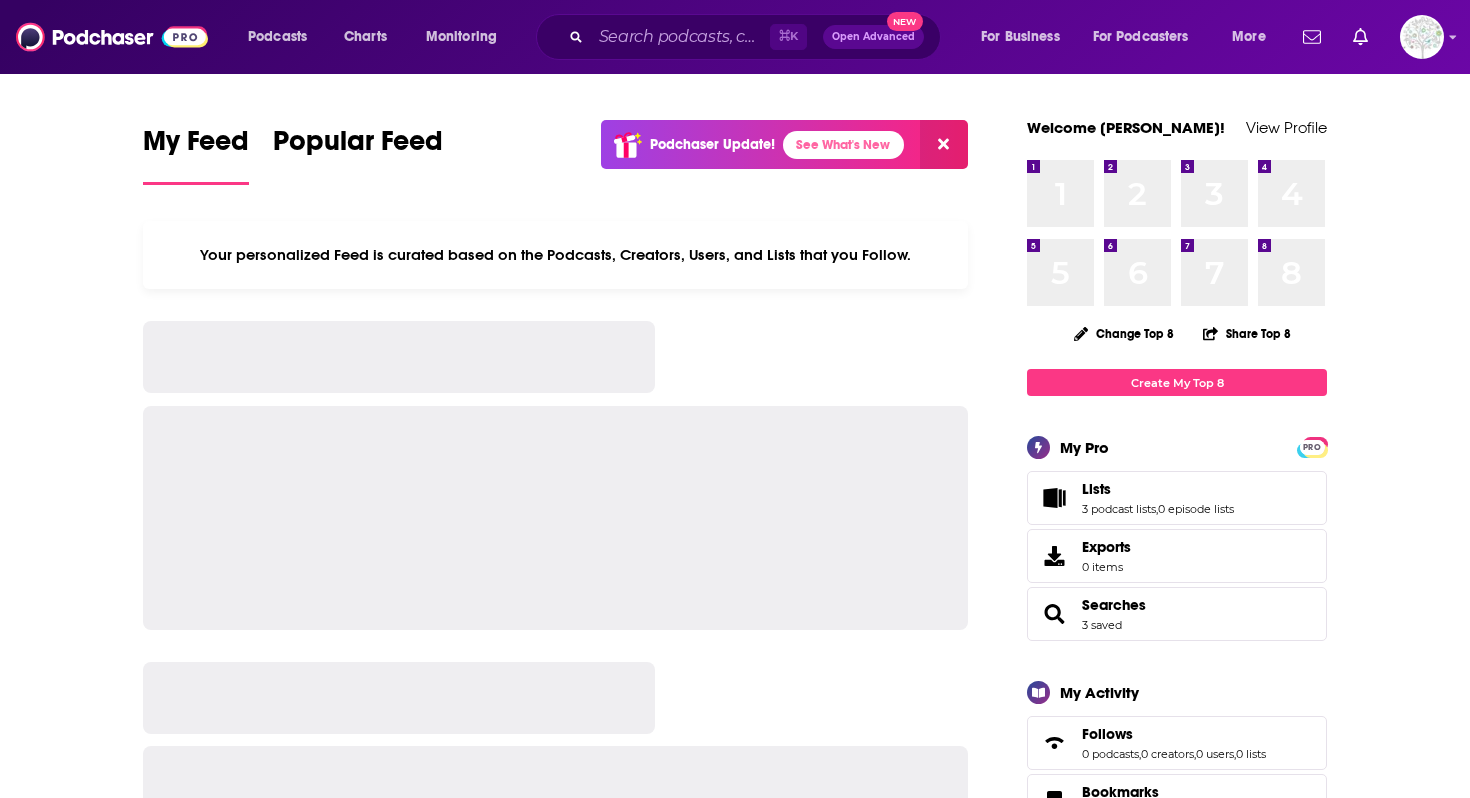 scroll, scrollTop: 0, scrollLeft: 0, axis: both 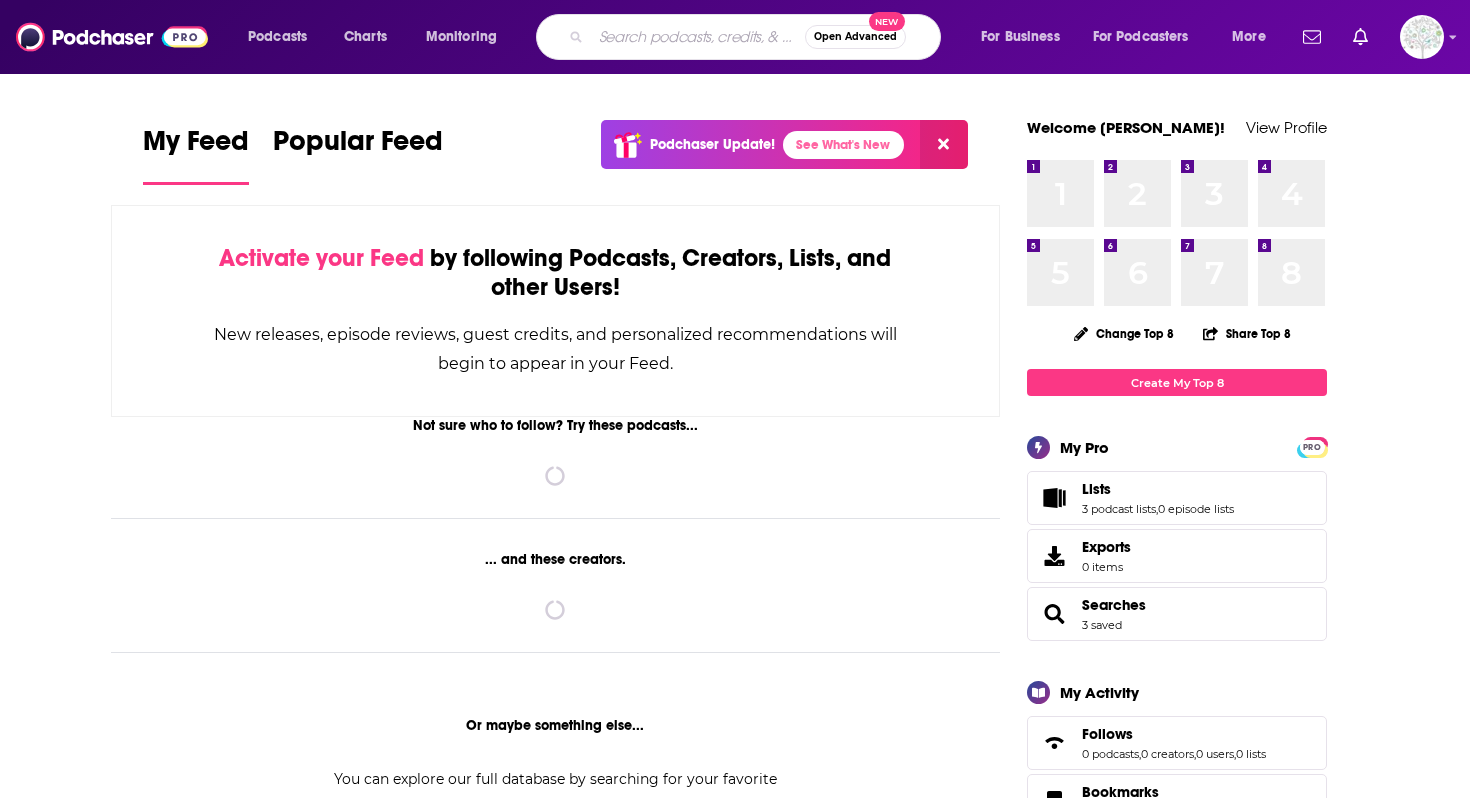click at bounding box center (698, 37) 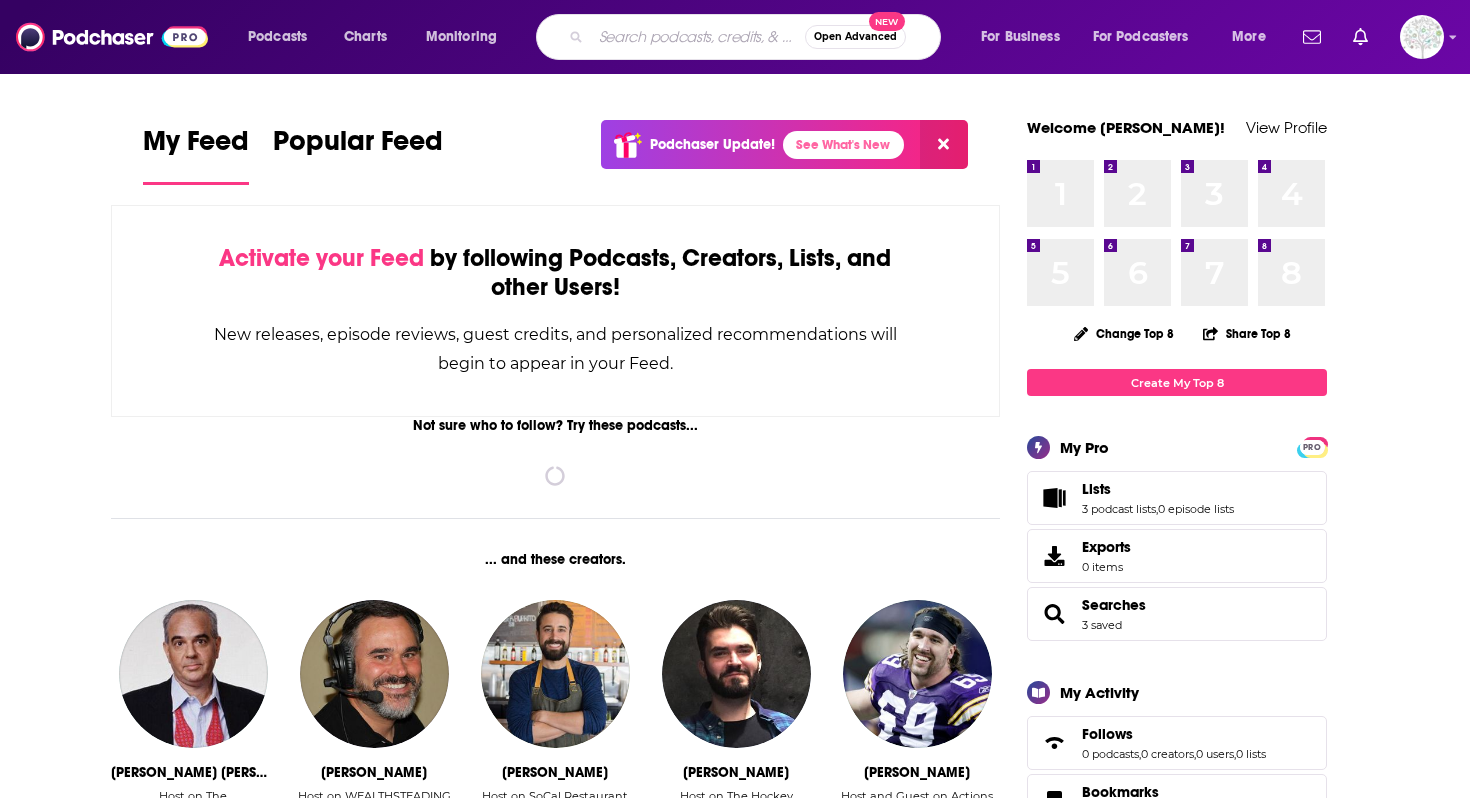 click on "My Feed Popular Feed Podchaser Update! See What's New Activate your Feed   by following Podcasts, Creators, Lists, and other Users! New releases, episode reviews, guest credits, and personalized recommendations will begin to appear in your Feed. Not sure who to follow? Try these podcasts... spinner ... and these creators. [PERSON_NAME] [PERSON_NAME] Host on The [PERSON_NAME] Show Follow [PERSON_NAME] Host on WEALTHSTEADING Podcast inves… Follow [PERSON_NAME] Host on SoCal Restaurant Show Follow [PERSON_NAME] Host on The Hockey PDOcast Follow [PERSON_NAME] Host and Guest on Actions Detrimental with Den… Follow [PERSON_NAME] Host on L'After Foot Follow [PERSON_NAME] Host on L'After Foot Follow [PERSON_NAME] Host on L'After Foot Follow [PERSON_NAME] Host on Don't Go Out There Horror Mo… Follow [PERSON_NAME] Host, Editor, and Producer on Don't Go Out There Horror Mo… Follow [PERSON_NAME] Host on Bulwark Takes, The Next Level, [PERSON_NAME] Explains It Al…, and The Focus Group with [PERSON_NAME]… Follow Follow" at bounding box center (735, 1708) 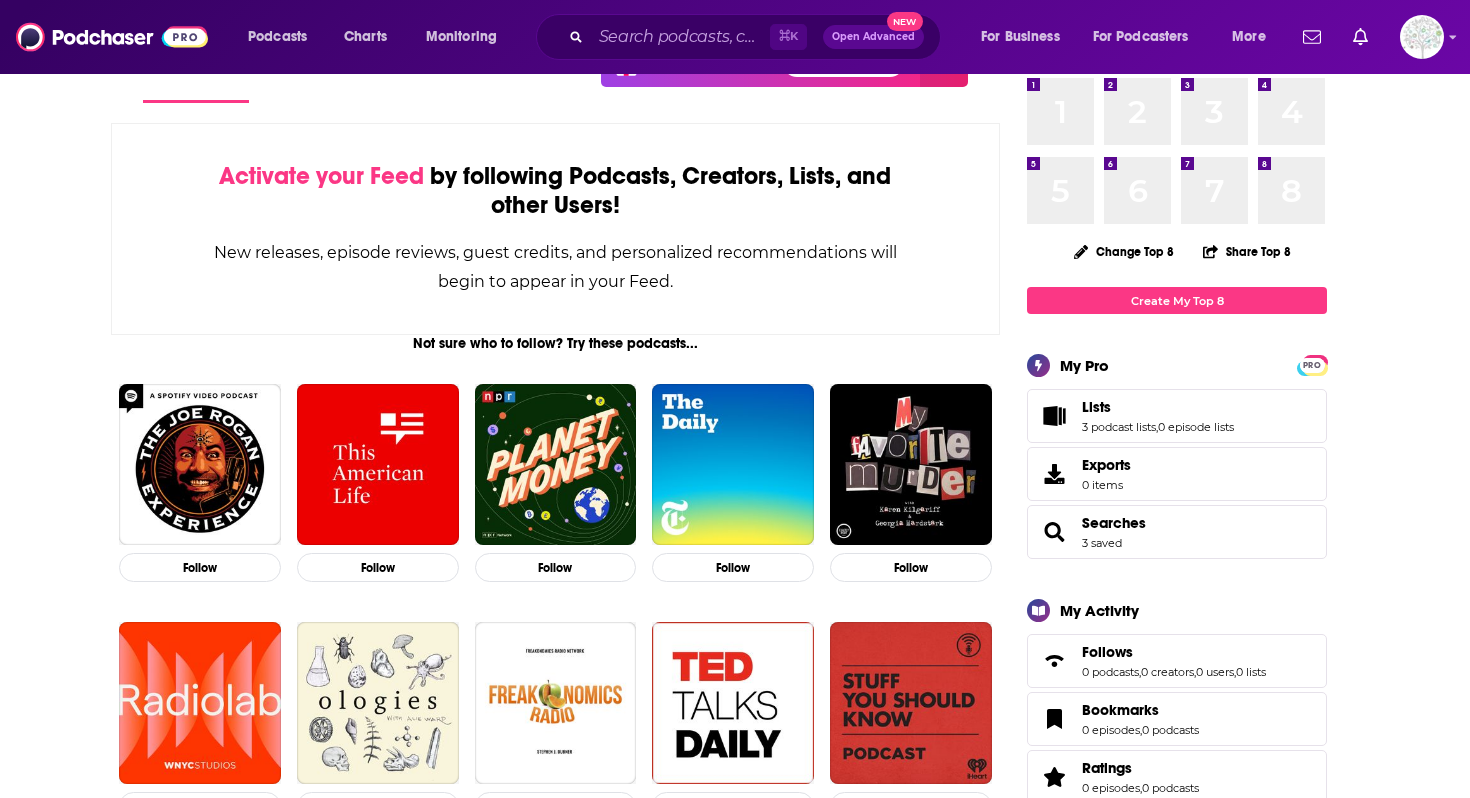 scroll, scrollTop: 0, scrollLeft: 0, axis: both 